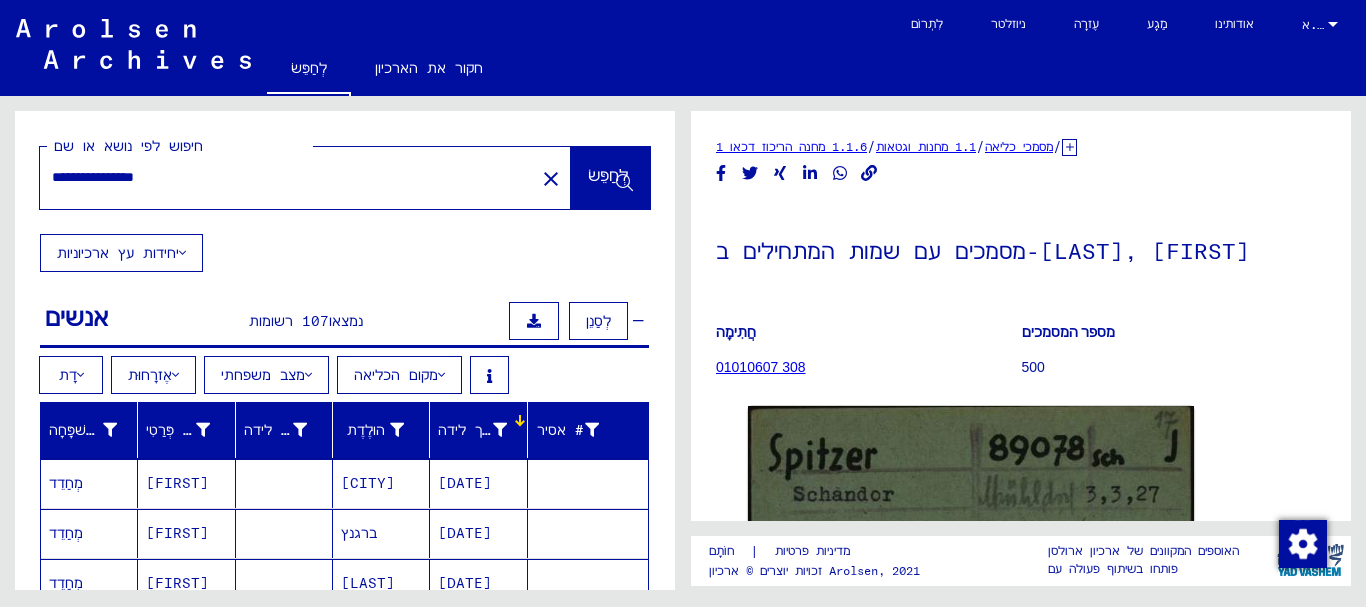 scroll, scrollTop: 0, scrollLeft: 0, axis: both 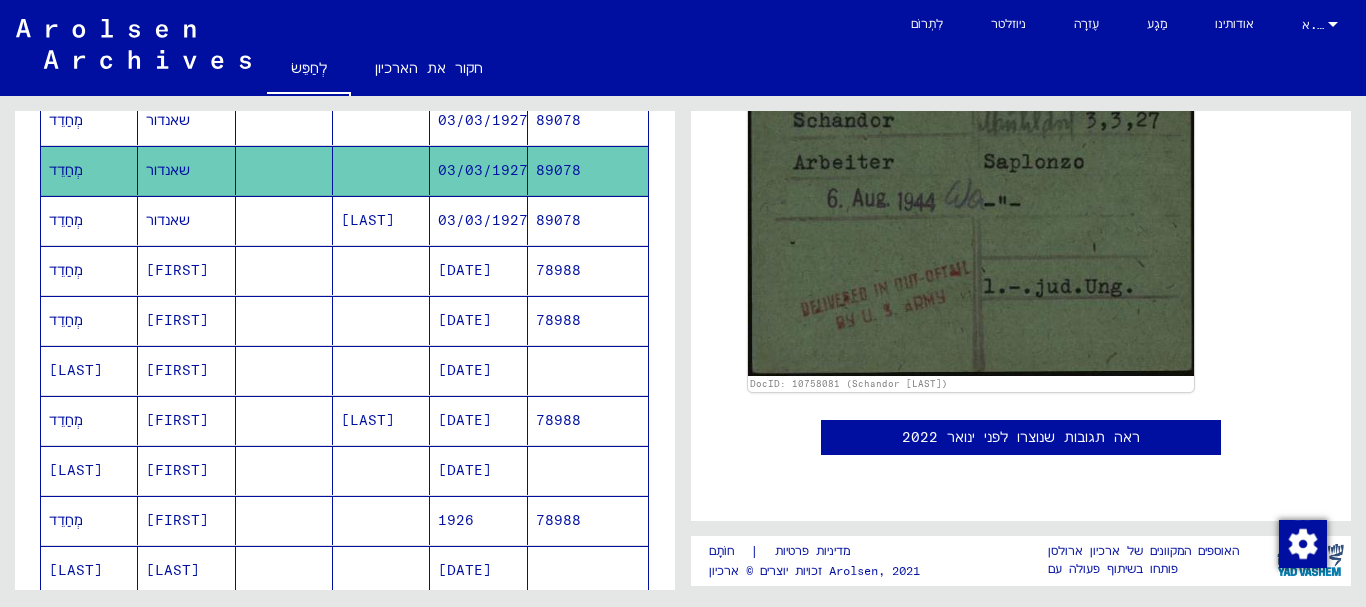 click on "03/03/1927" at bounding box center (465, 270) 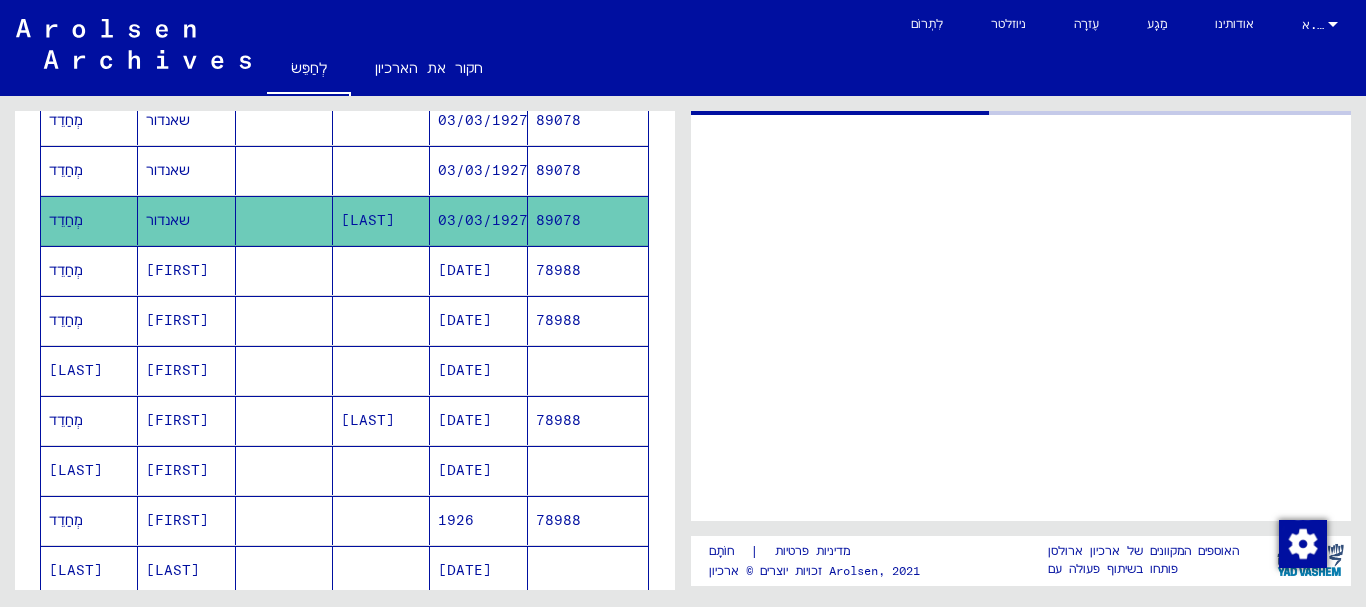 scroll, scrollTop: 0, scrollLeft: 0, axis: both 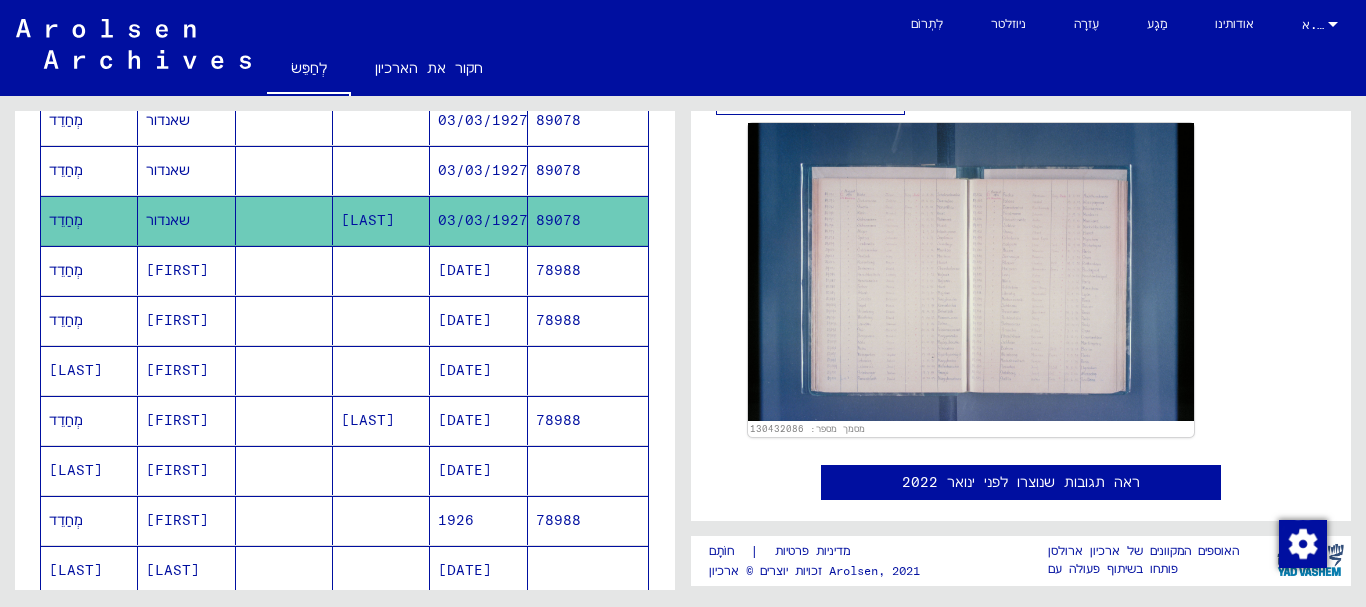 click on "03/03/1927" at bounding box center [478, 220] 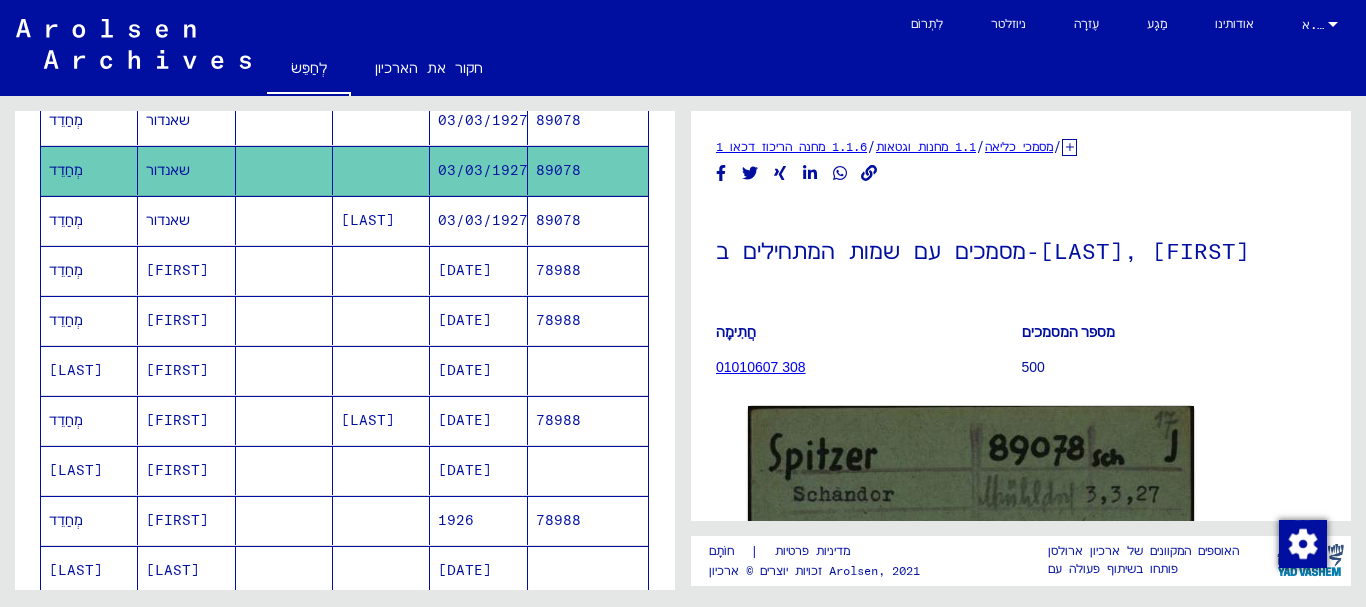 scroll, scrollTop: 0, scrollLeft: 0, axis: both 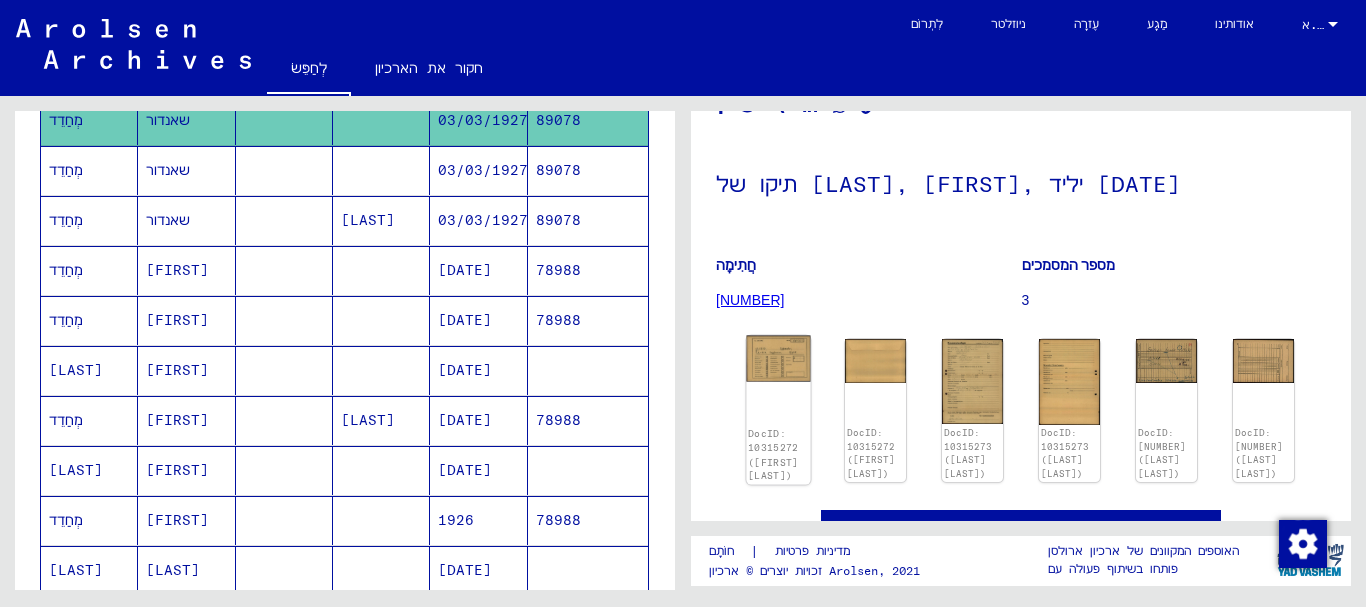 click 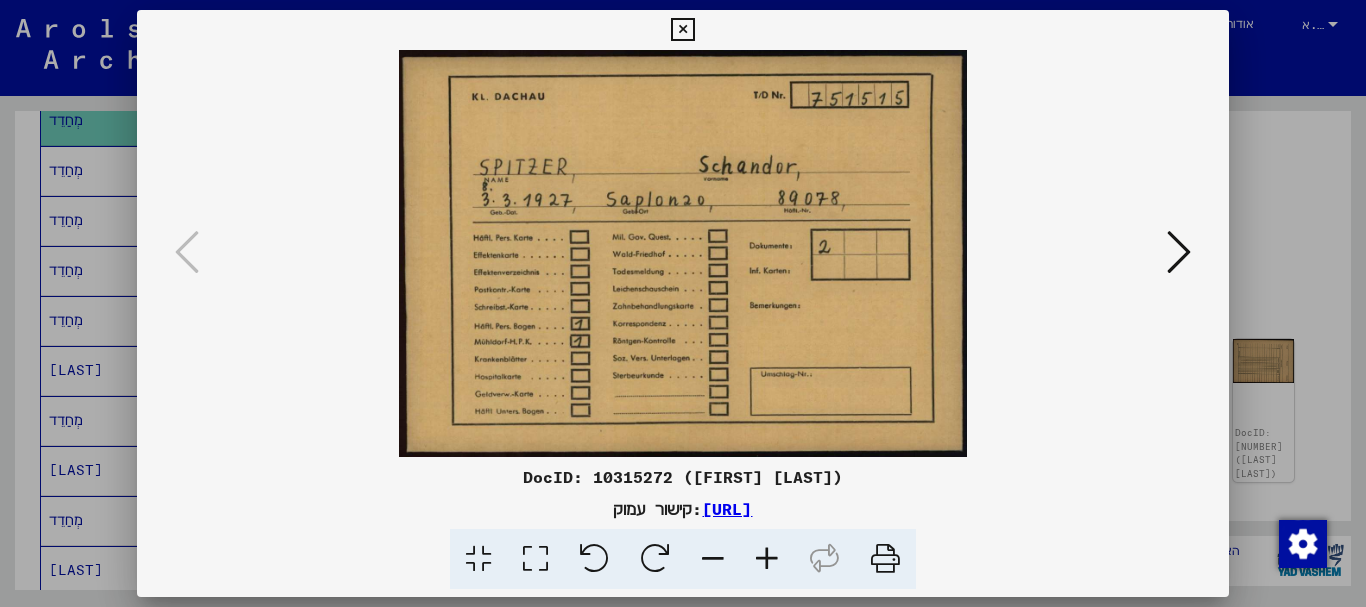 click at bounding box center (1179, 252) 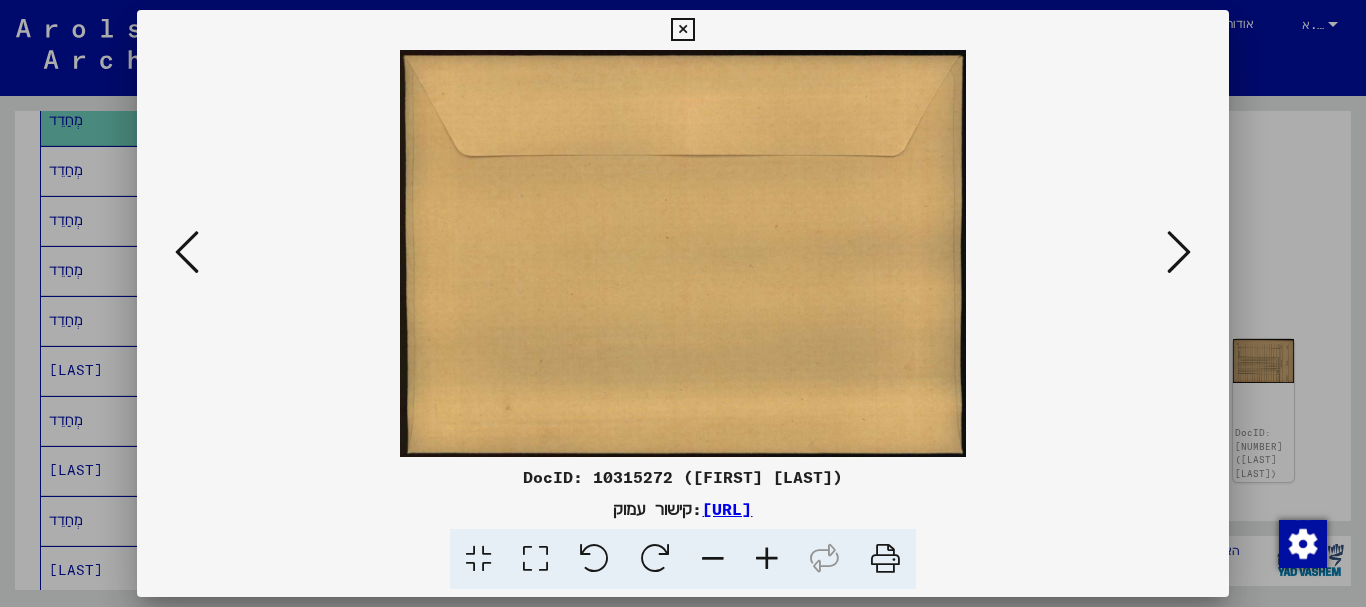 click at bounding box center (1179, 252) 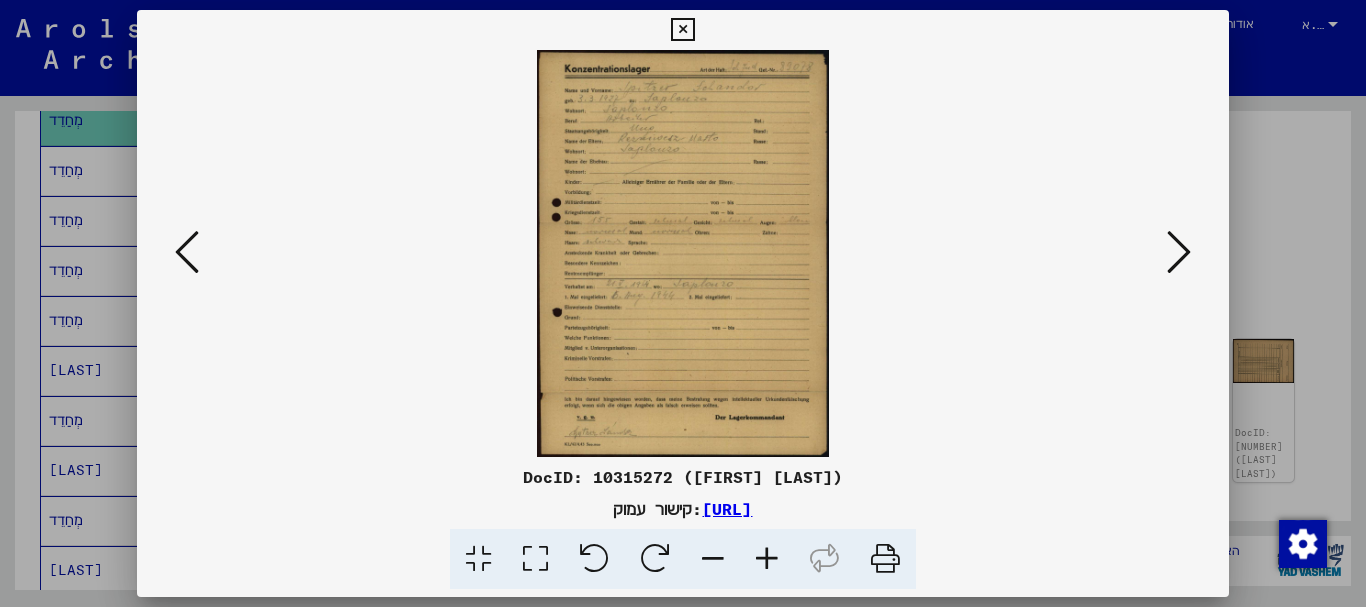 click at bounding box center [767, 559] 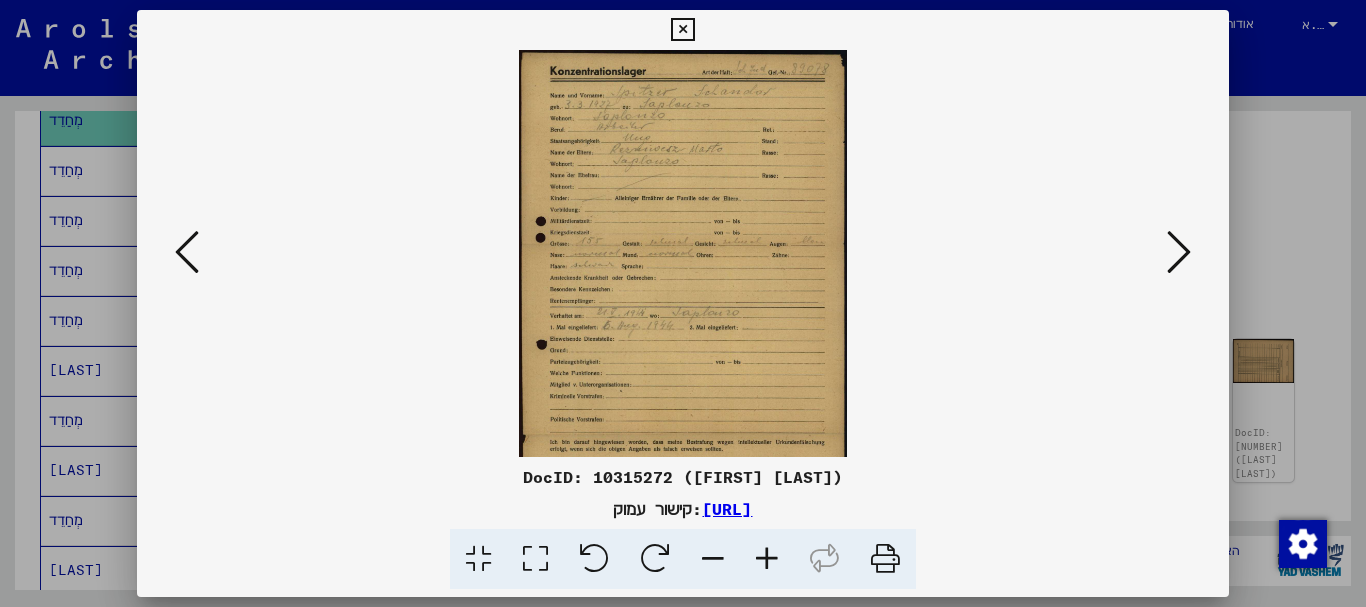 click at bounding box center [767, 559] 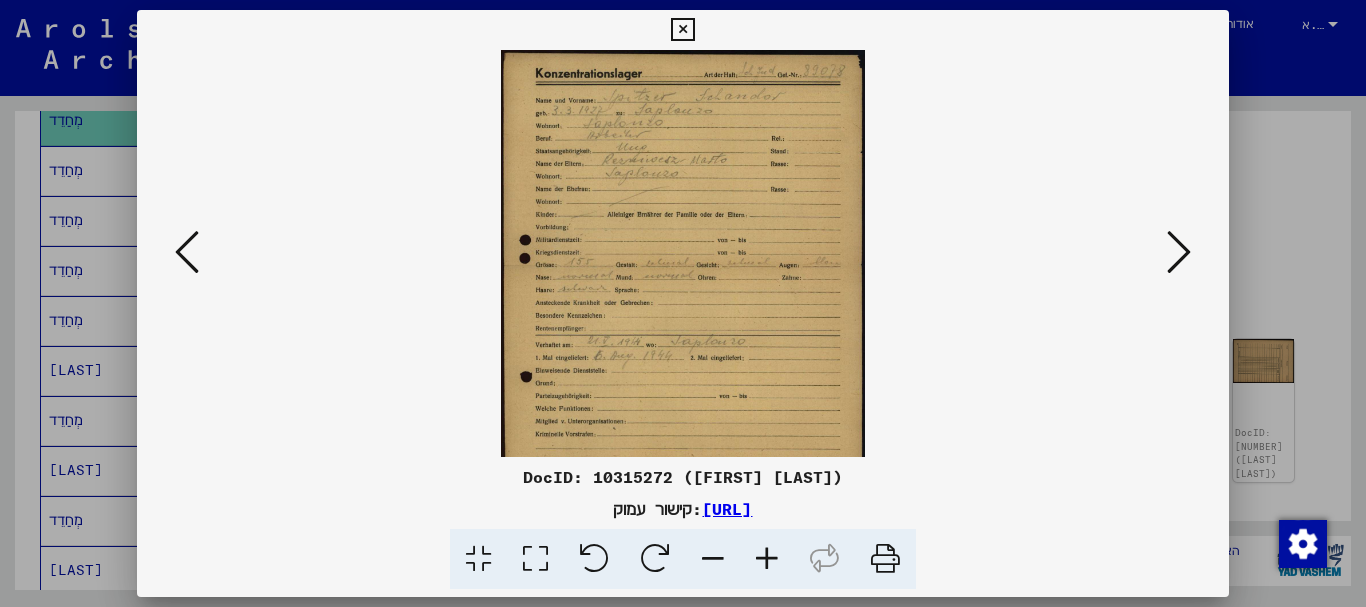 click at bounding box center (767, 559) 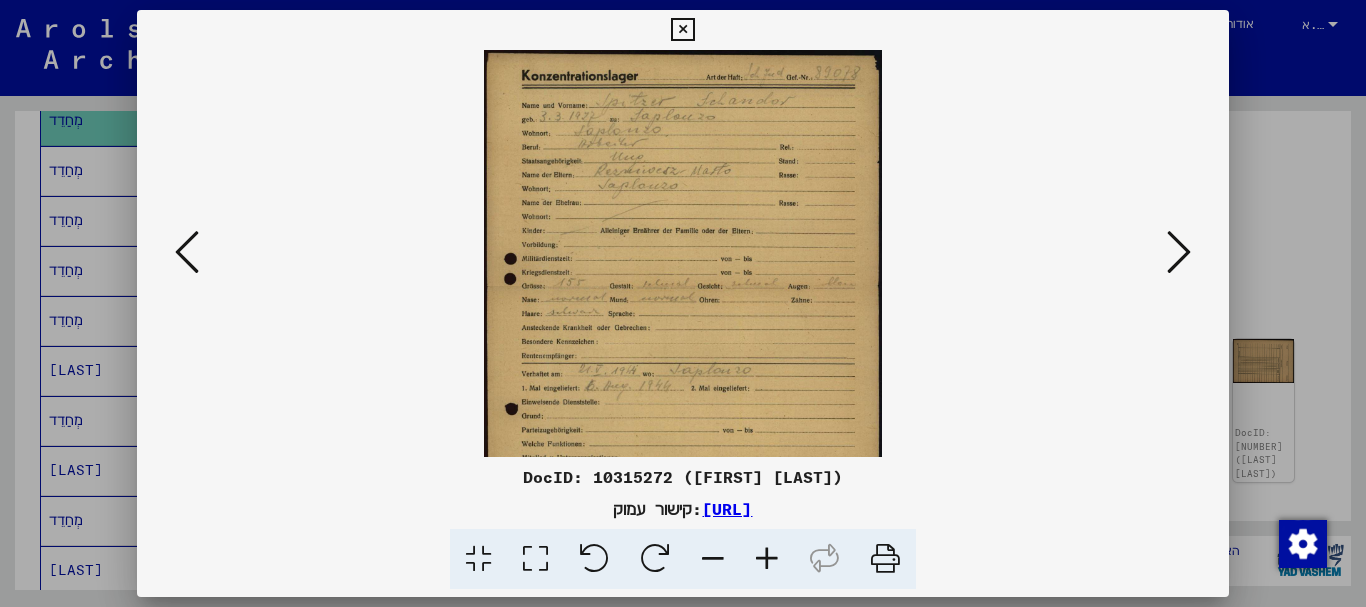 click at bounding box center (767, 559) 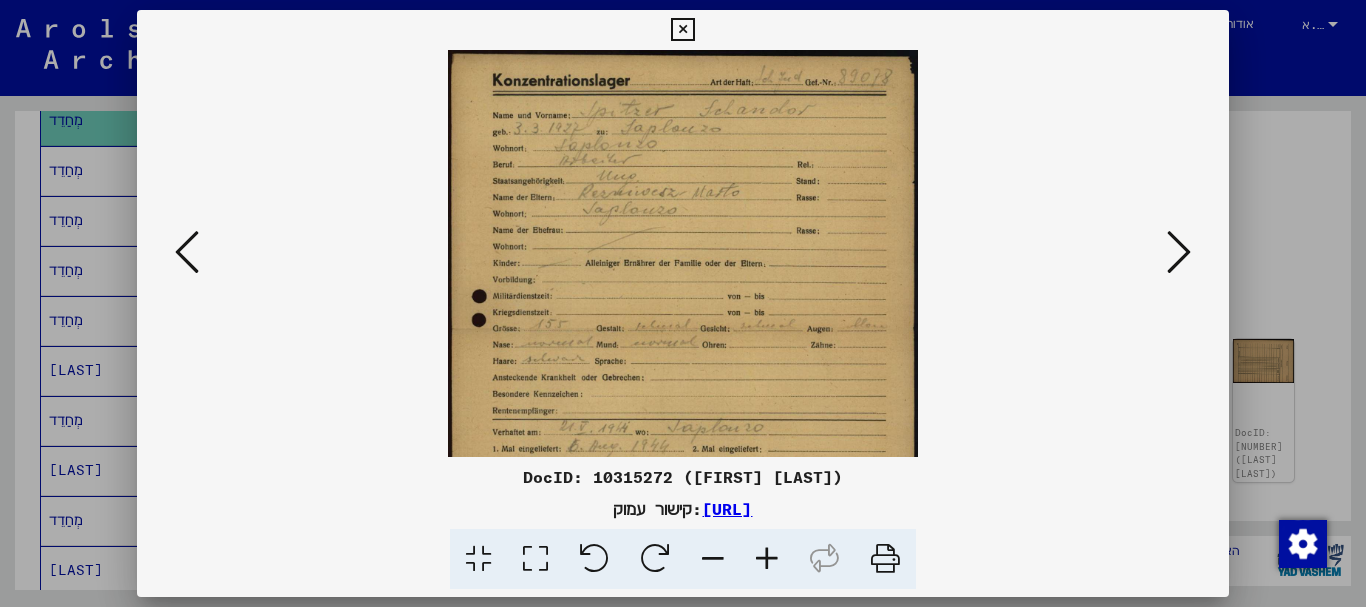 click at bounding box center (767, 559) 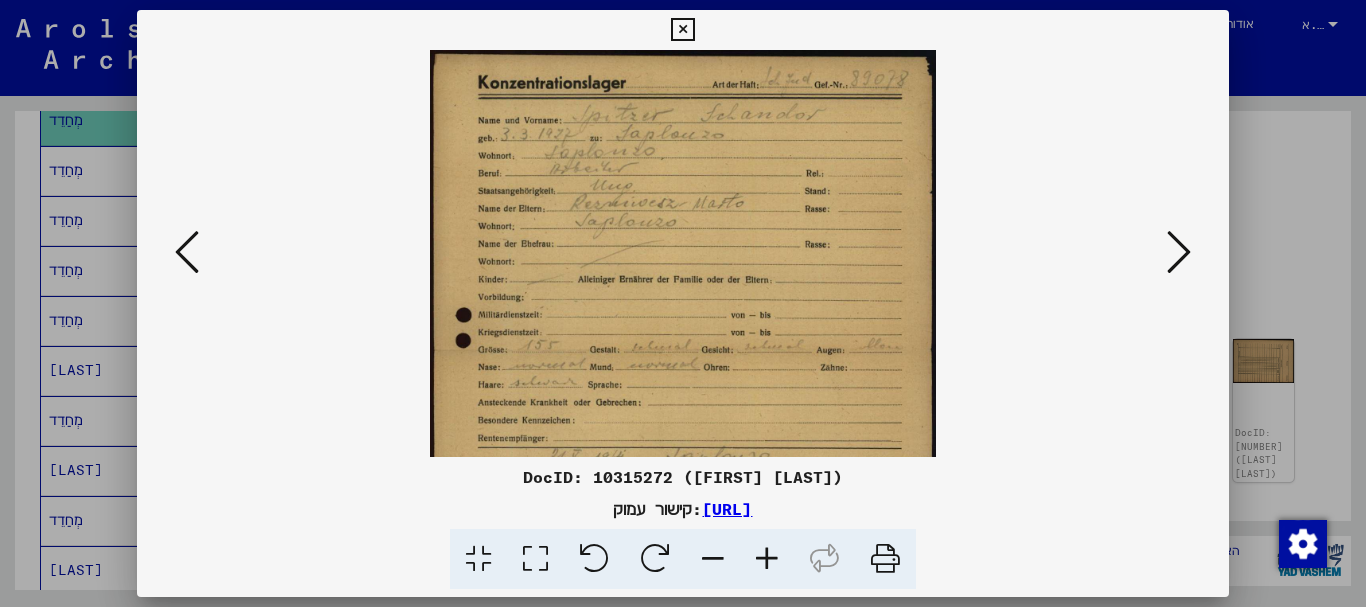 click at bounding box center (767, 559) 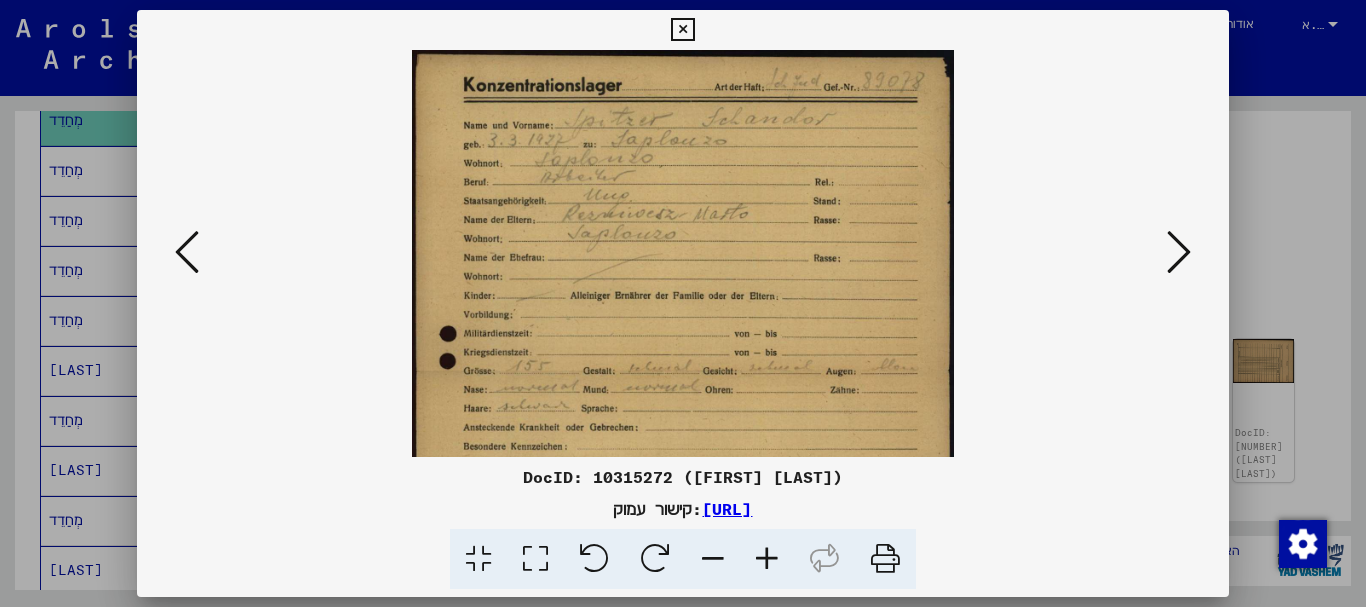click at bounding box center (767, 559) 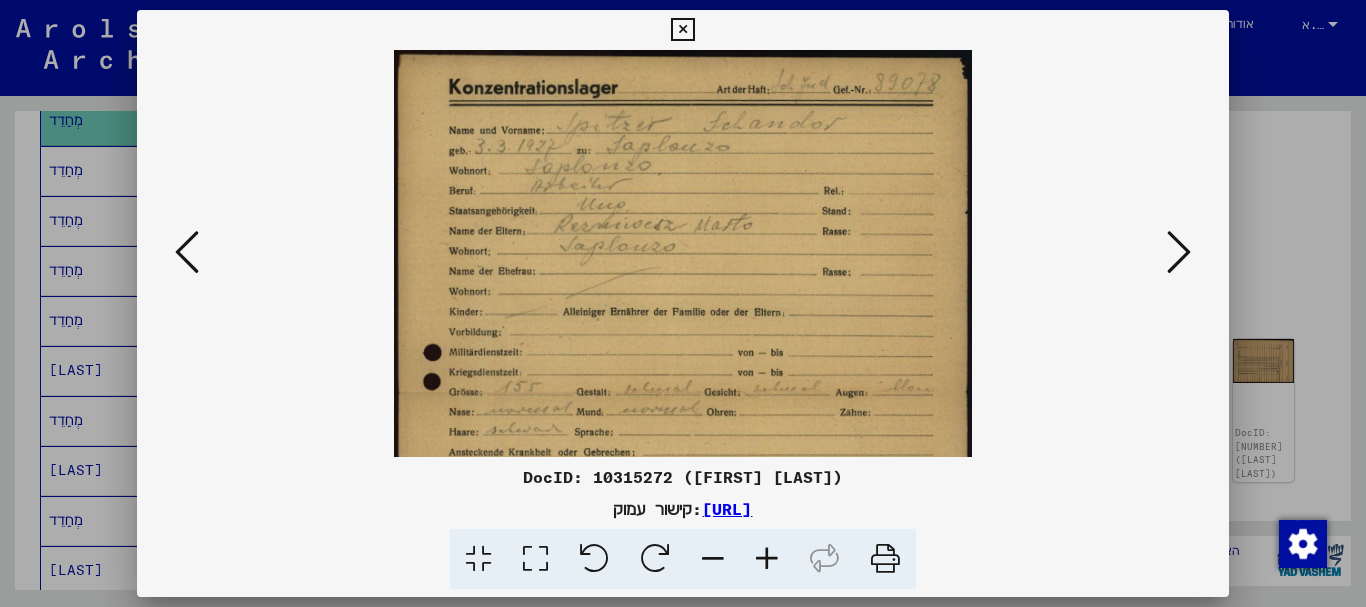 click at bounding box center [767, 559] 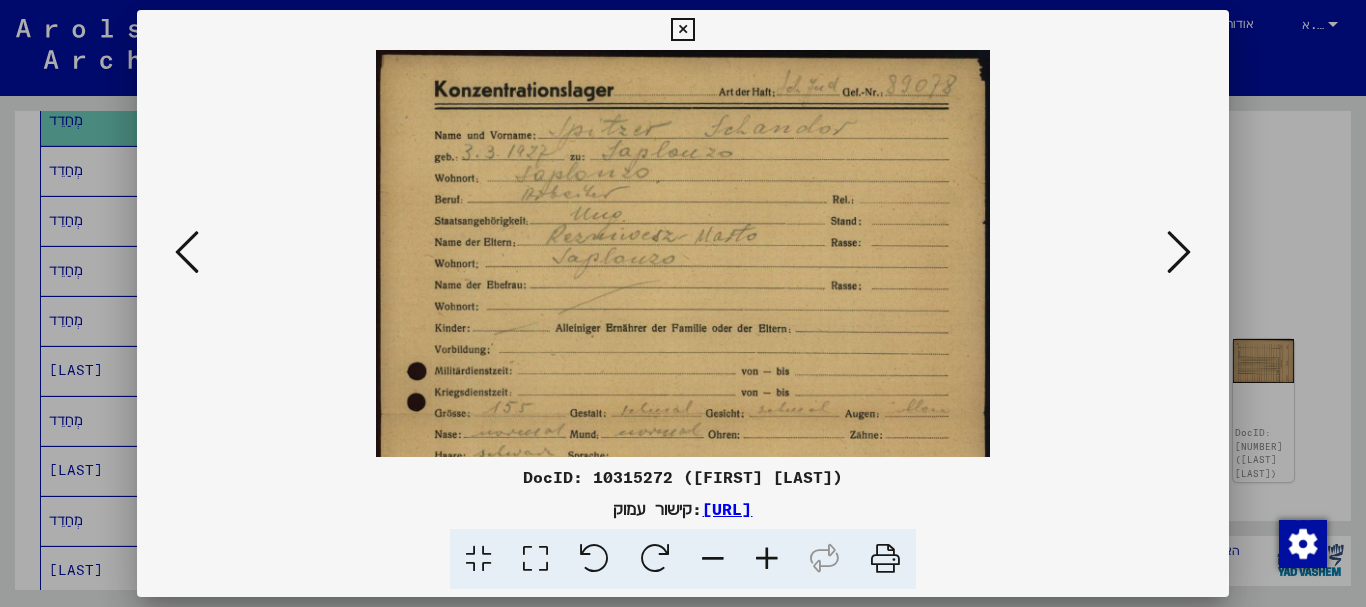 click at bounding box center [767, 559] 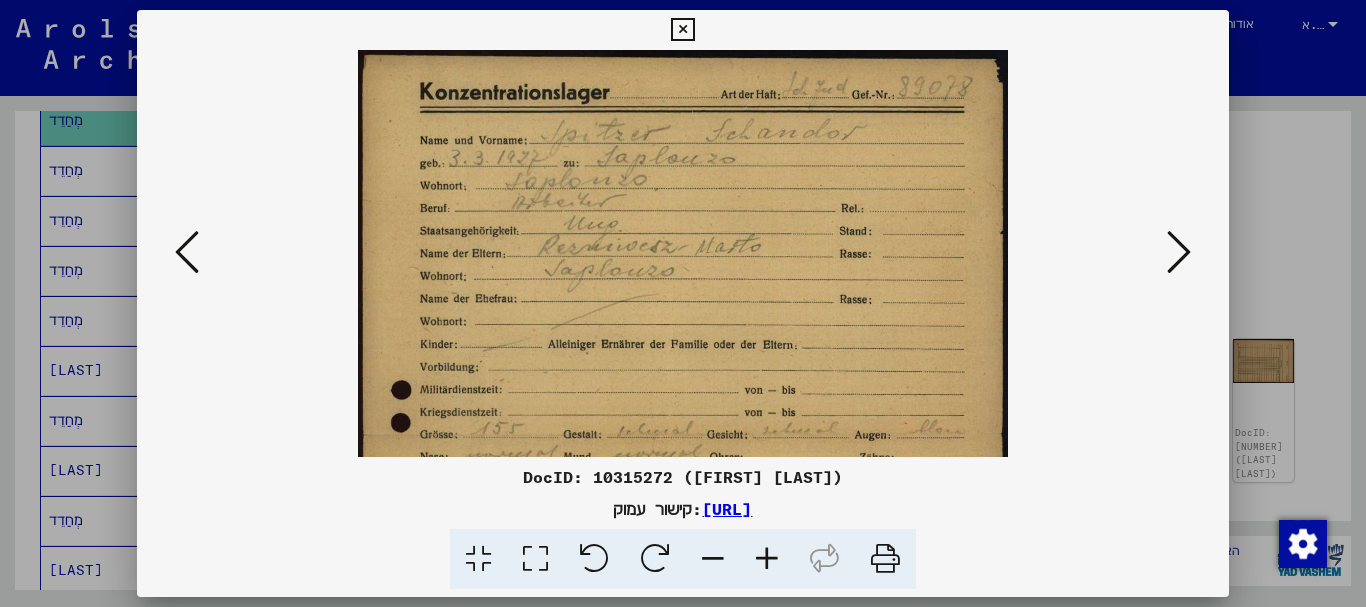 click at bounding box center [767, 559] 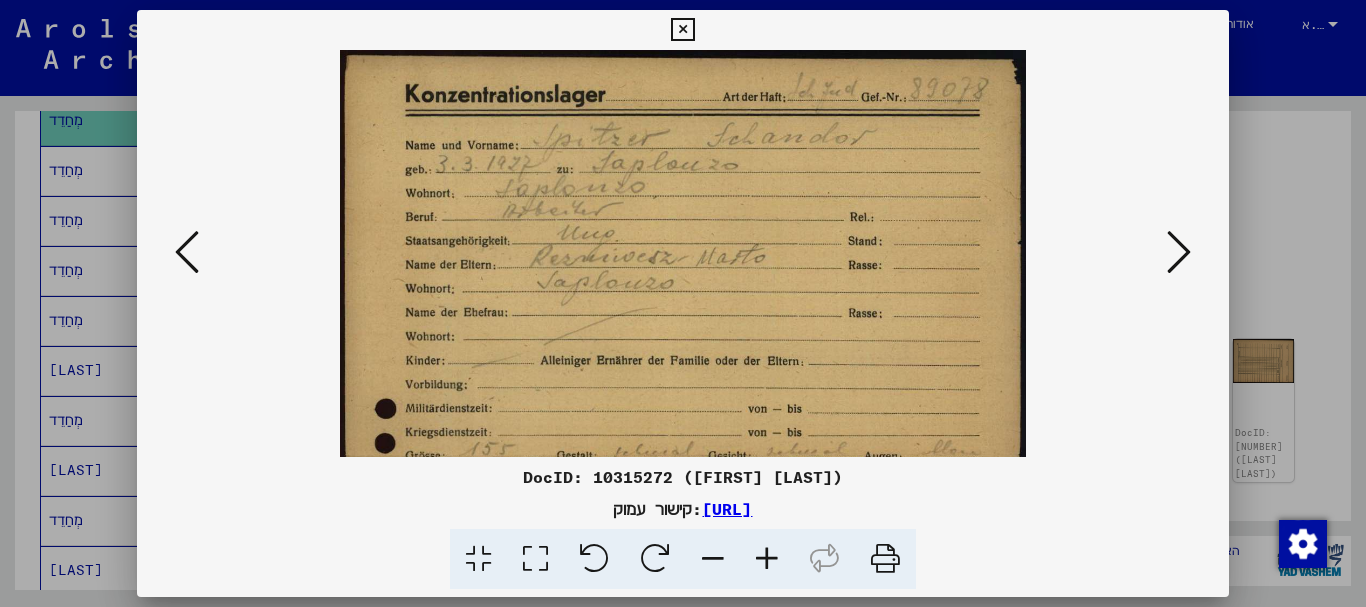 click at bounding box center [767, 559] 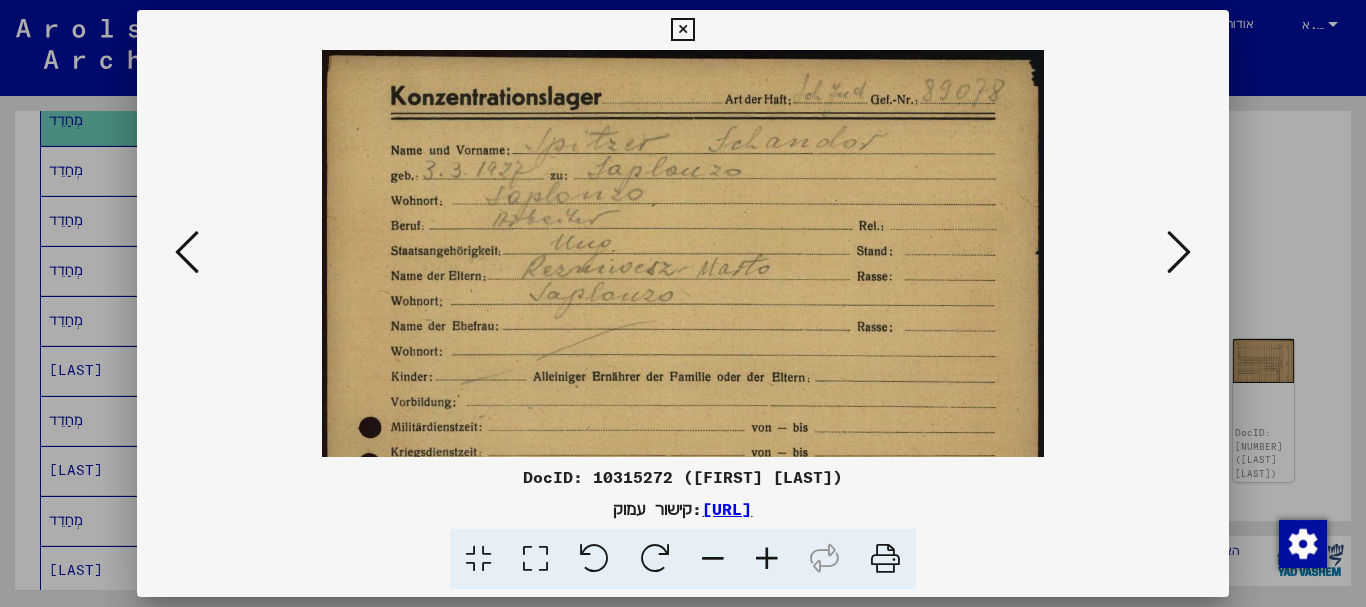 click at bounding box center [767, 559] 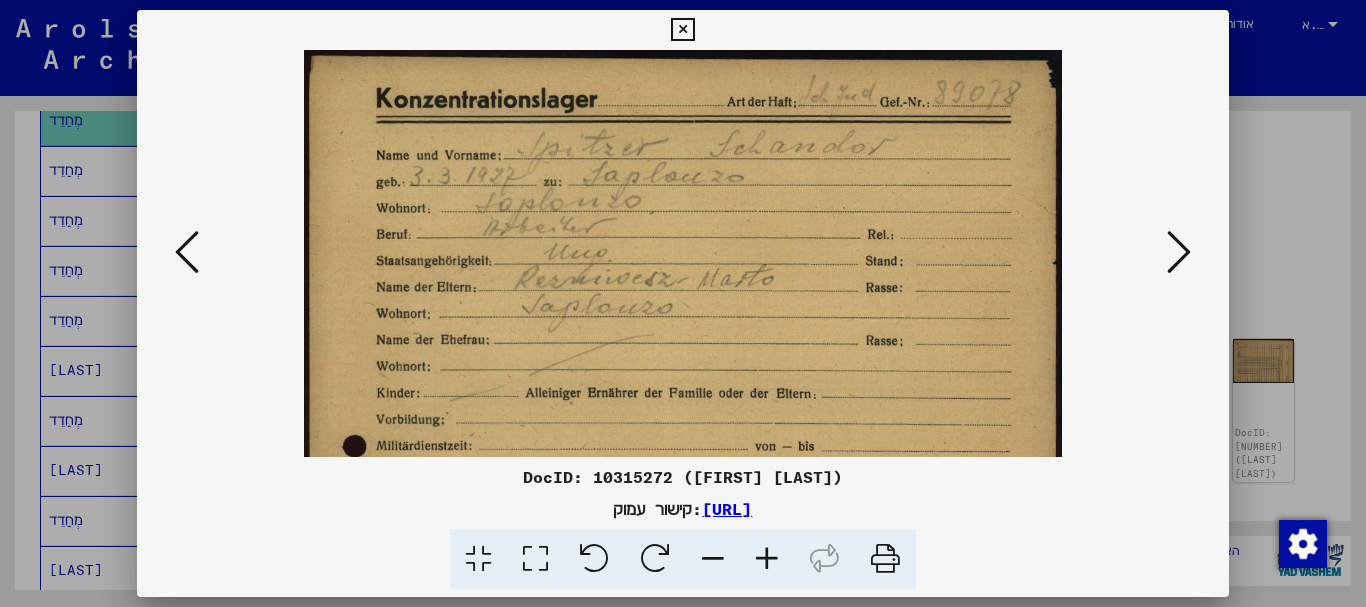click at bounding box center [767, 559] 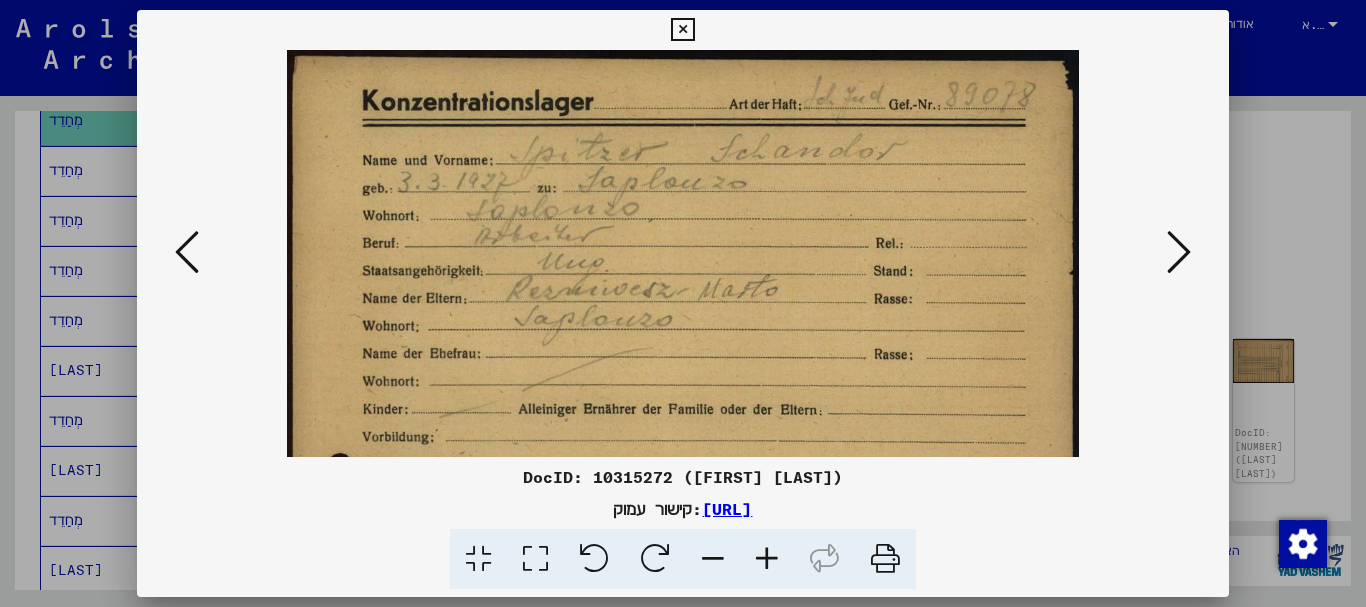 click at bounding box center (767, 559) 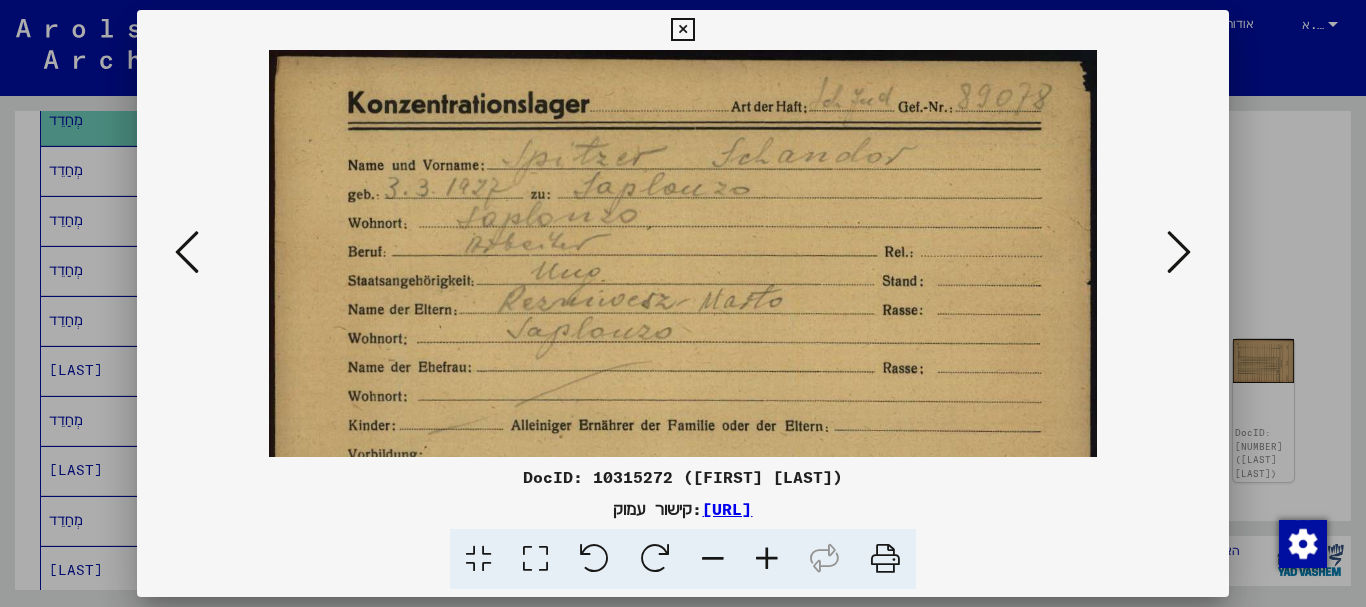 click at bounding box center (767, 559) 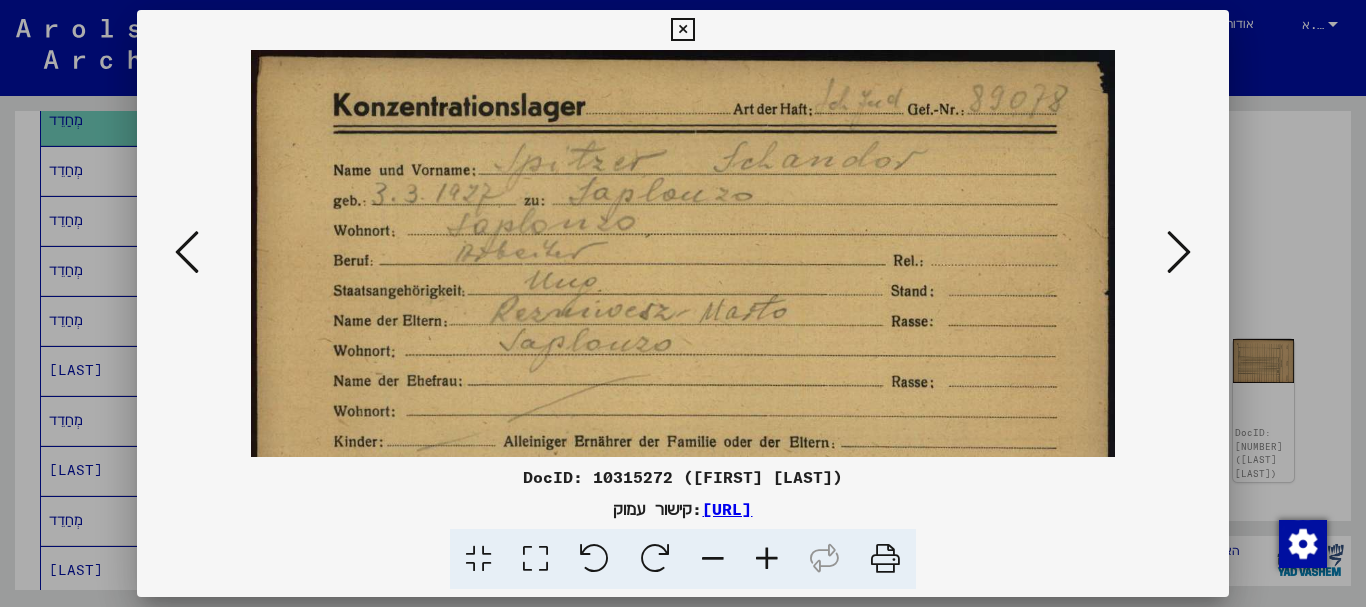 click at bounding box center [767, 559] 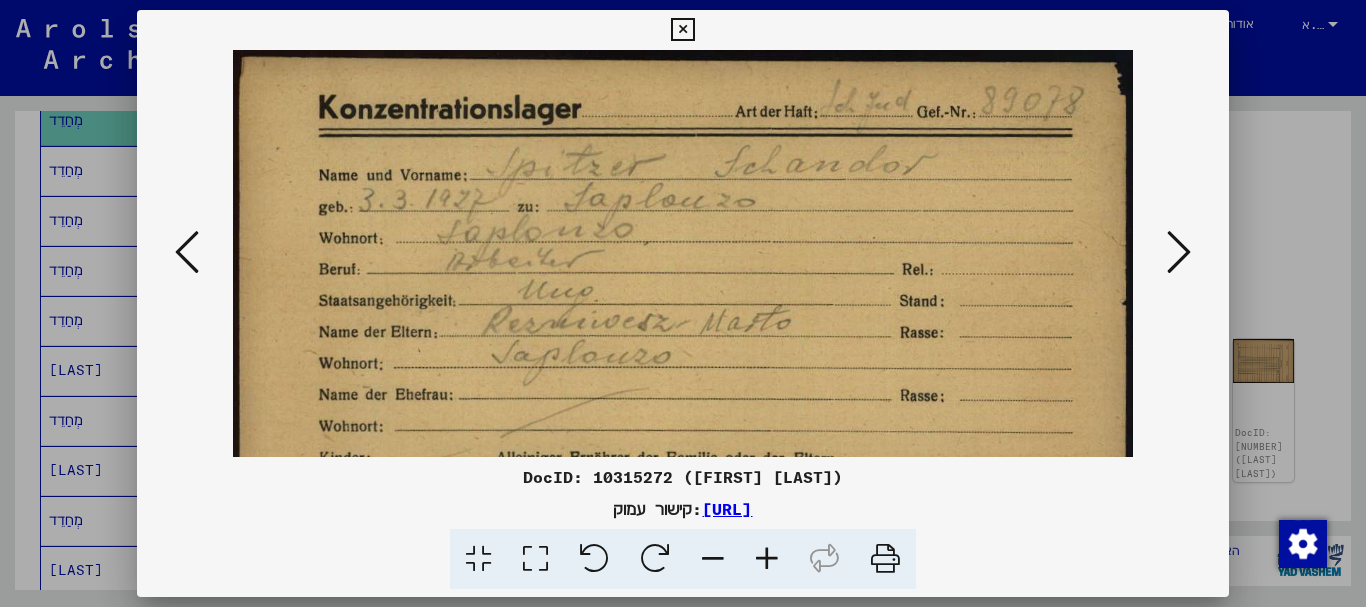 click at bounding box center [767, 559] 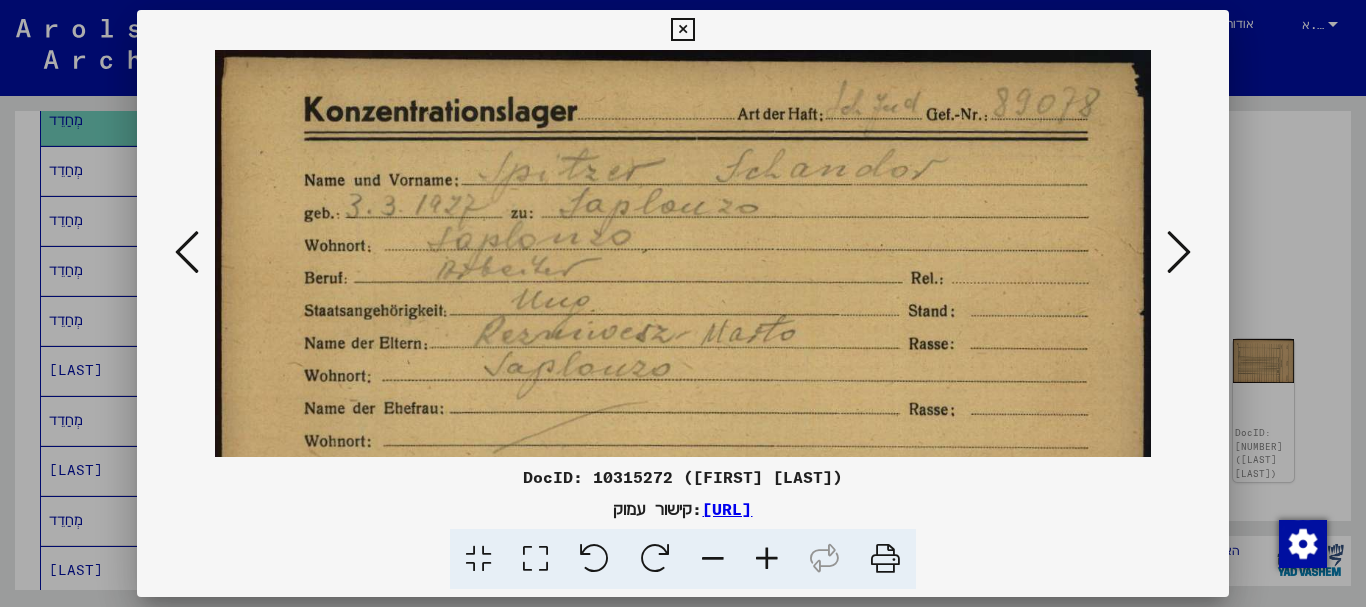 click at bounding box center [767, 559] 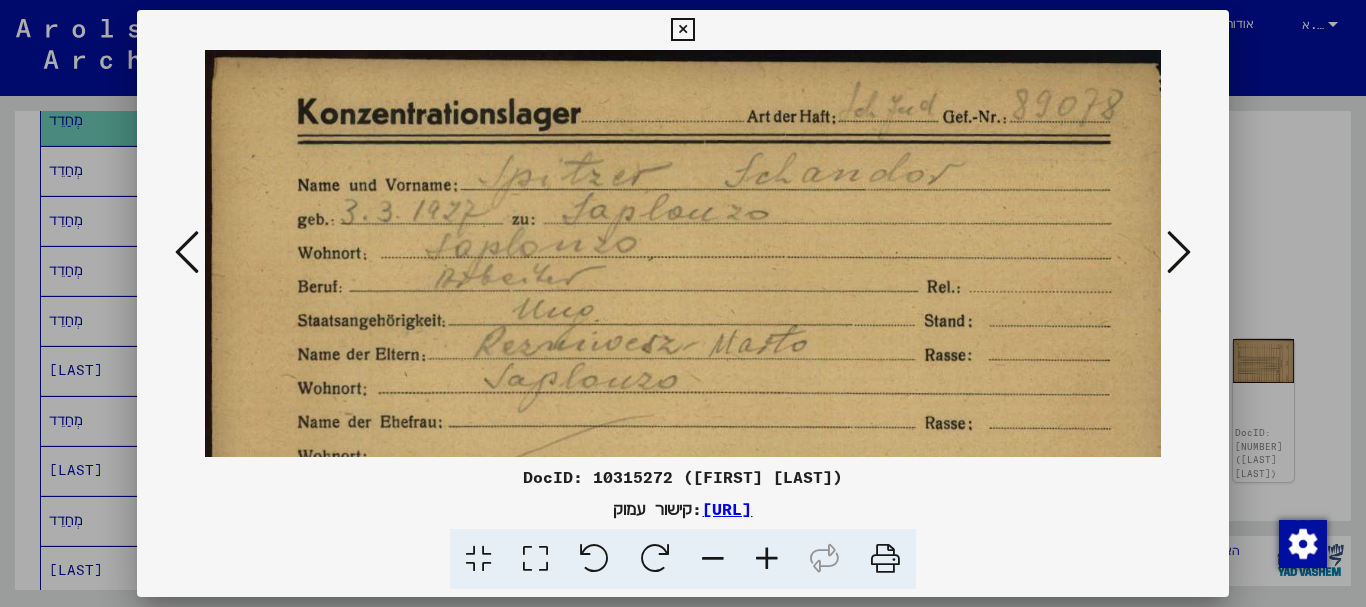 click at bounding box center (767, 559) 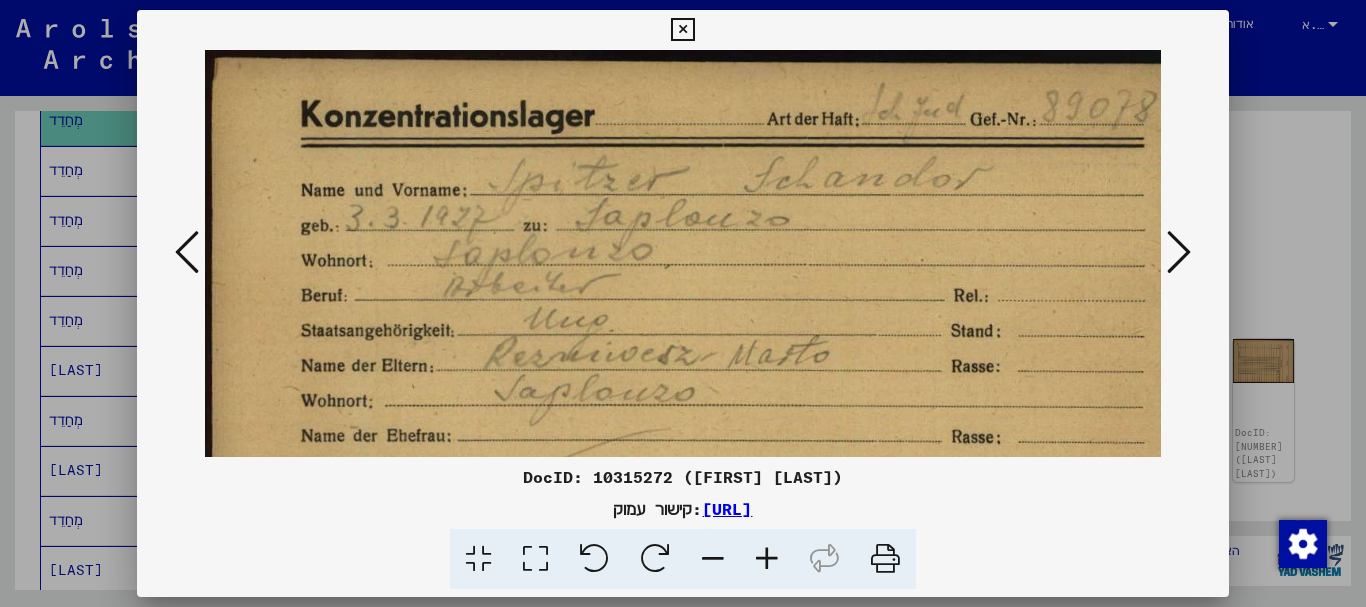 click at bounding box center [767, 559] 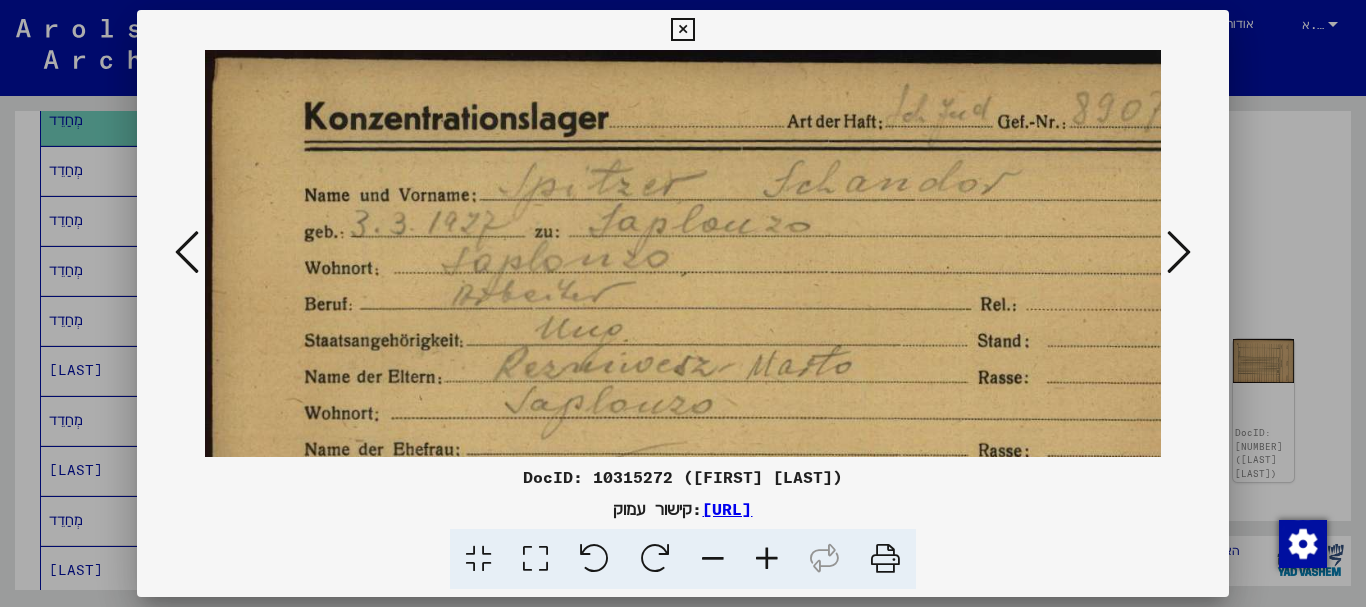 click at bounding box center [767, 559] 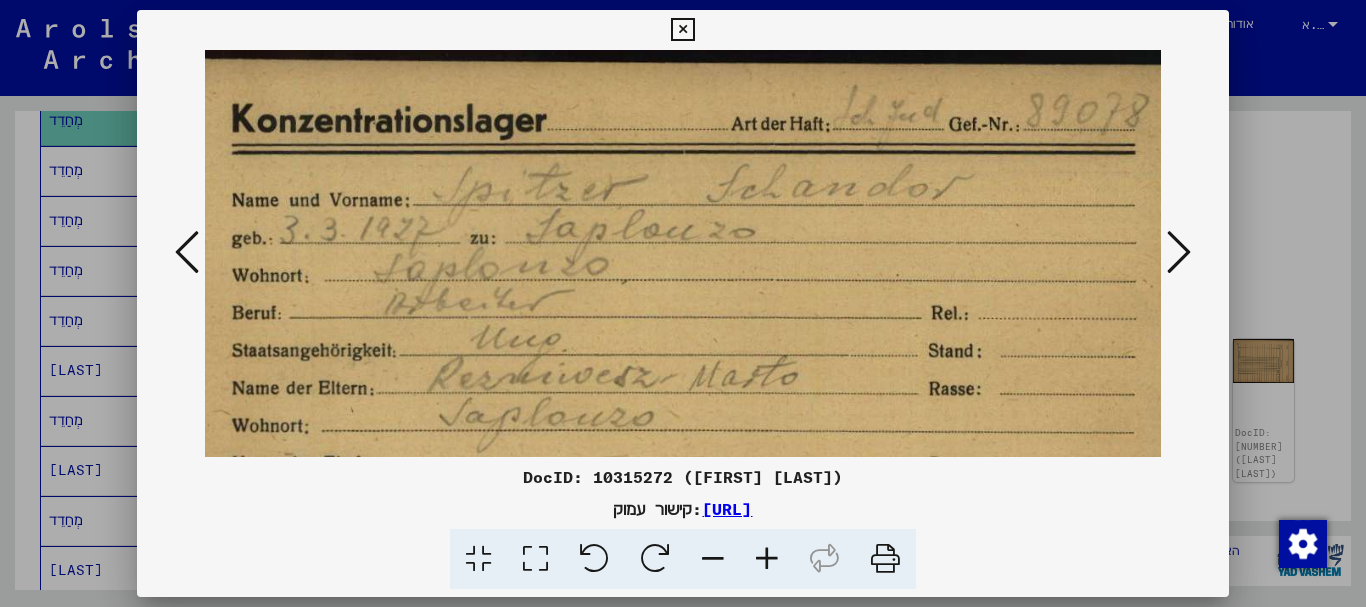 scroll, scrollTop: 0, scrollLeft: 77, axis: horizontal 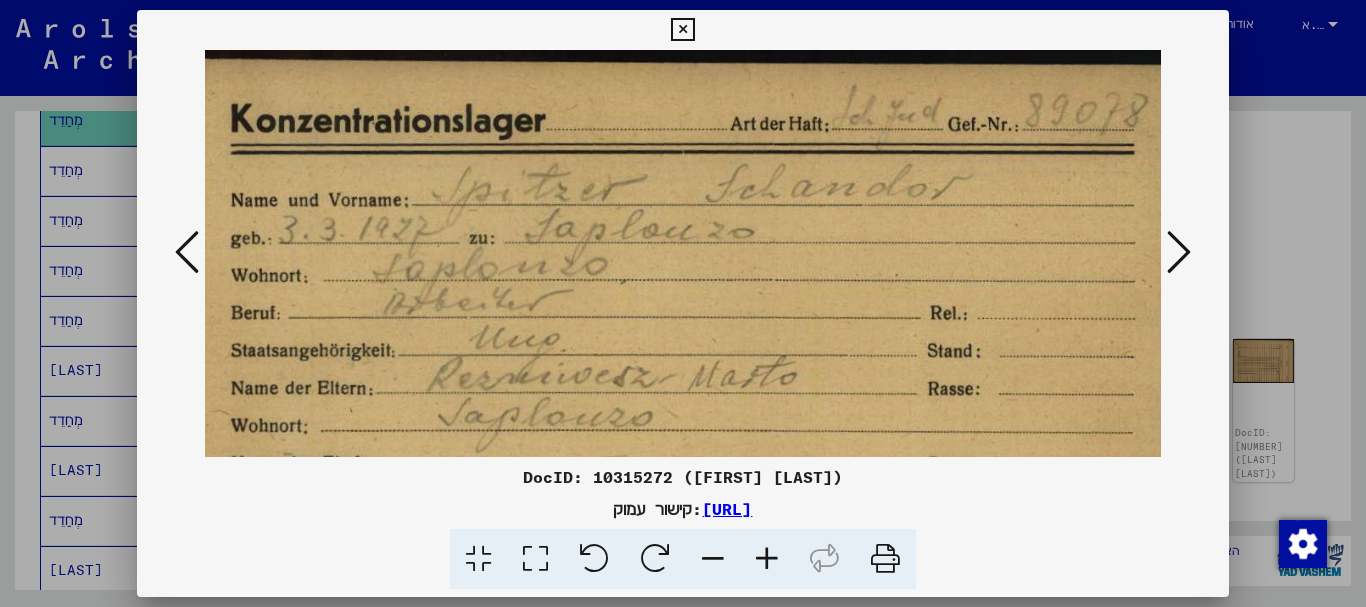 drag, startPoint x: 719, startPoint y: 287, endPoint x: 642, endPoint y: 320, distance: 83.773506 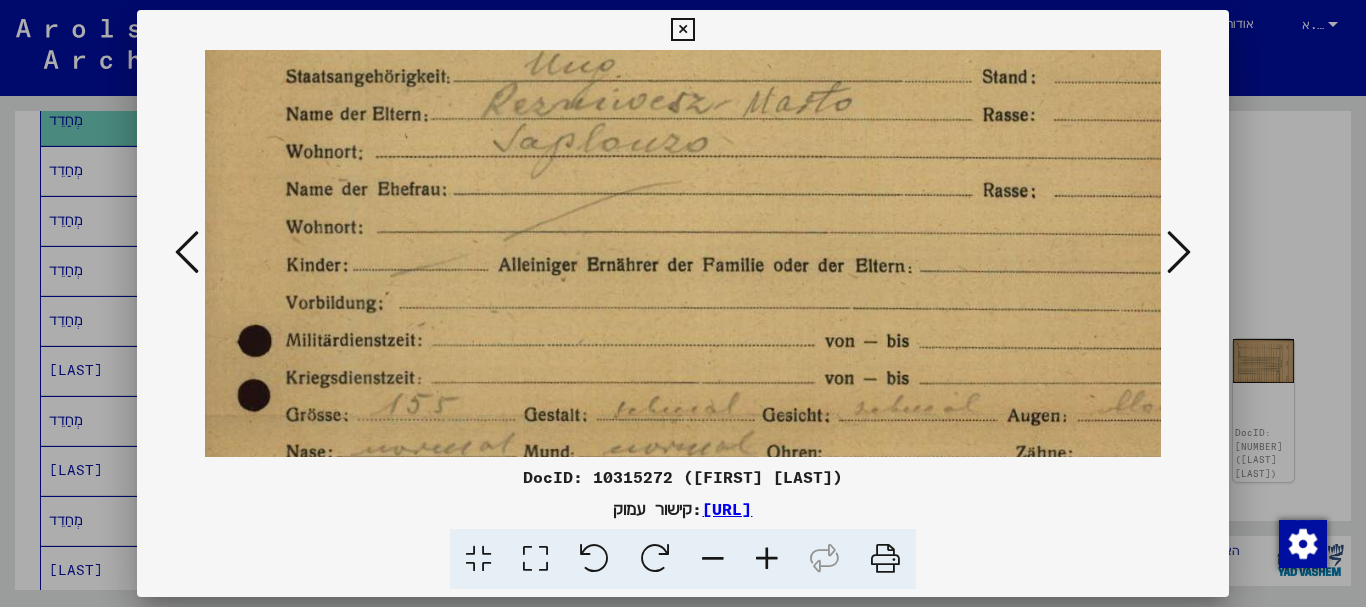 drag, startPoint x: 975, startPoint y: 417, endPoint x: 1030, endPoint y: 143, distance: 279.46558 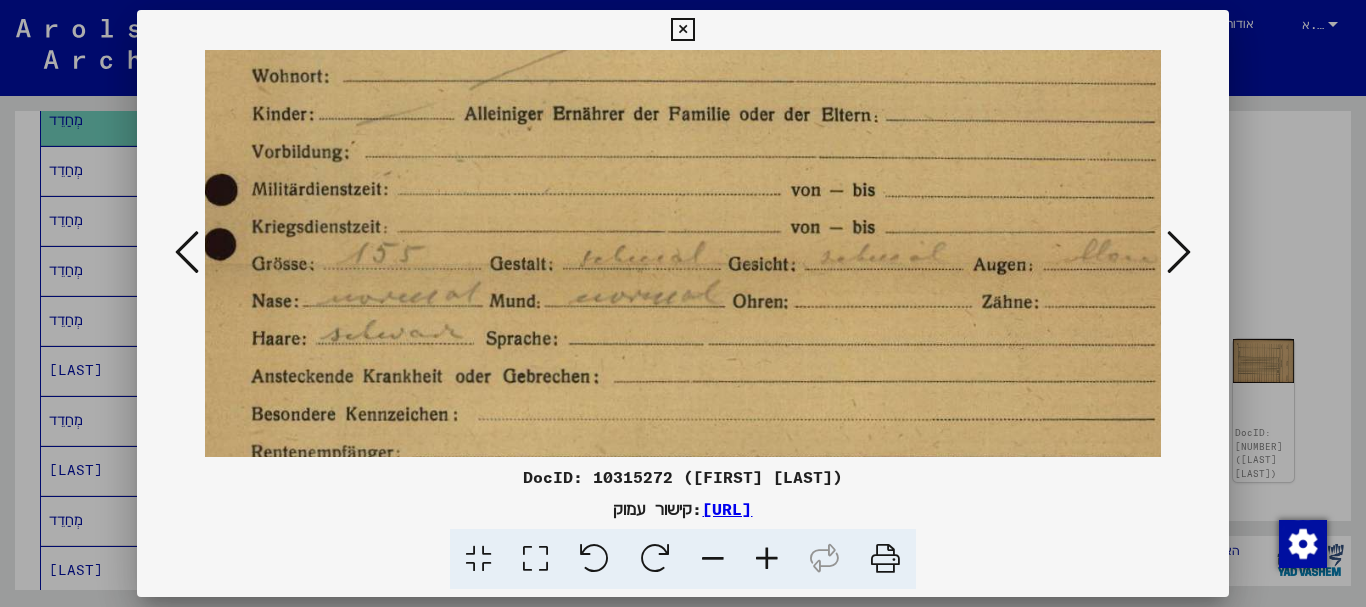 scroll, scrollTop: 440, scrollLeft: 58, axis: both 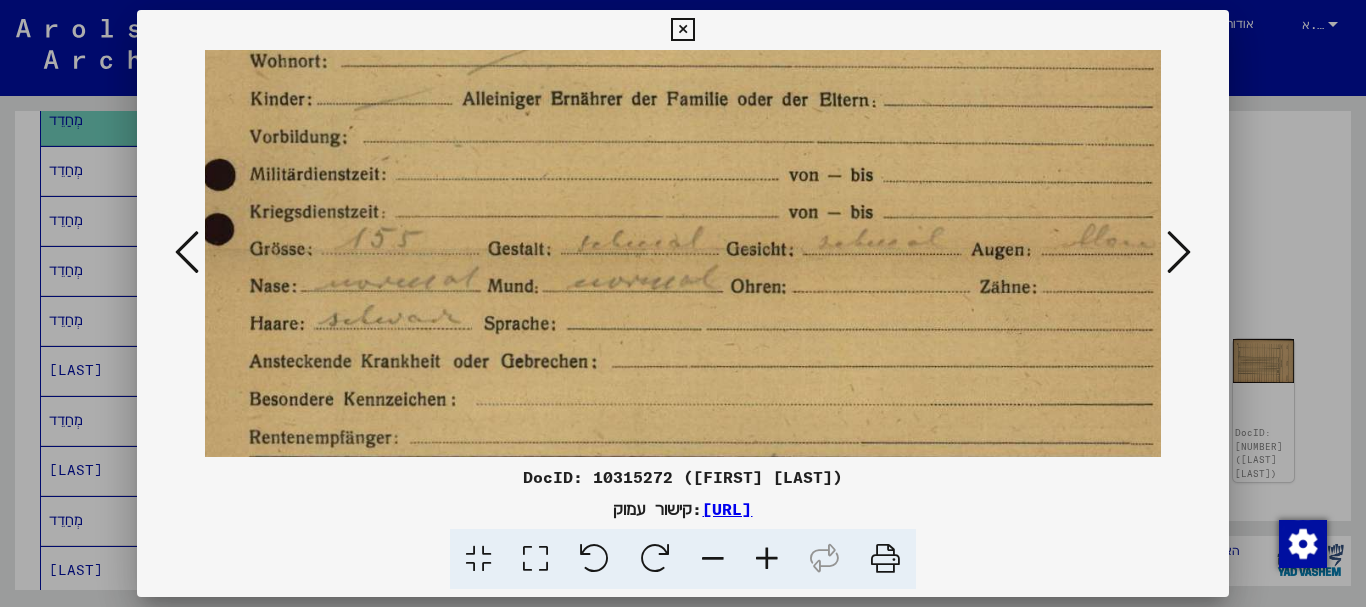 drag, startPoint x: 975, startPoint y: 188, endPoint x: 967, endPoint y: 148, distance: 40.792156 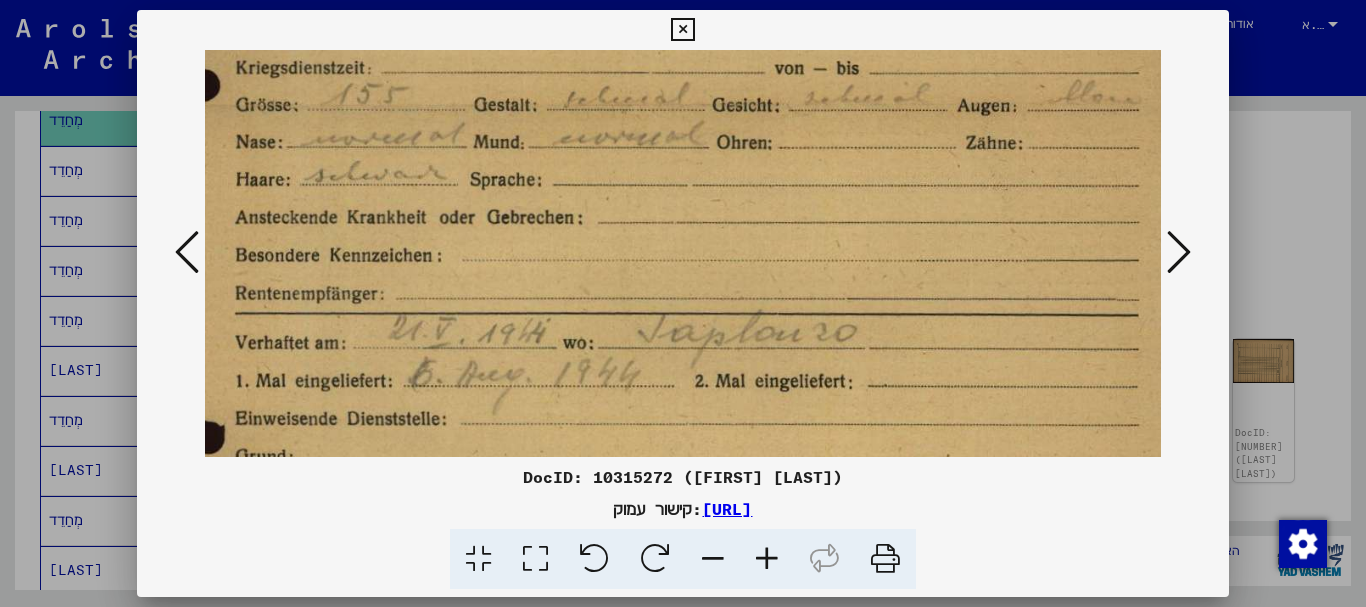 scroll, scrollTop: 676, scrollLeft: 82, axis: both 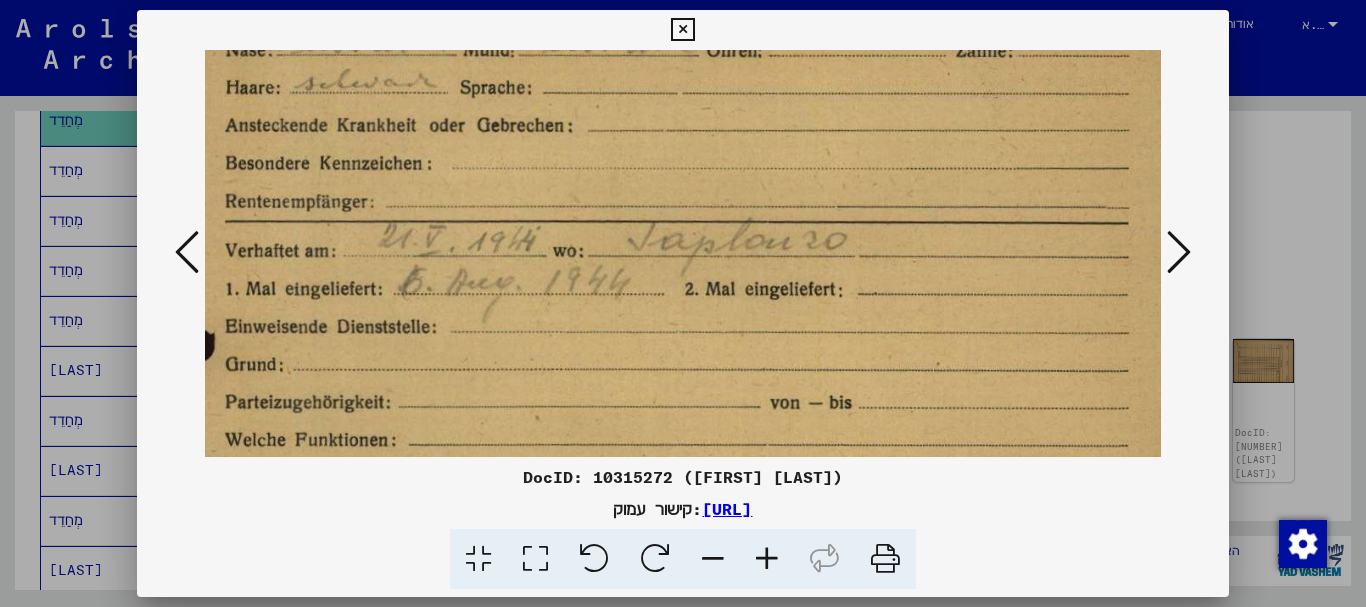 drag, startPoint x: 922, startPoint y: 382, endPoint x: 898, endPoint y: 146, distance: 237.2172 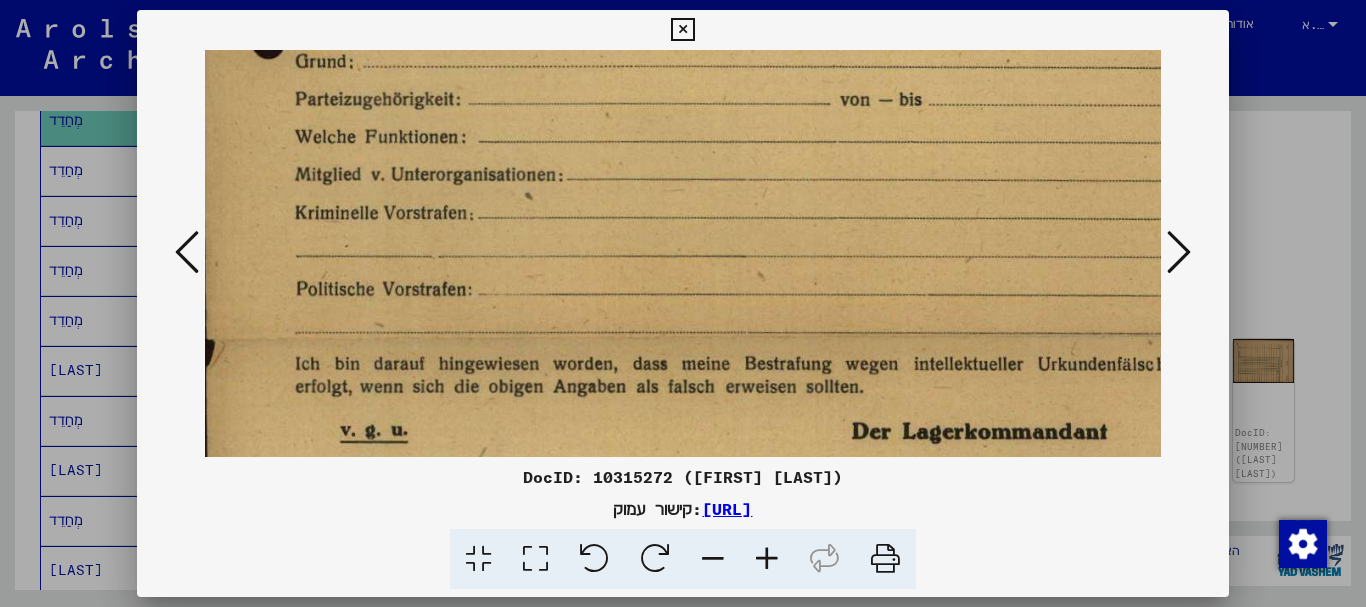 drag, startPoint x: 930, startPoint y: 361, endPoint x: 1000, endPoint y: 58, distance: 310.9807 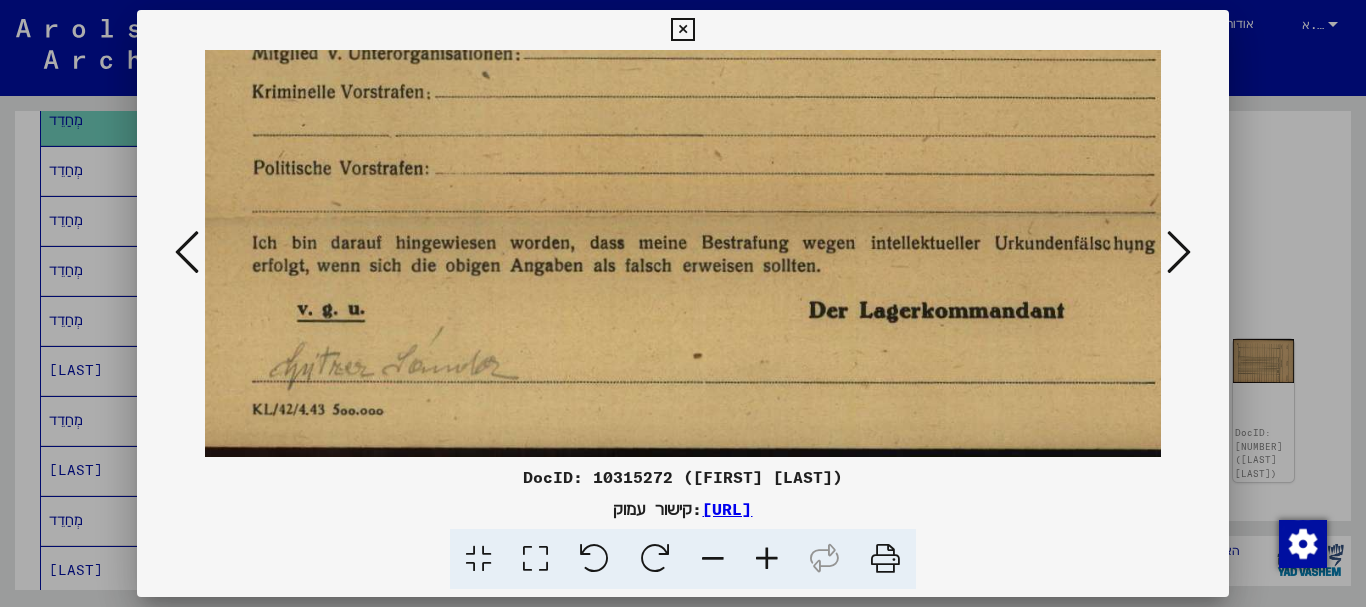 scroll, scrollTop: 1100, scrollLeft: 57, axis: both 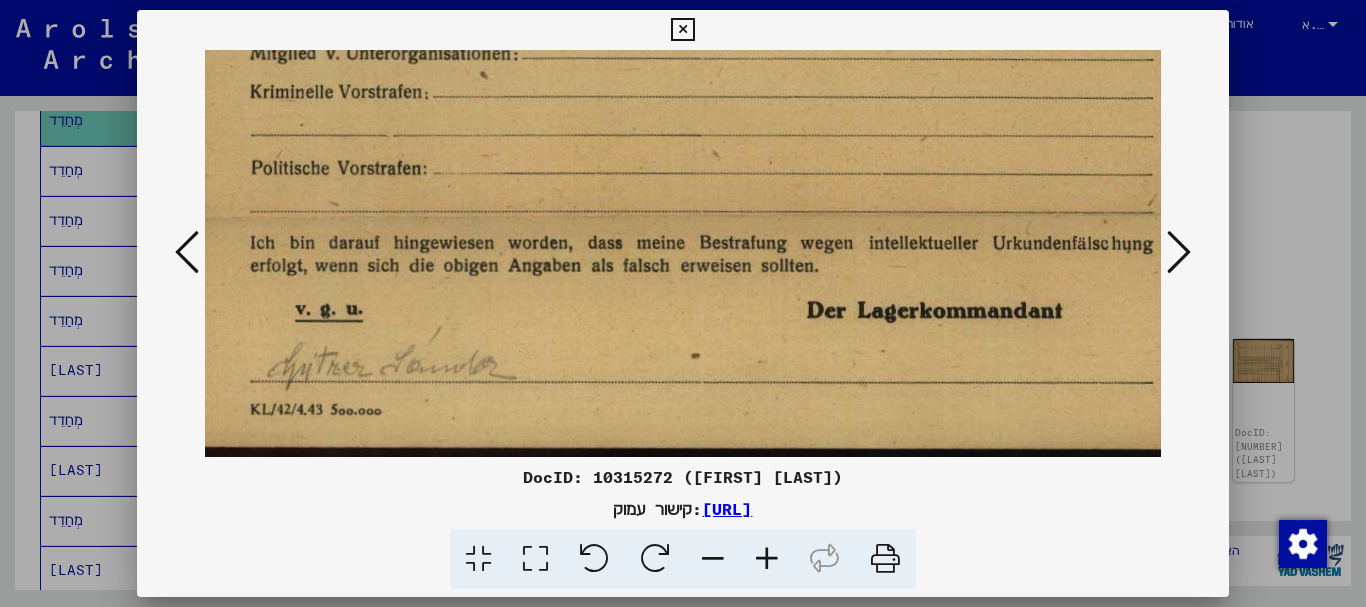 drag, startPoint x: 1085, startPoint y: 265, endPoint x: 1050, endPoint y: 129, distance: 140.43147 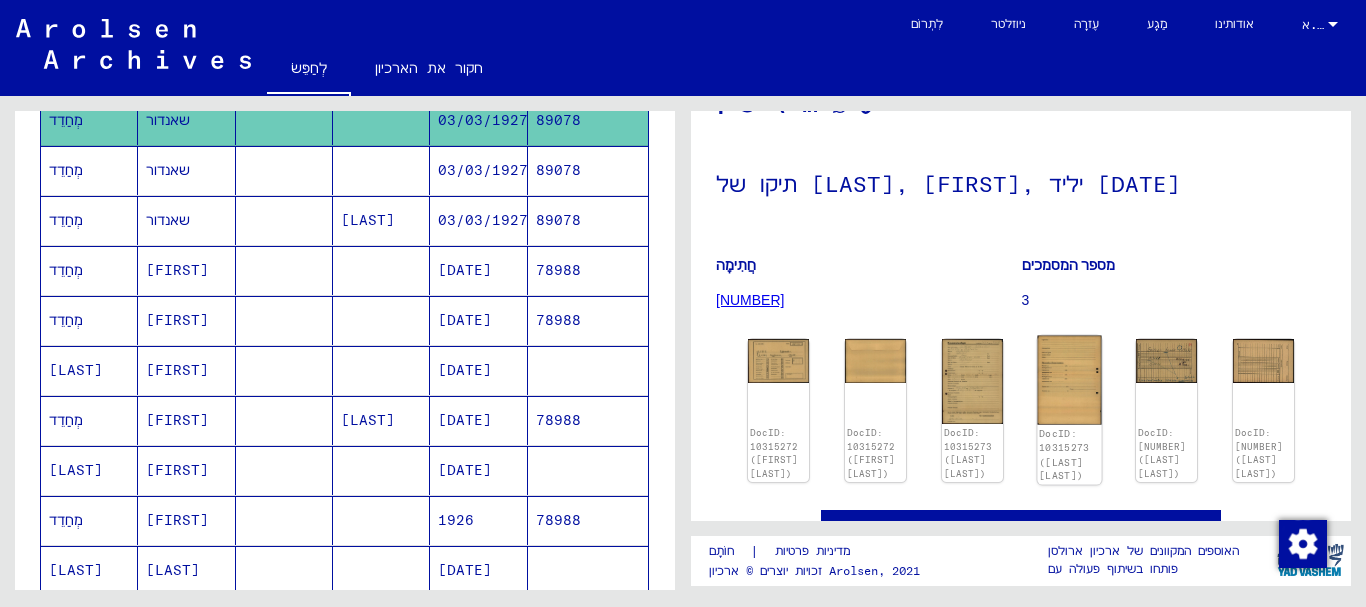 click 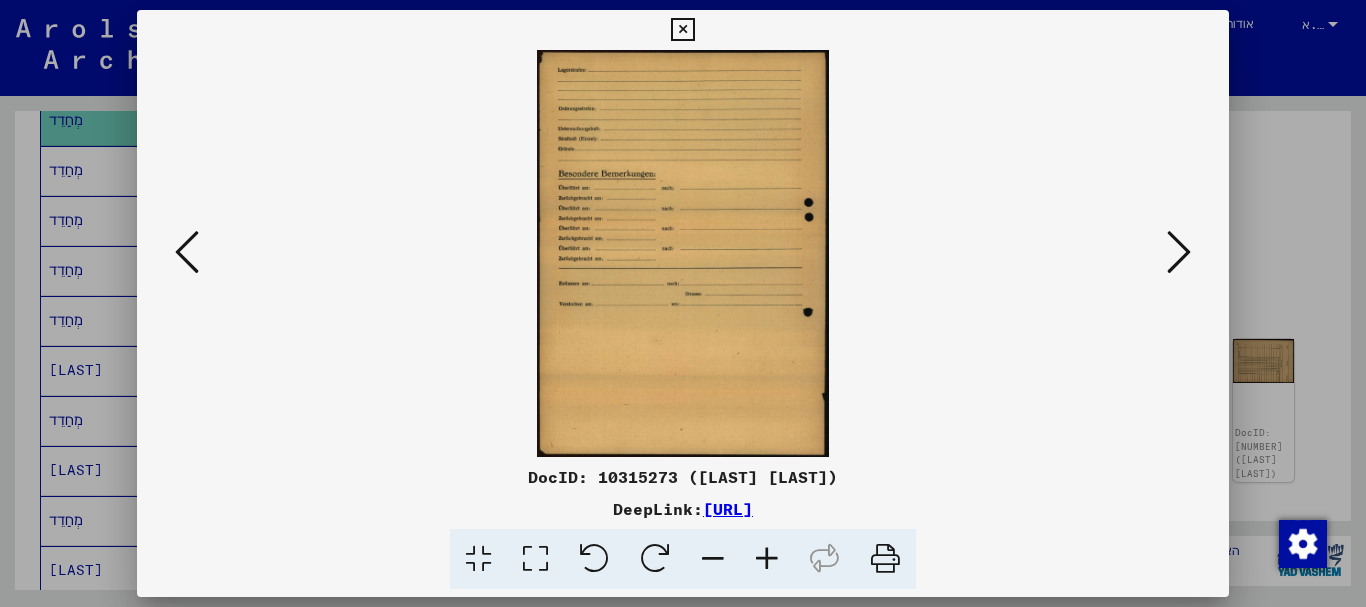 click at bounding box center [1179, 253] 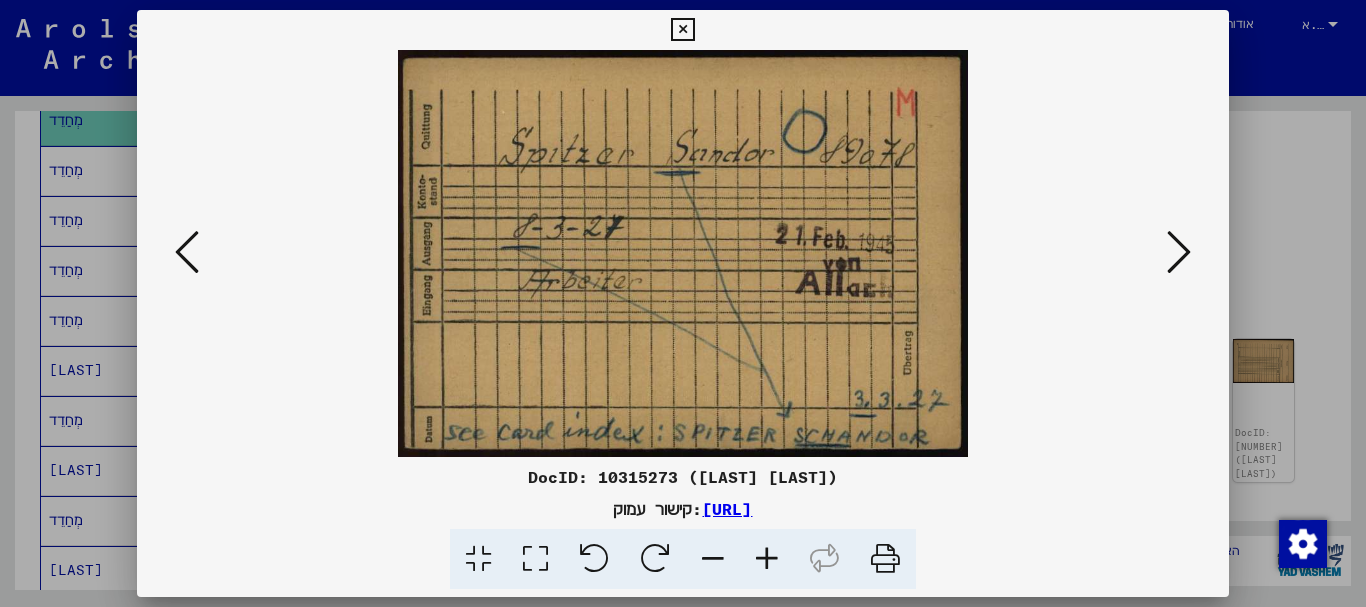 click at bounding box center (1179, 252) 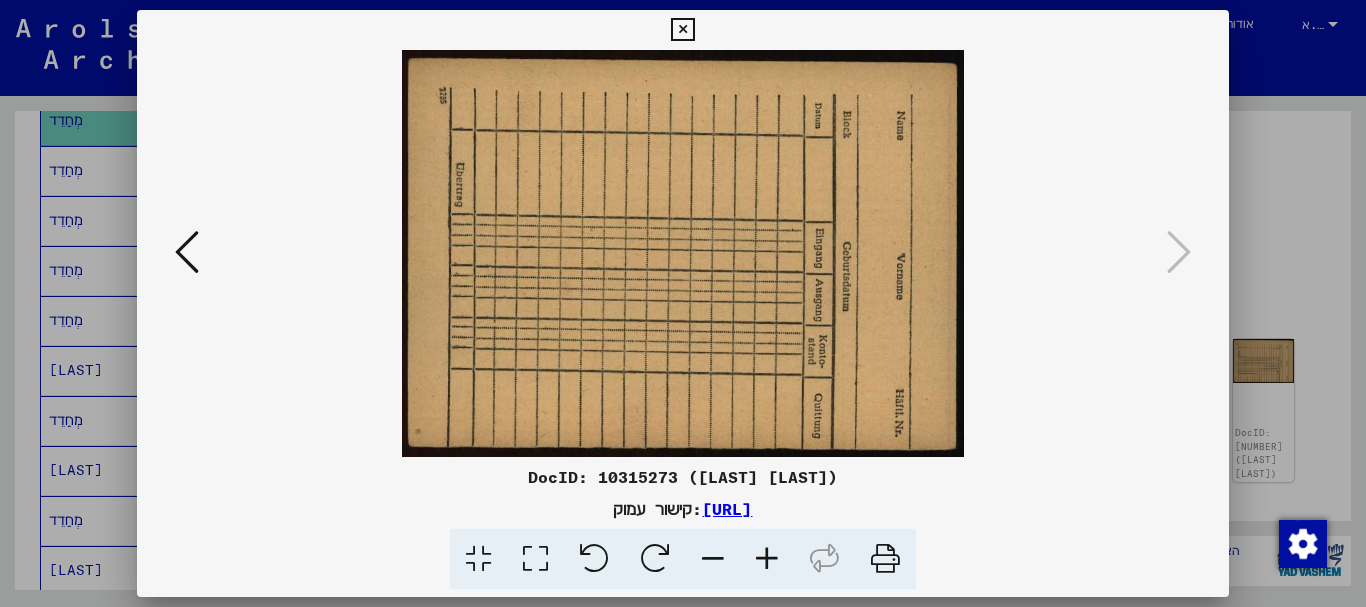 click at bounding box center [187, 252] 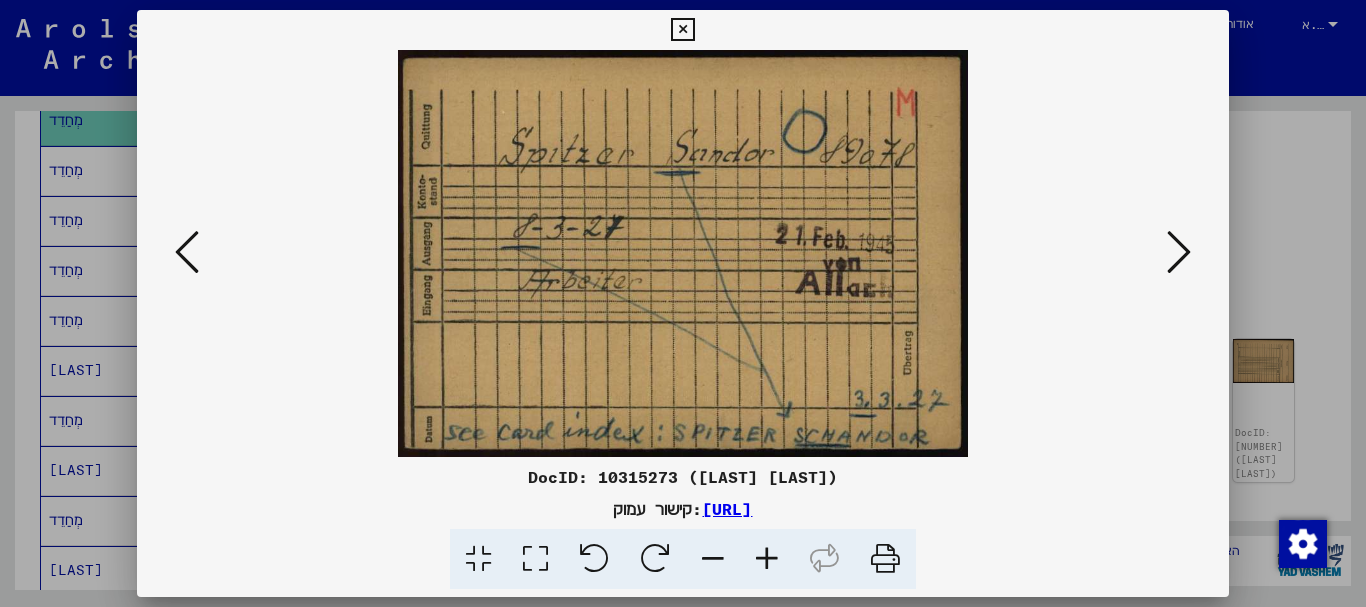click at bounding box center [683, 303] 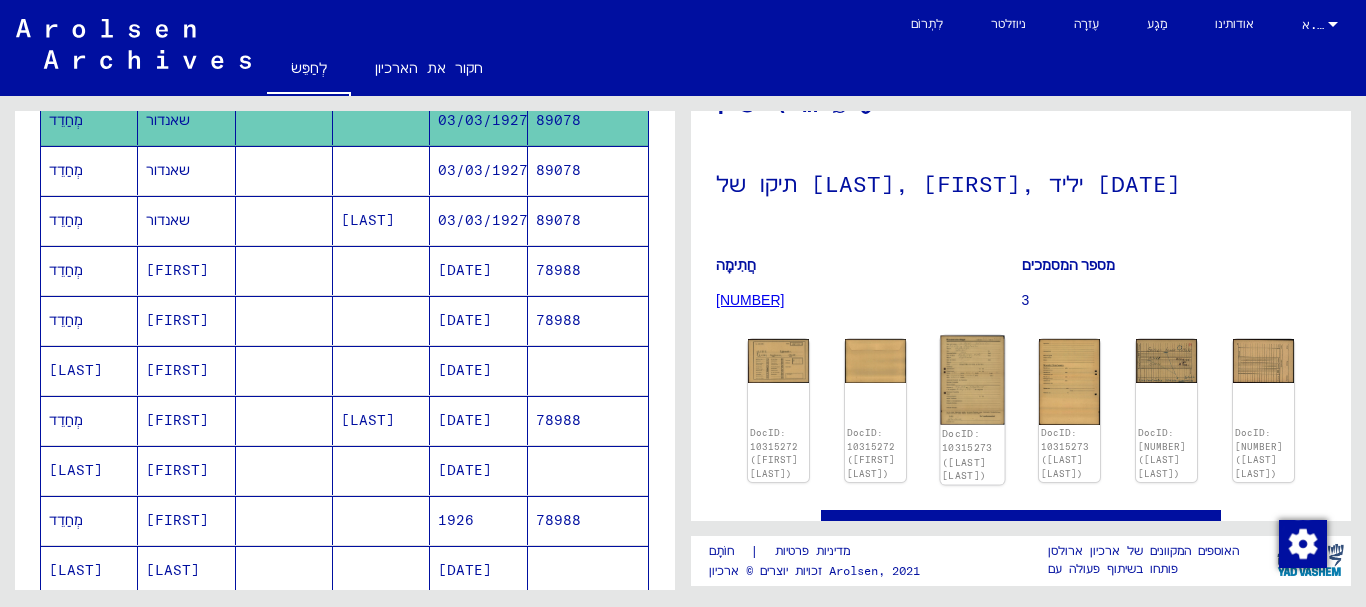 click 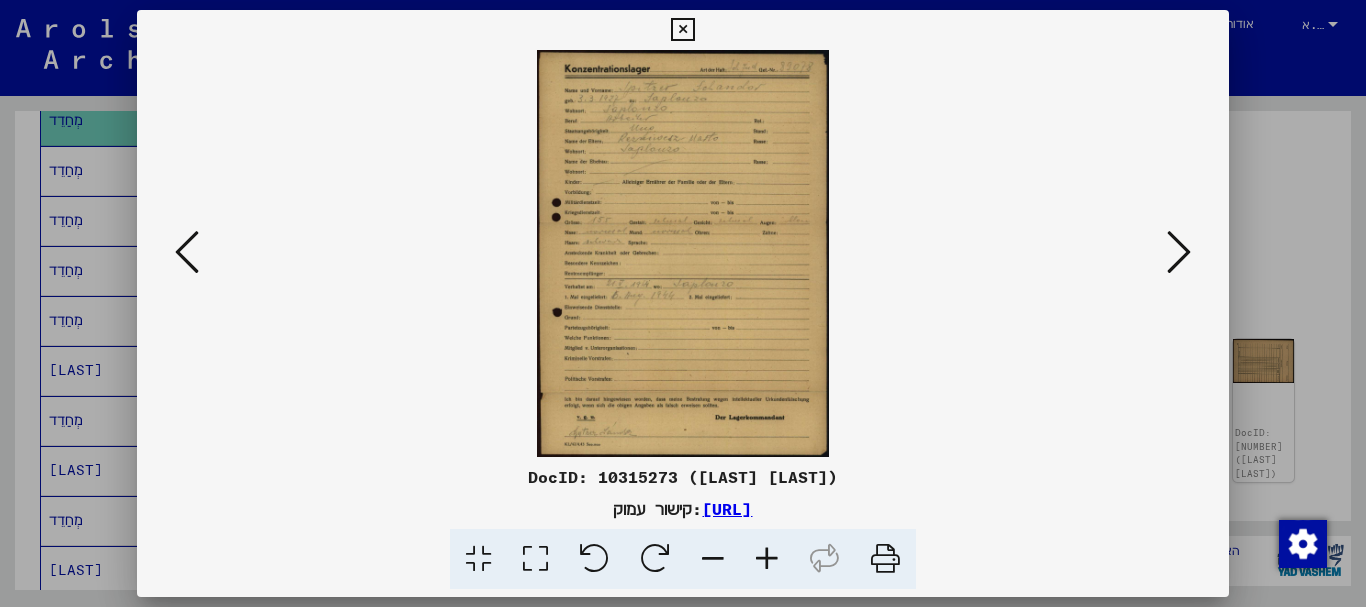 click at bounding box center [767, 559] 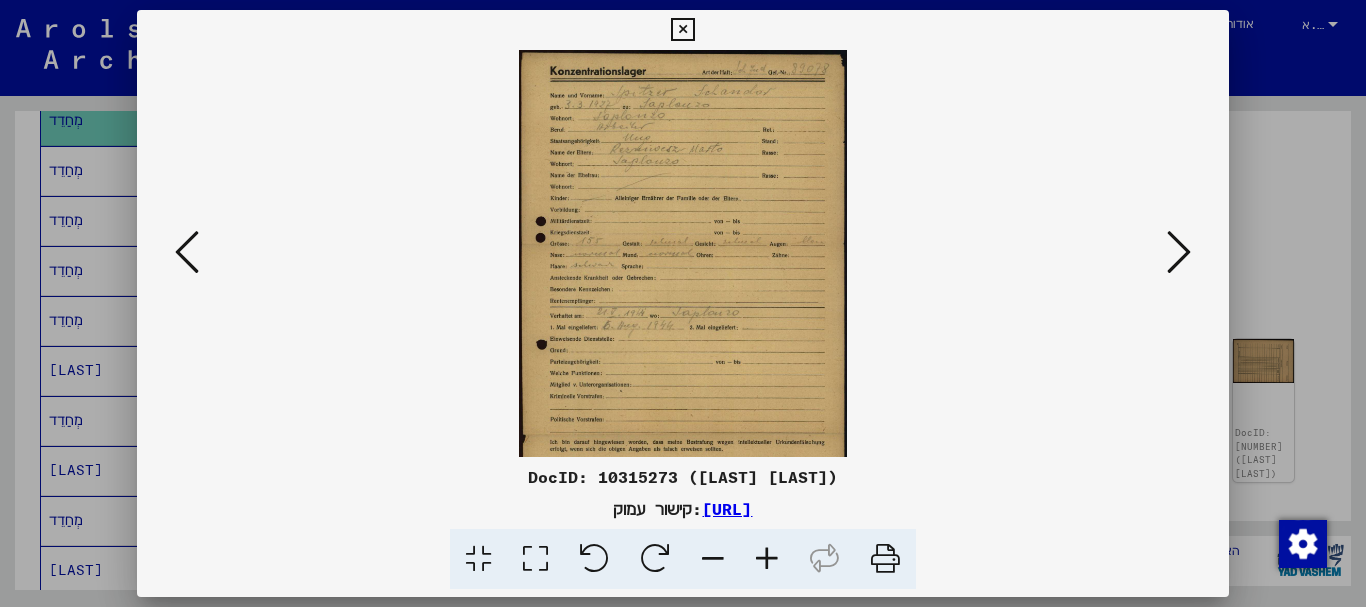 click at bounding box center (767, 559) 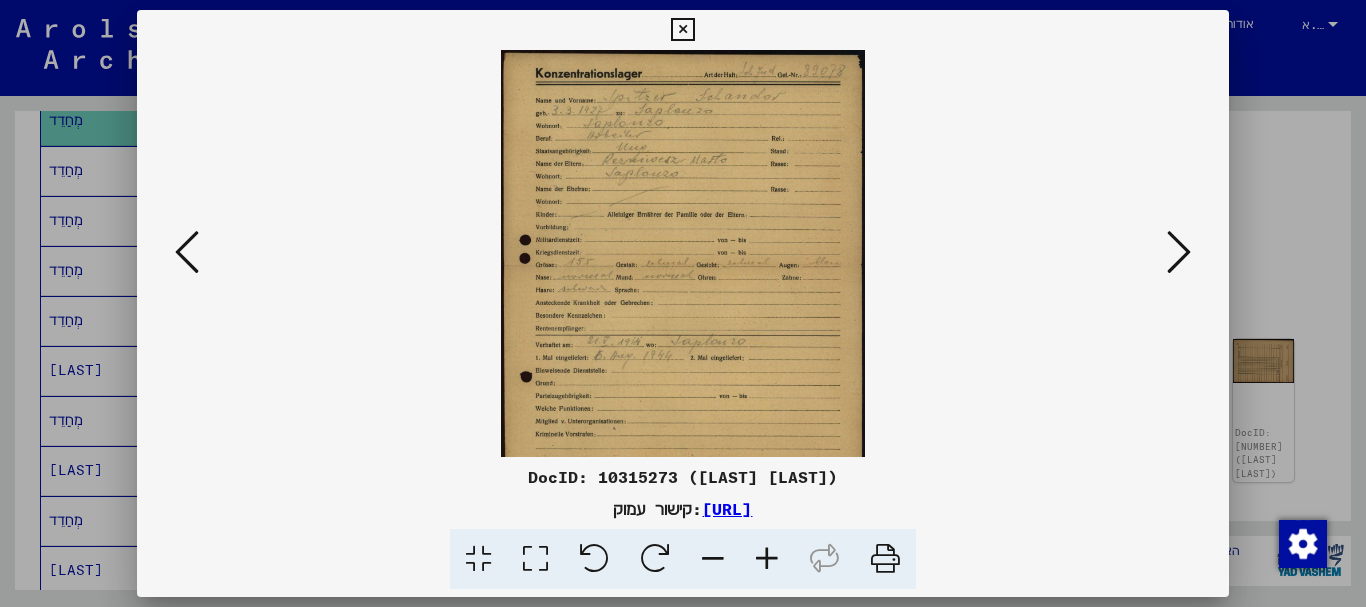 click at bounding box center (767, 559) 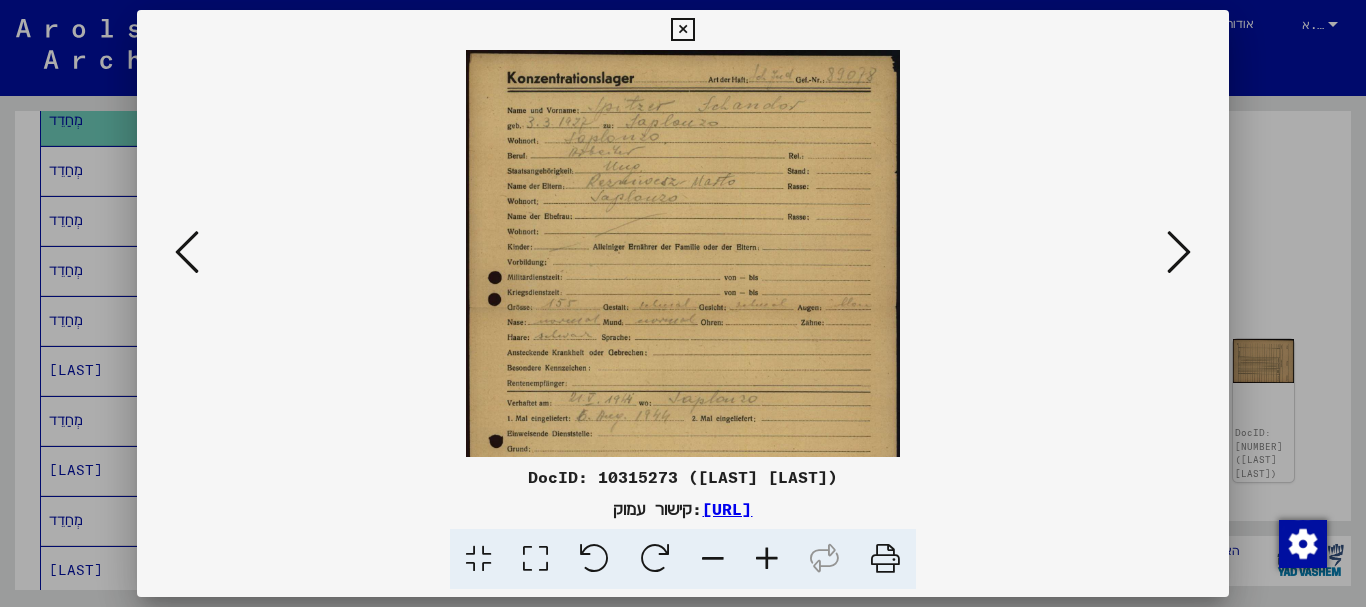 click at bounding box center (767, 559) 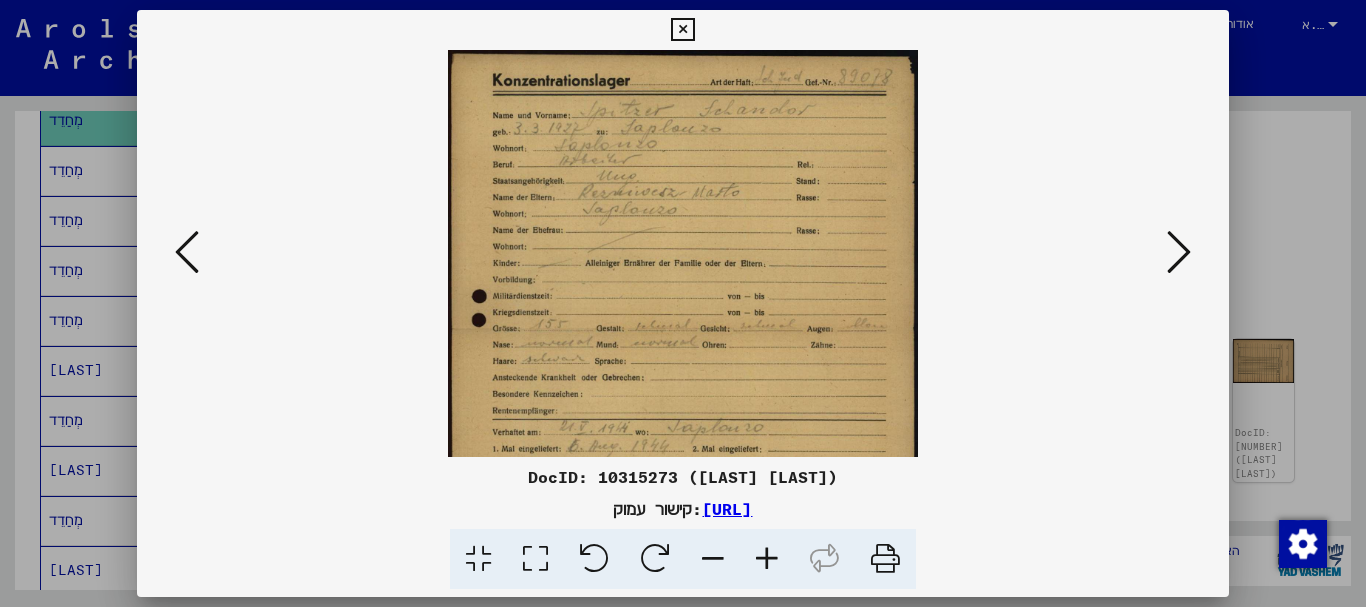 click at bounding box center (767, 559) 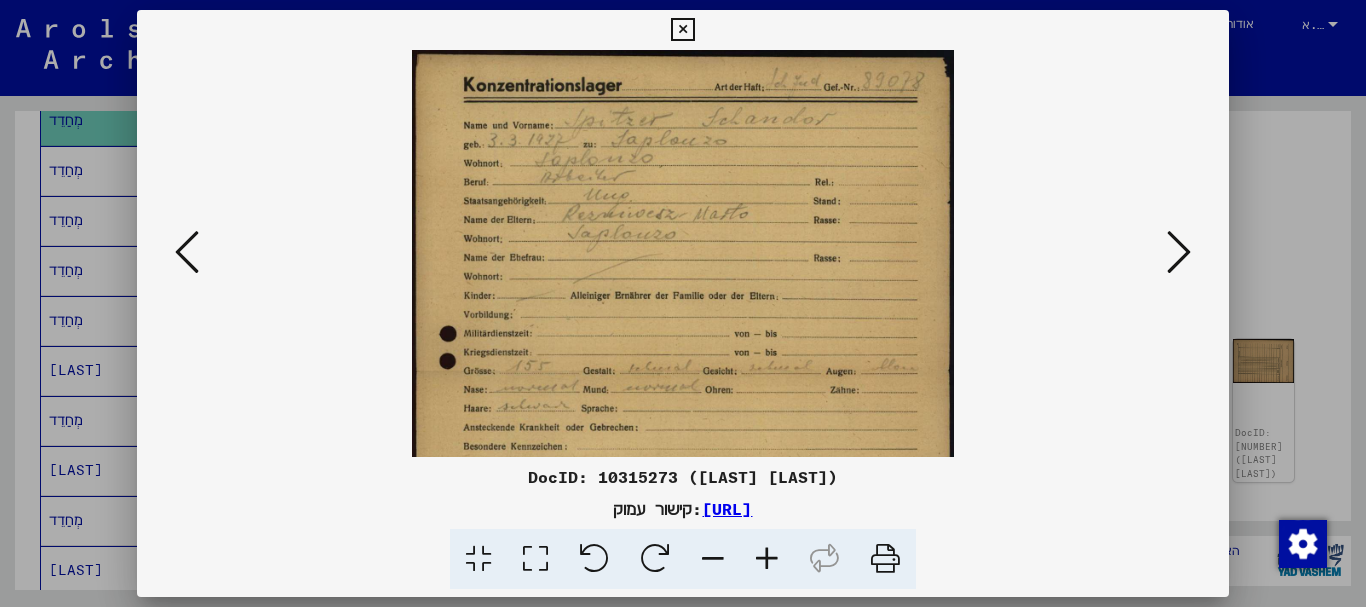 click at bounding box center [767, 559] 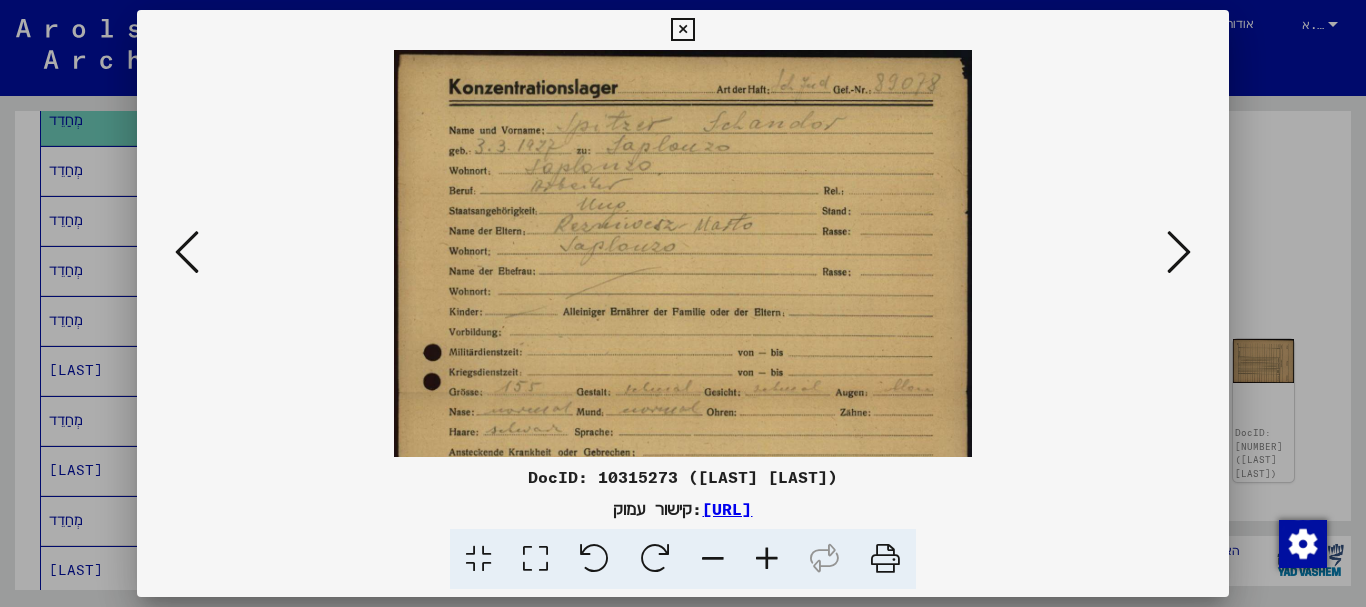 click at bounding box center (767, 559) 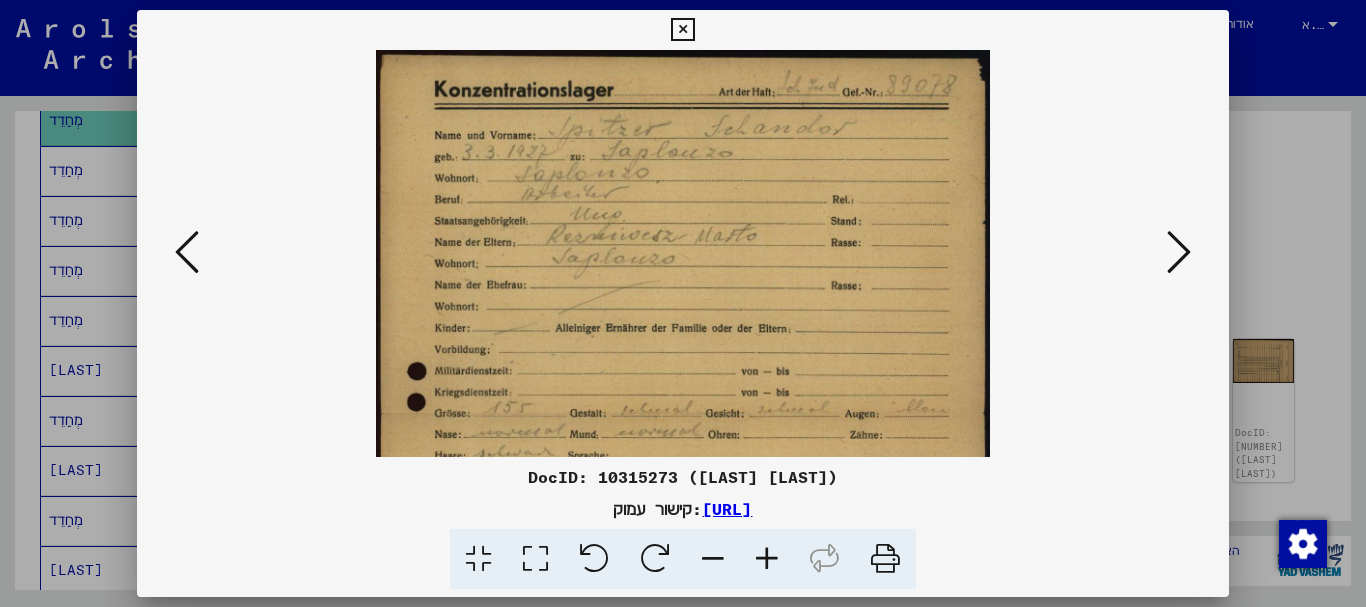 click at bounding box center [767, 559] 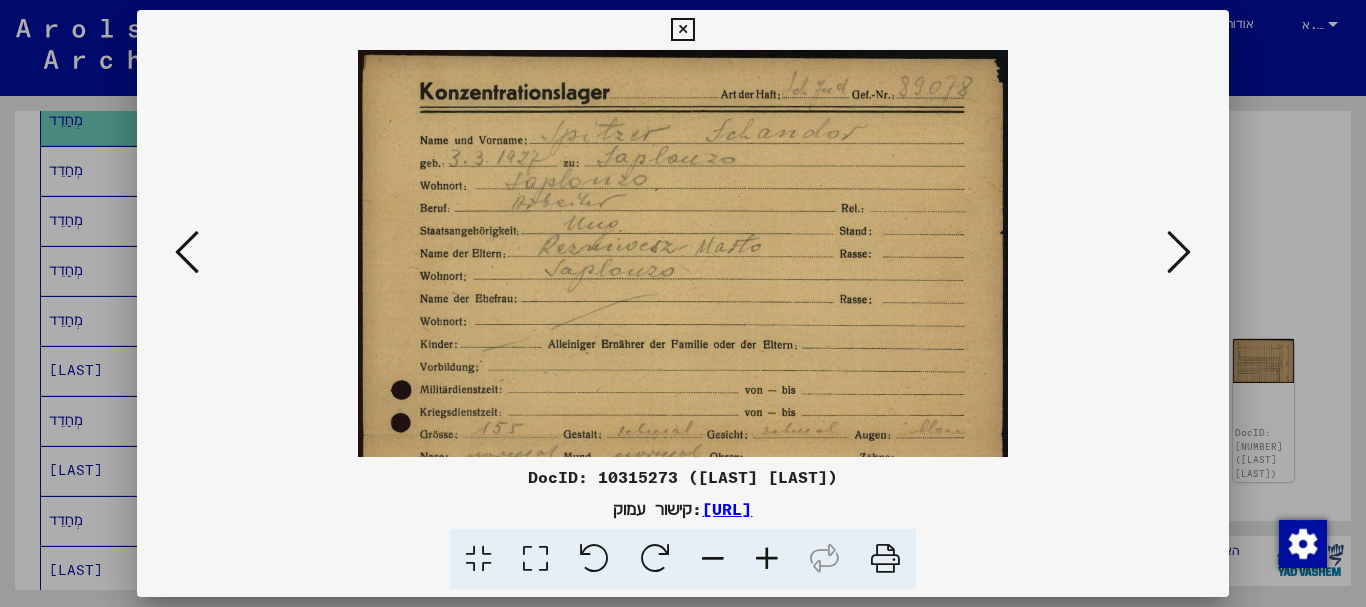 click at bounding box center (767, 559) 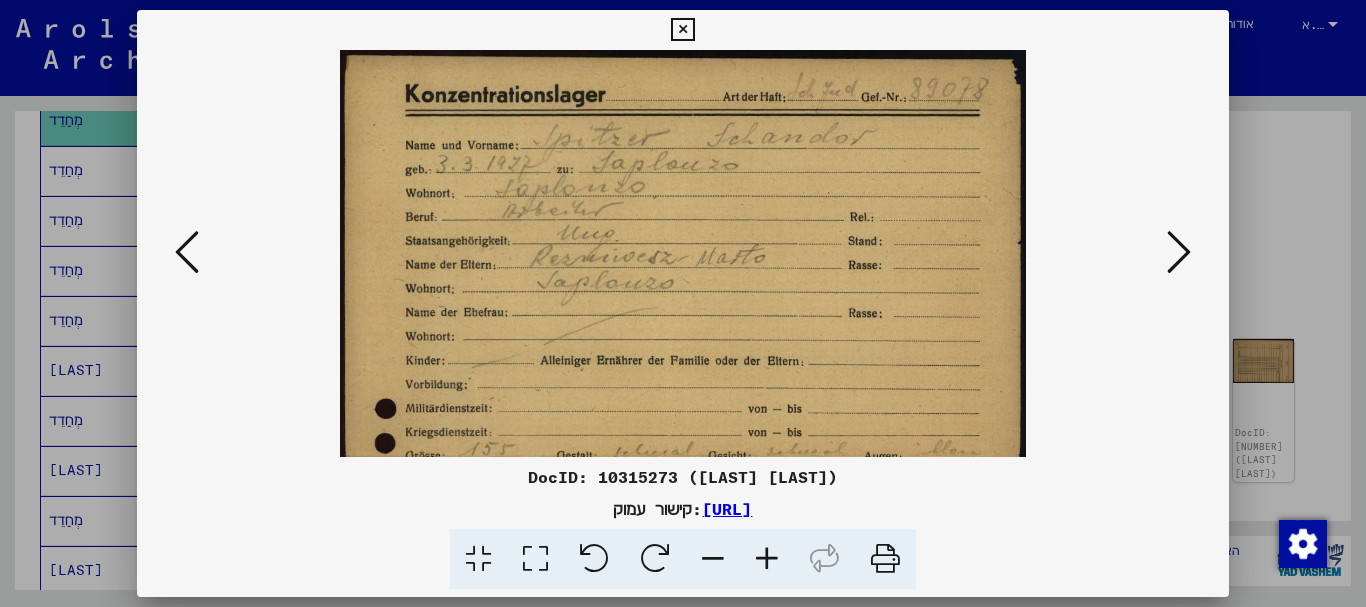 click at bounding box center [767, 559] 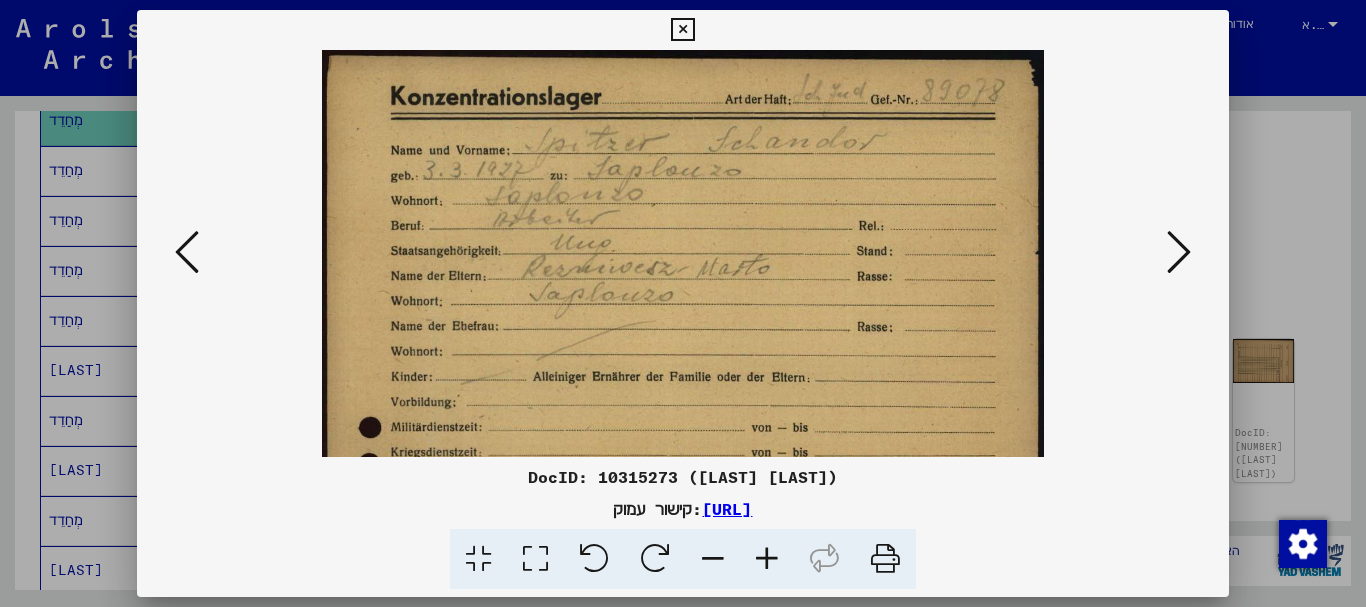 click at bounding box center (767, 559) 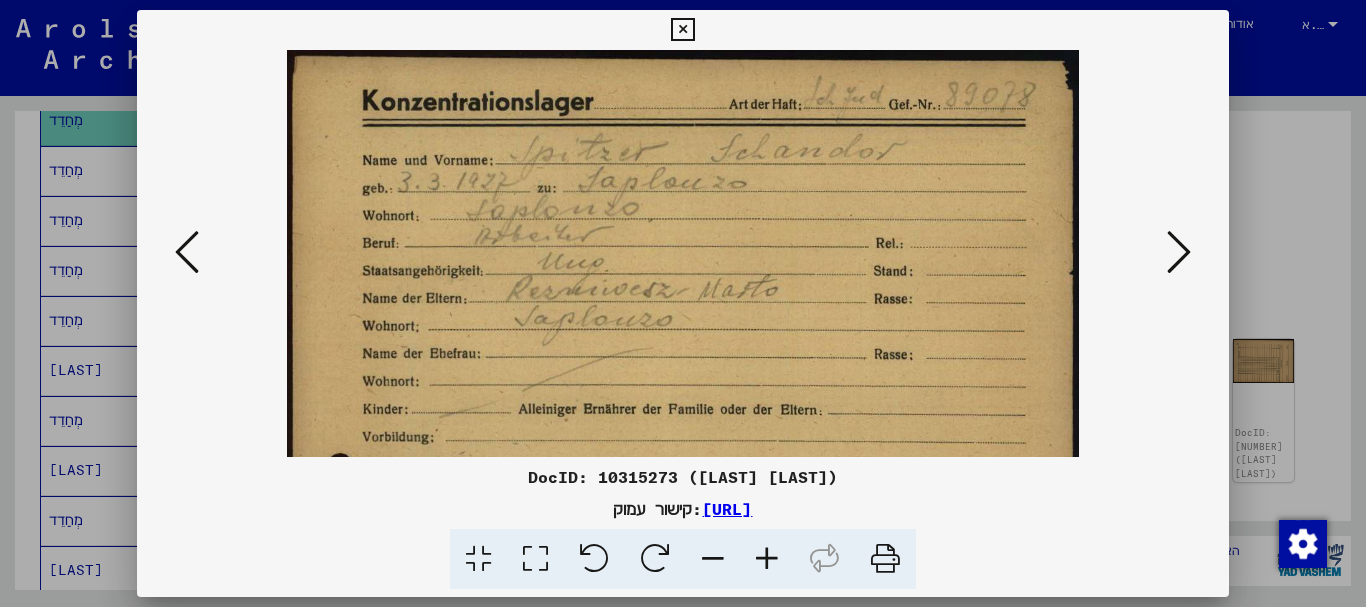 click at bounding box center (767, 559) 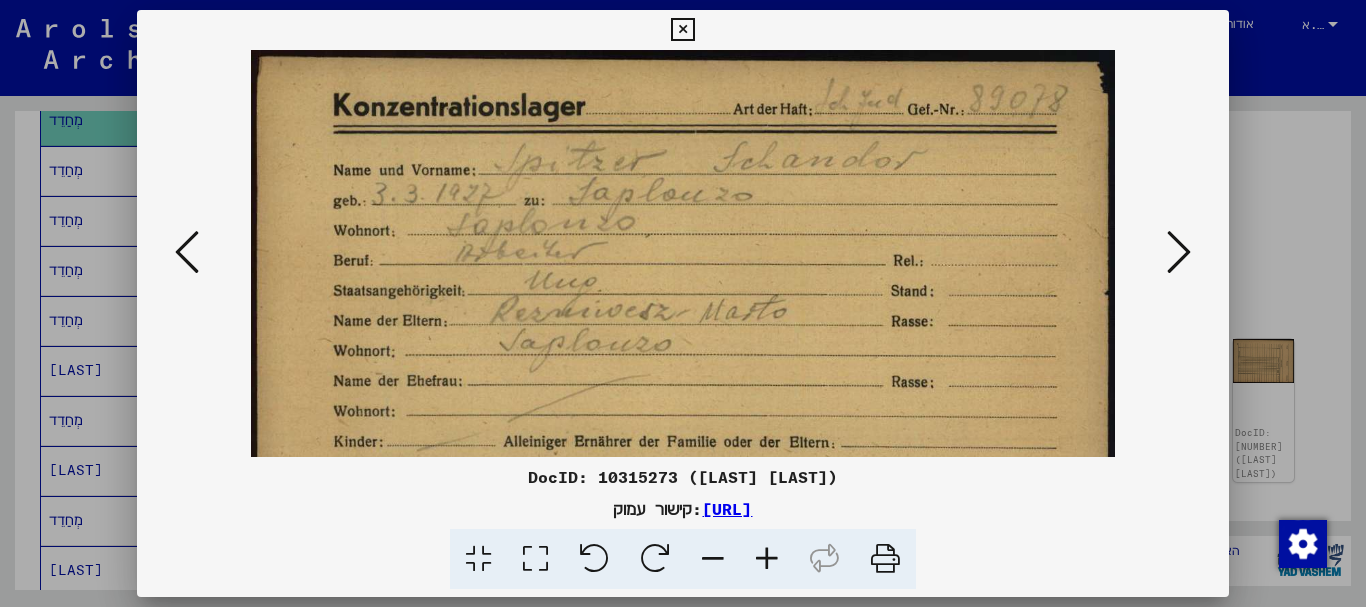 click at bounding box center [767, 559] 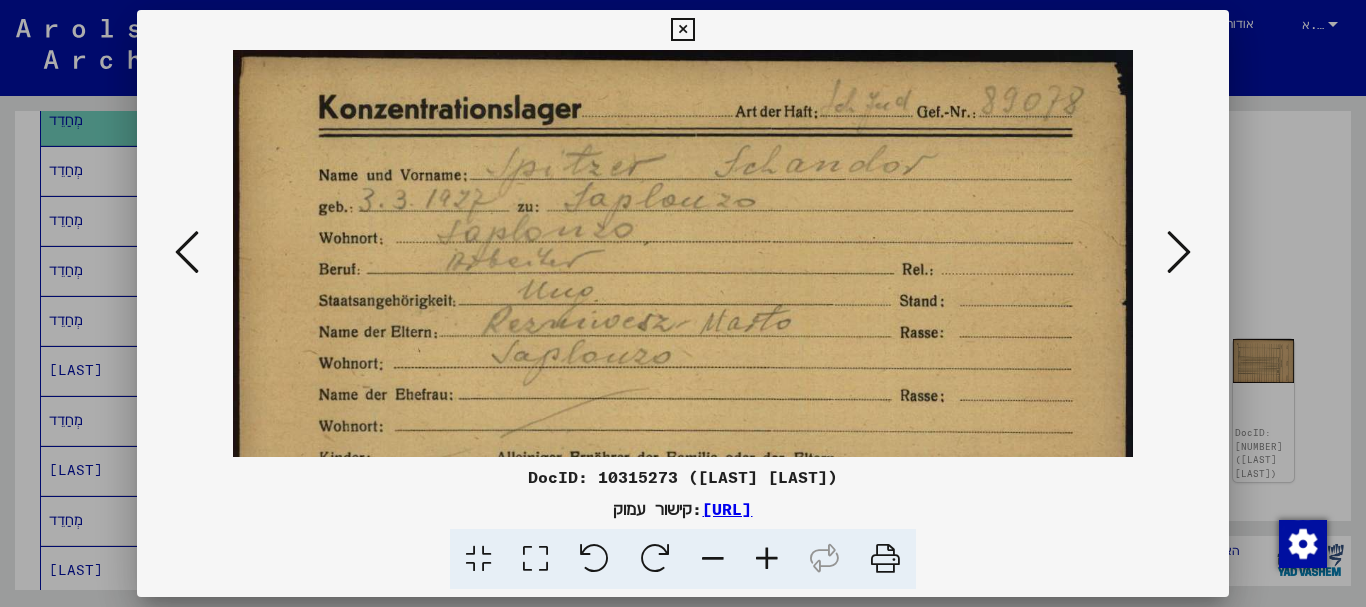 click at bounding box center [767, 559] 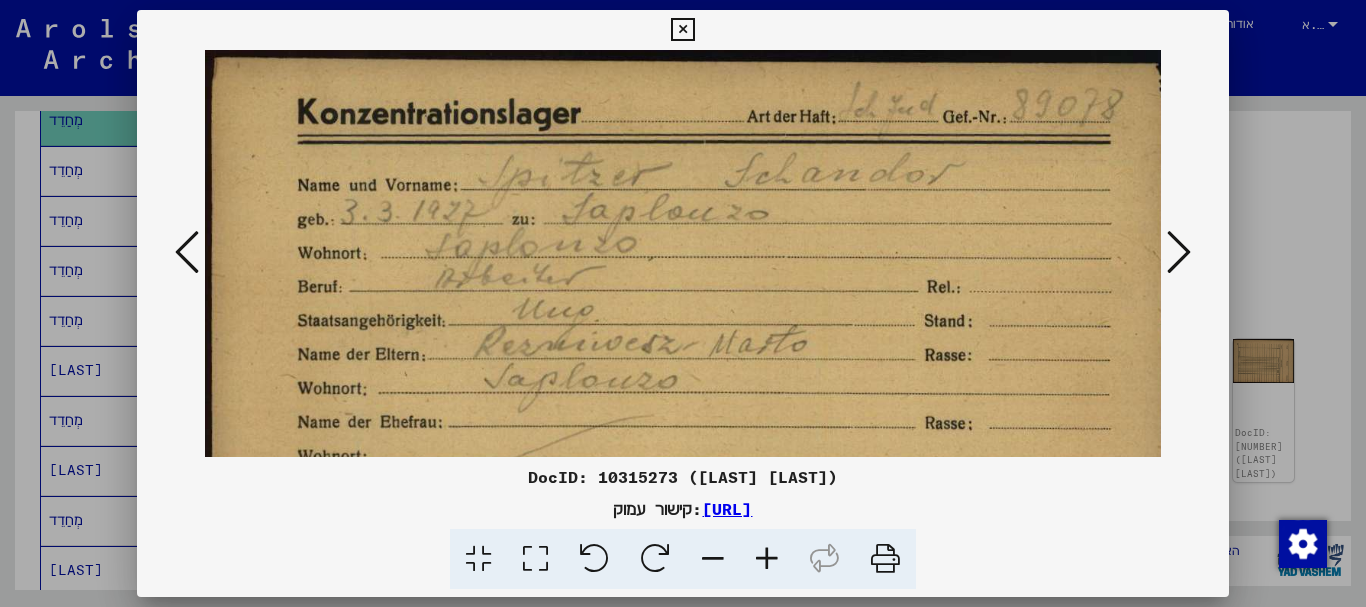 click at bounding box center (767, 559) 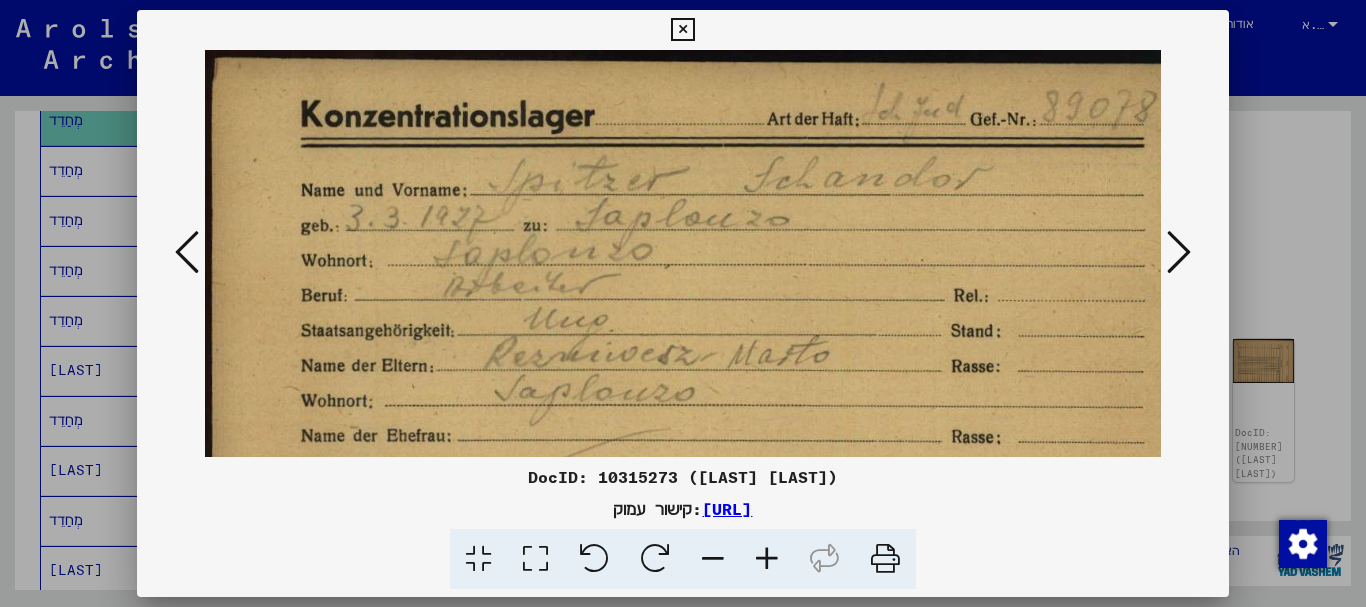 click at bounding box center [767, 559] 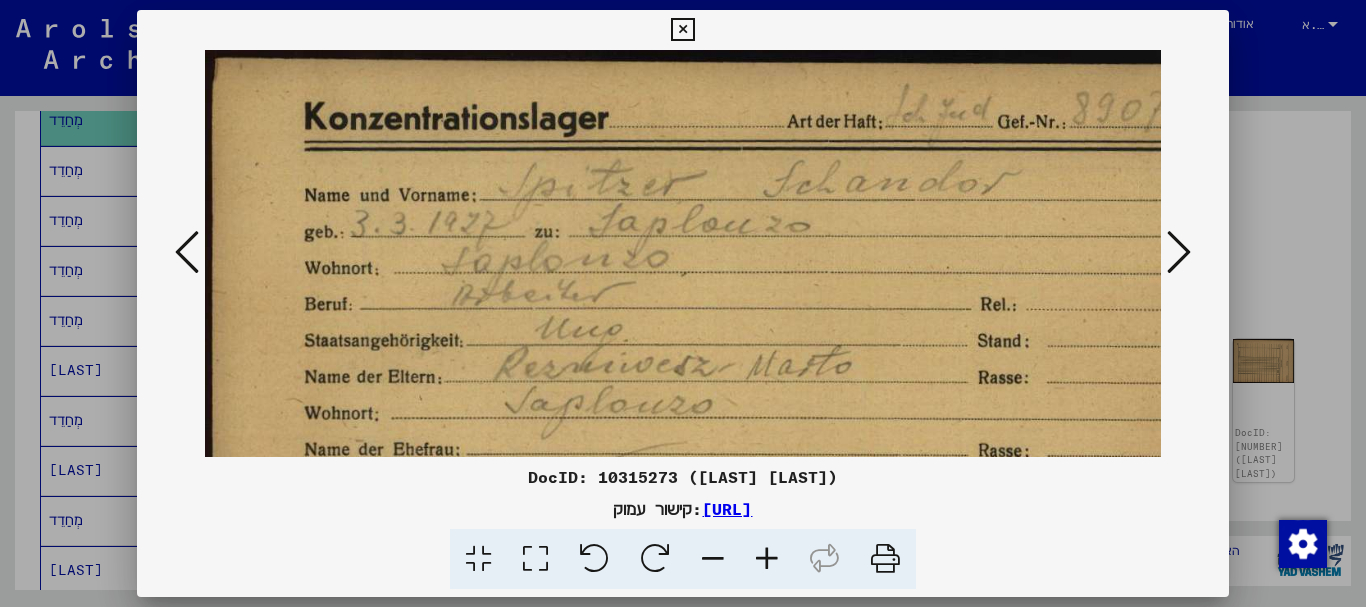 click at bounding box center [767, 559] 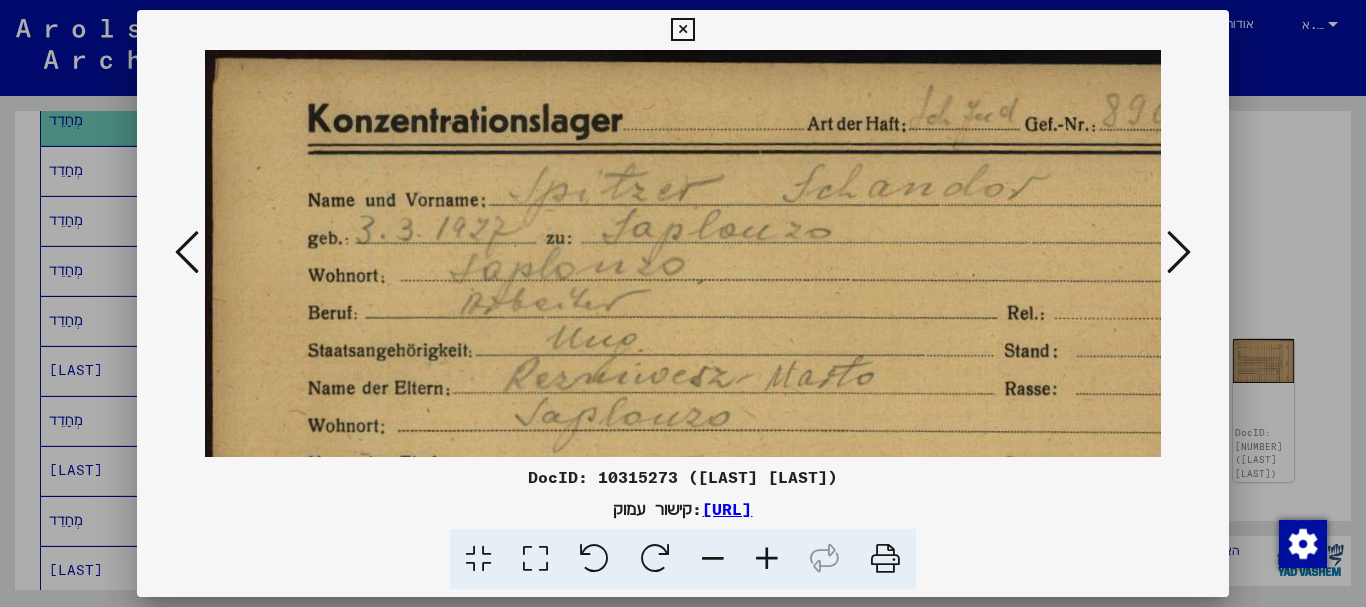 click at bounding box center (767, 559) 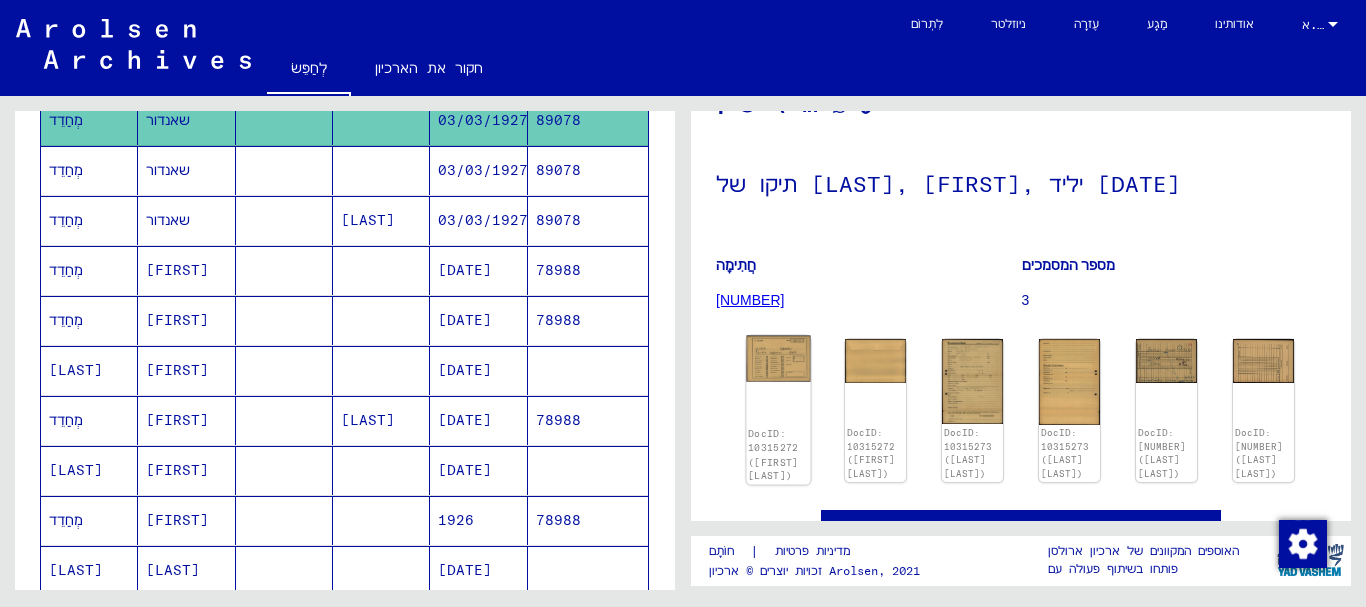 click 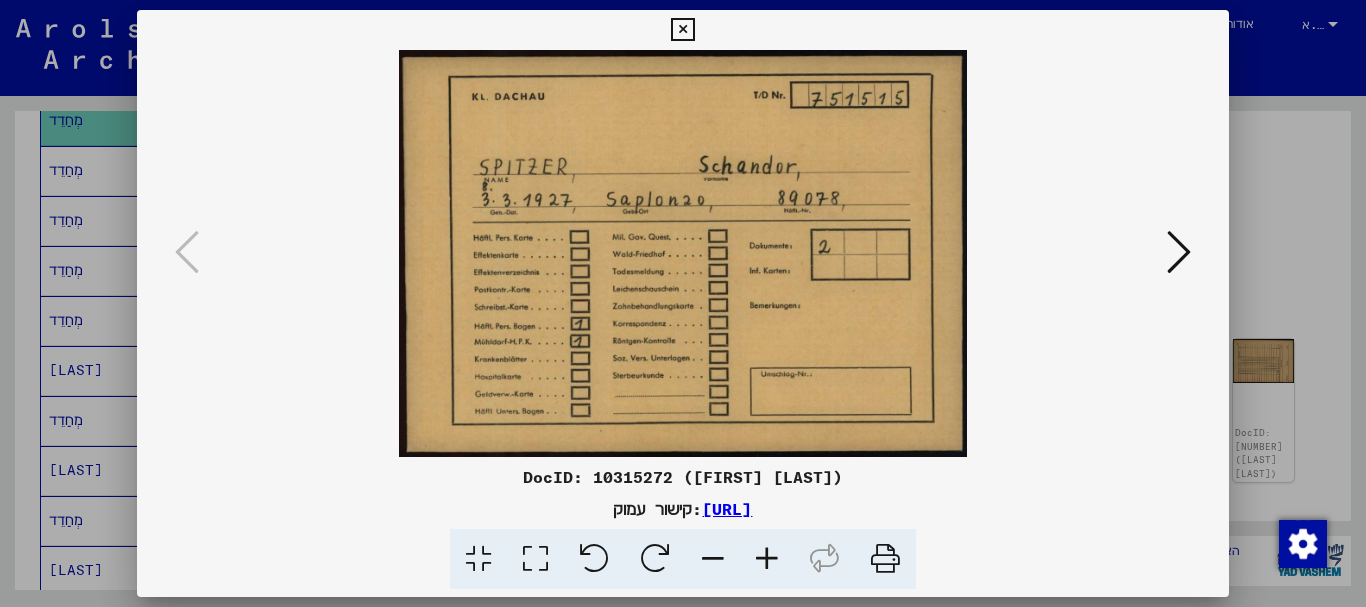 click at bounding box center [1179, 252] 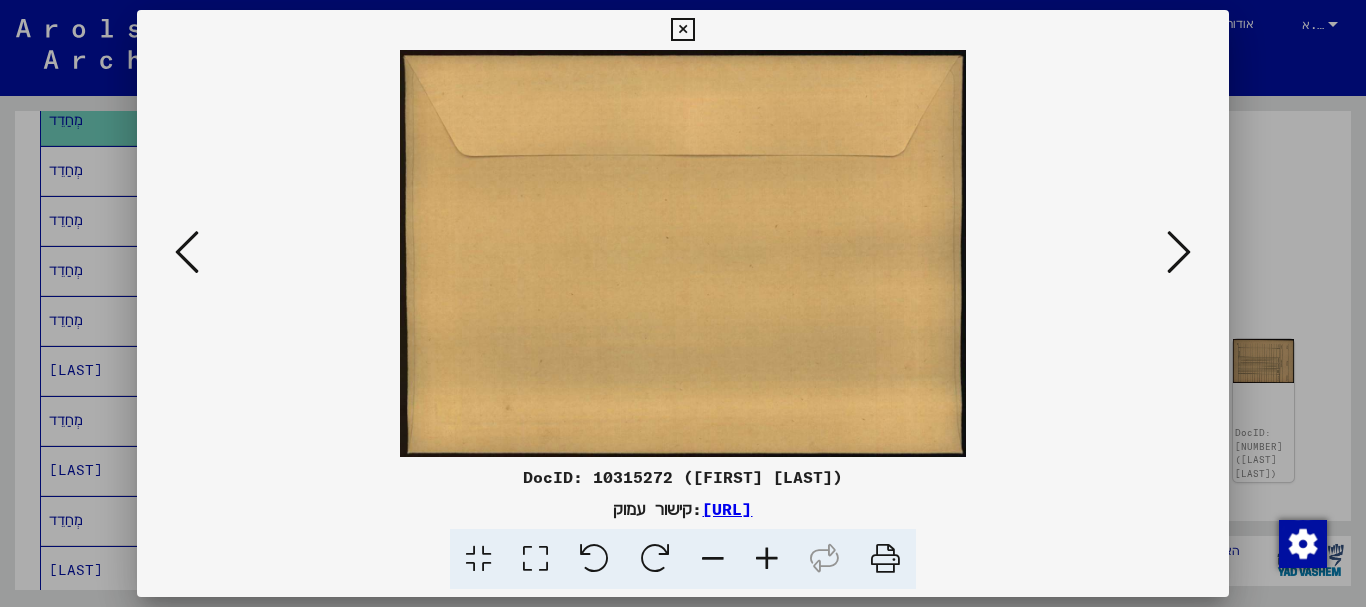 click at bounding box center [1179, 252] 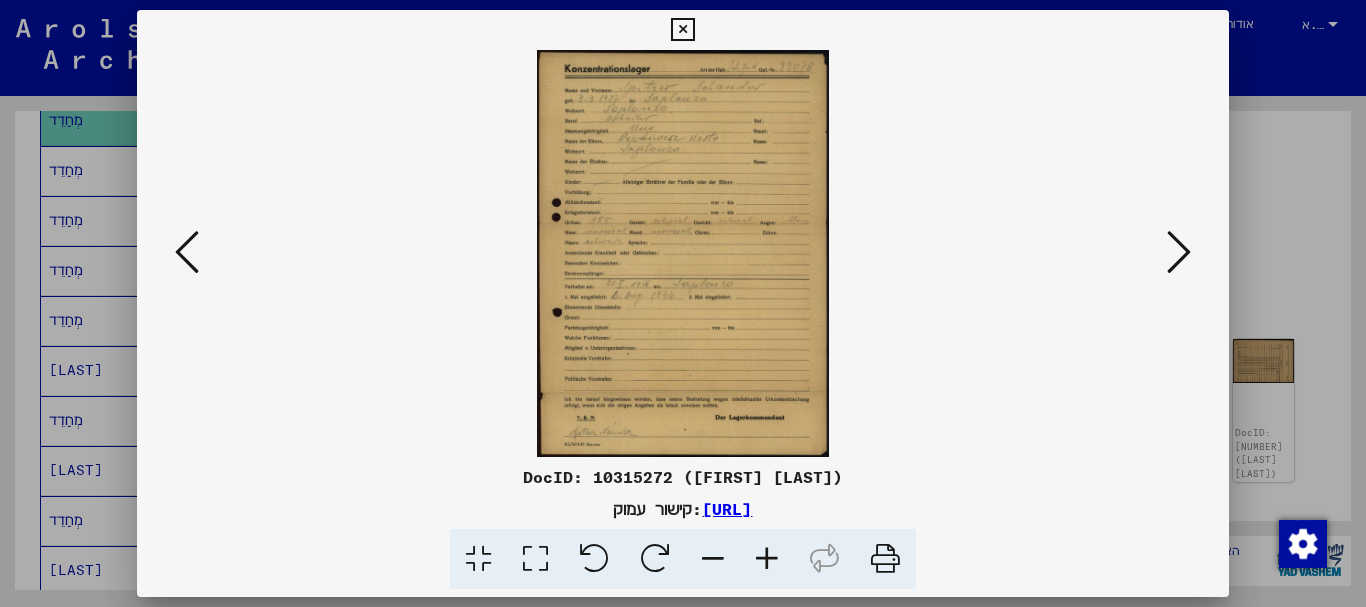 click at bounding box center (1179, 252) 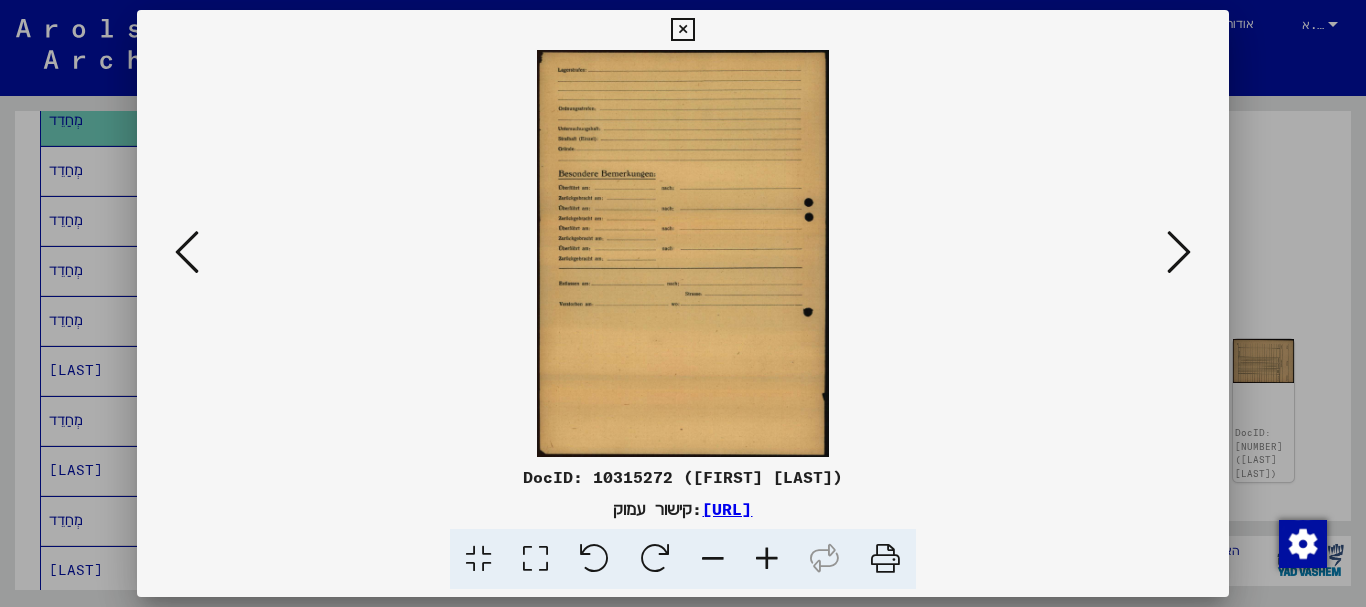 click at bounding box center [1179, 252] 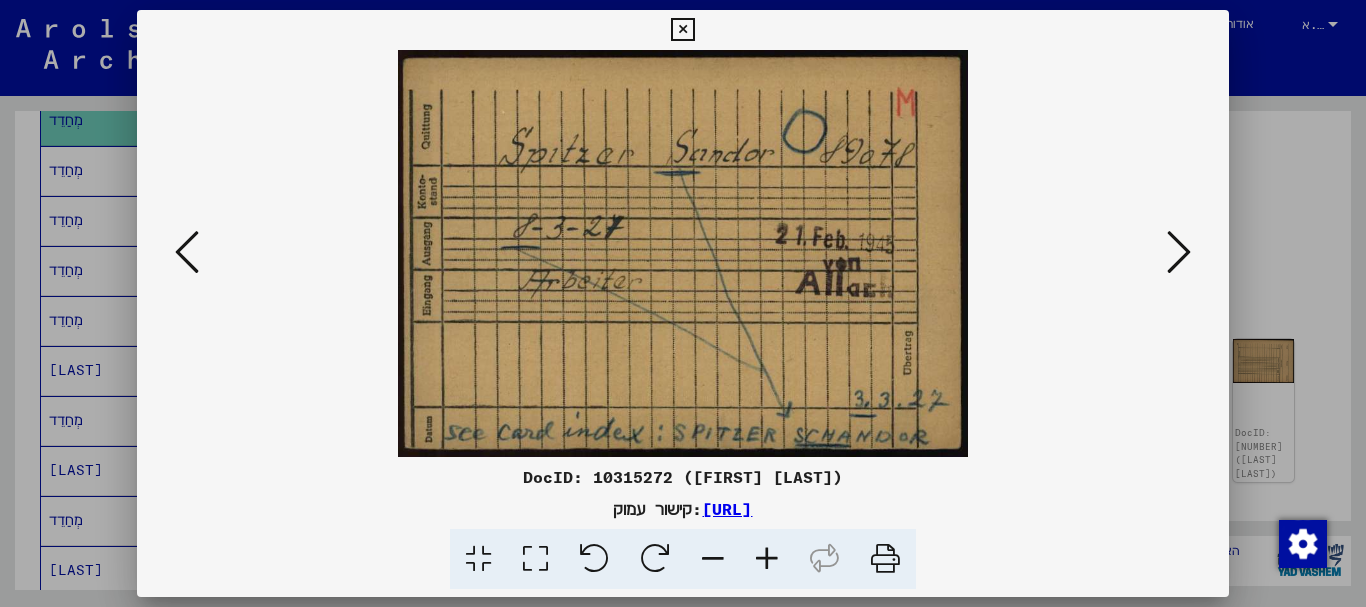 click at bounding box center [1179, 252] 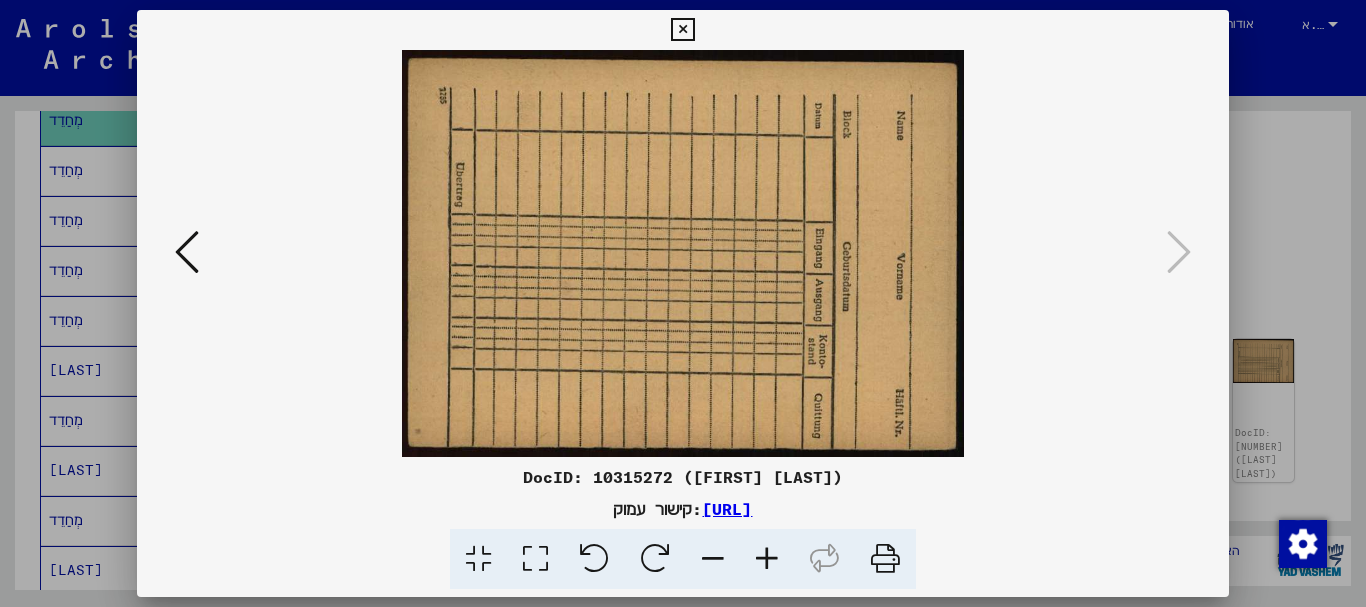 click at bounding box center (683, 303) 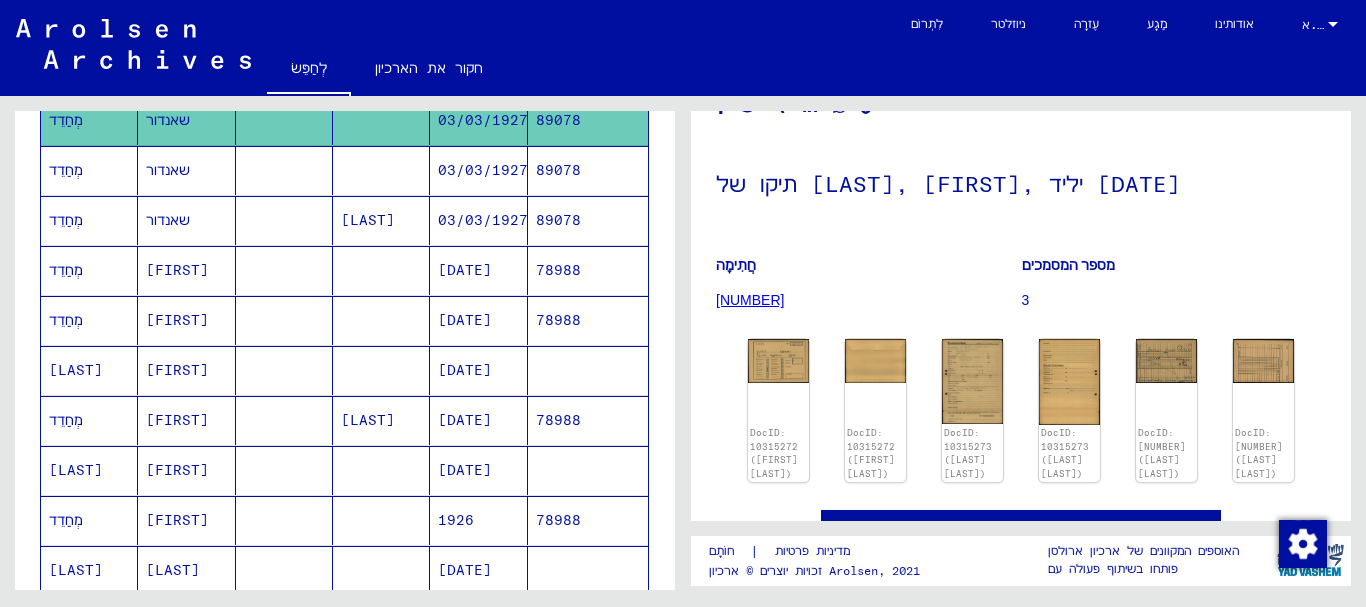 scroll, scrollTop: 0, scrollLeft: 0, axis: both 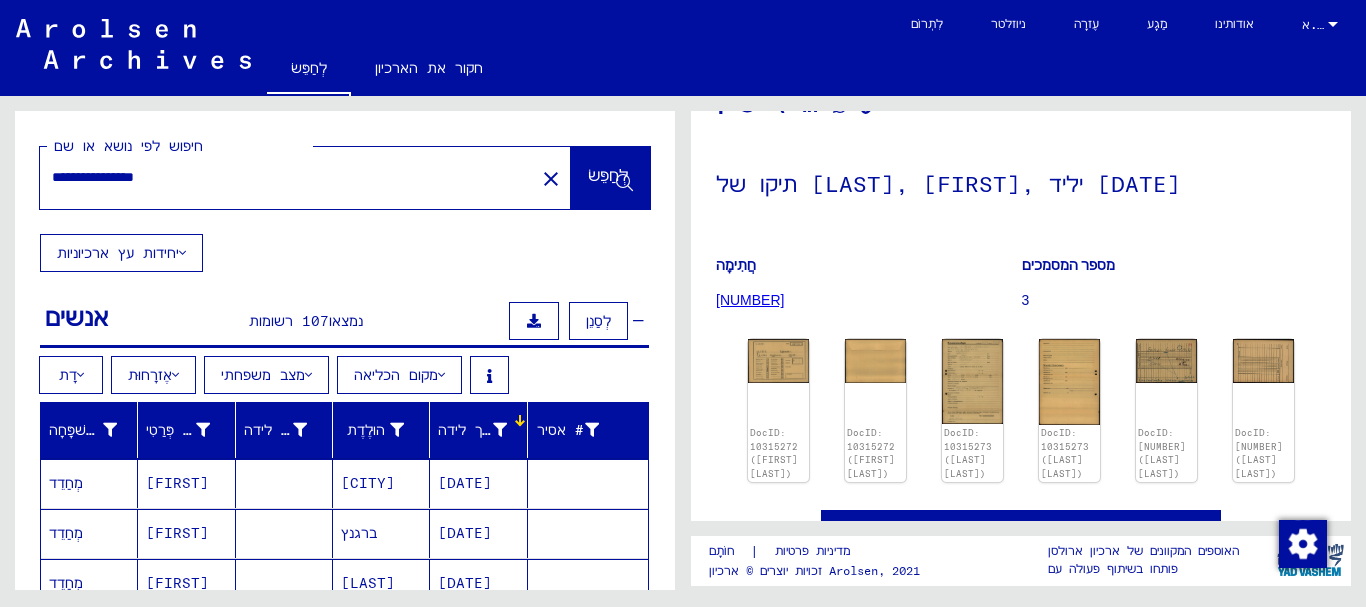 drag, startPoint x: 120, startPoint y: 177, endPoint x: 47, endPoint y: 182, distance: 73.171036 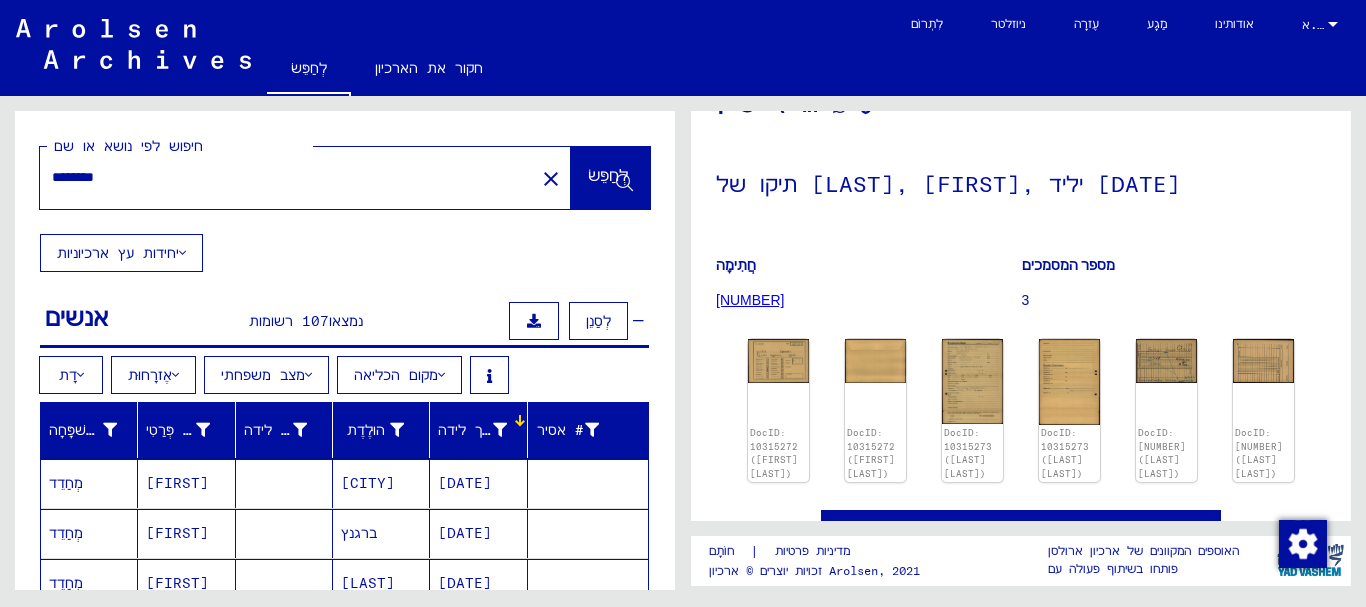 type on "*******" 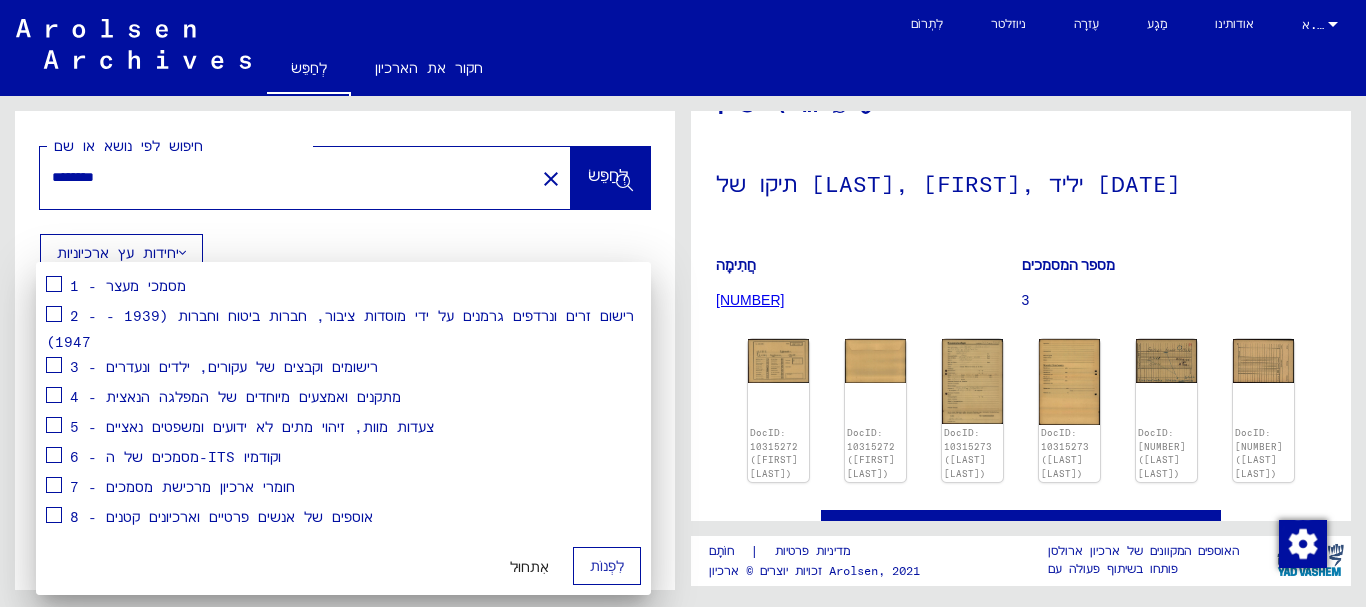 scroll, scrollTop: 228, scrollLeft: 0, axis: vertical 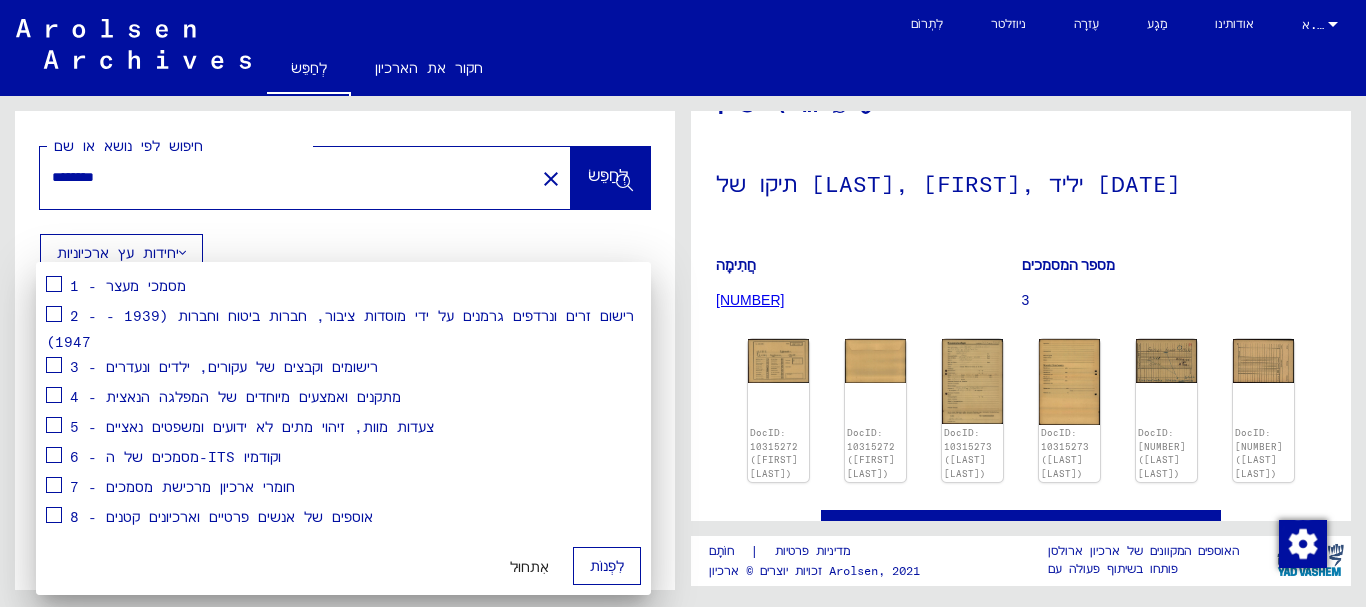 click at bounding box center [683, 303] 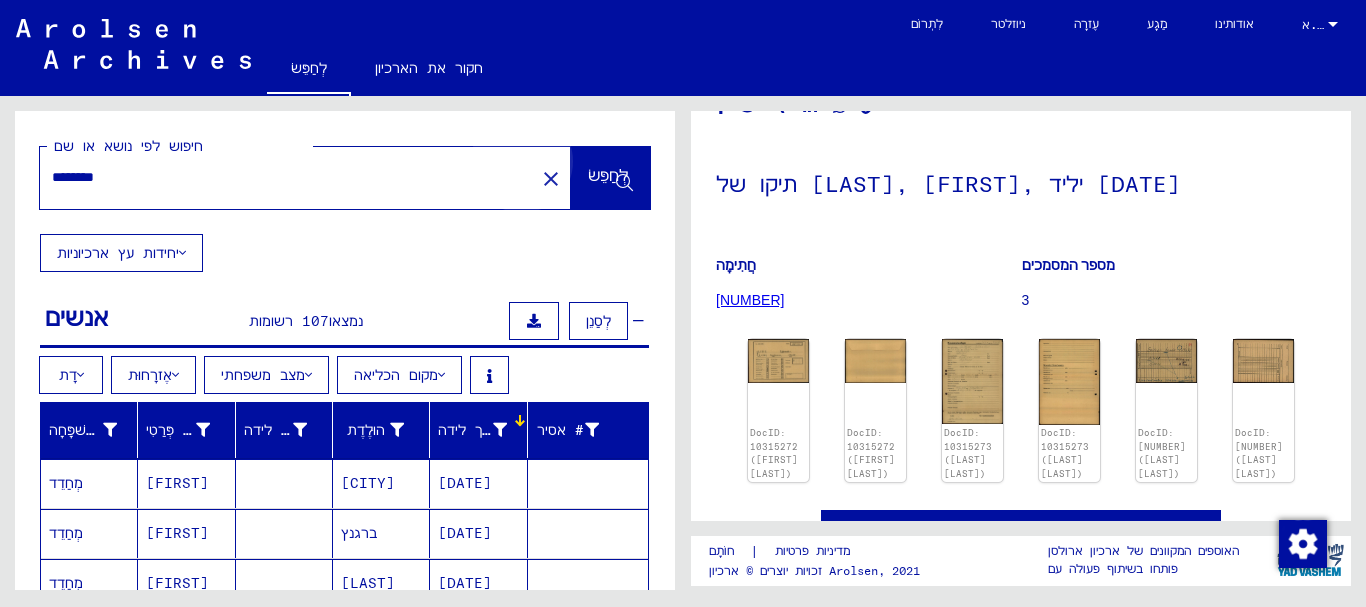 click on "לְחַפֵּשׂ" 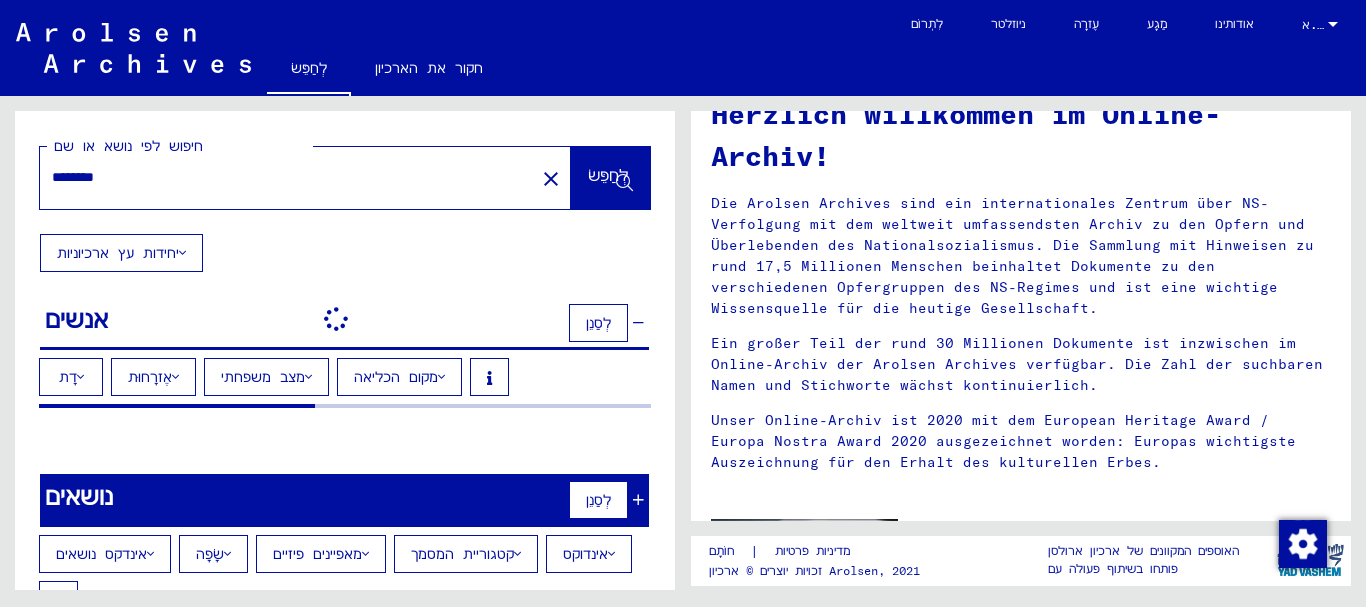 scroll, scrollTop: 0, scrollLeft: 0, axis: both 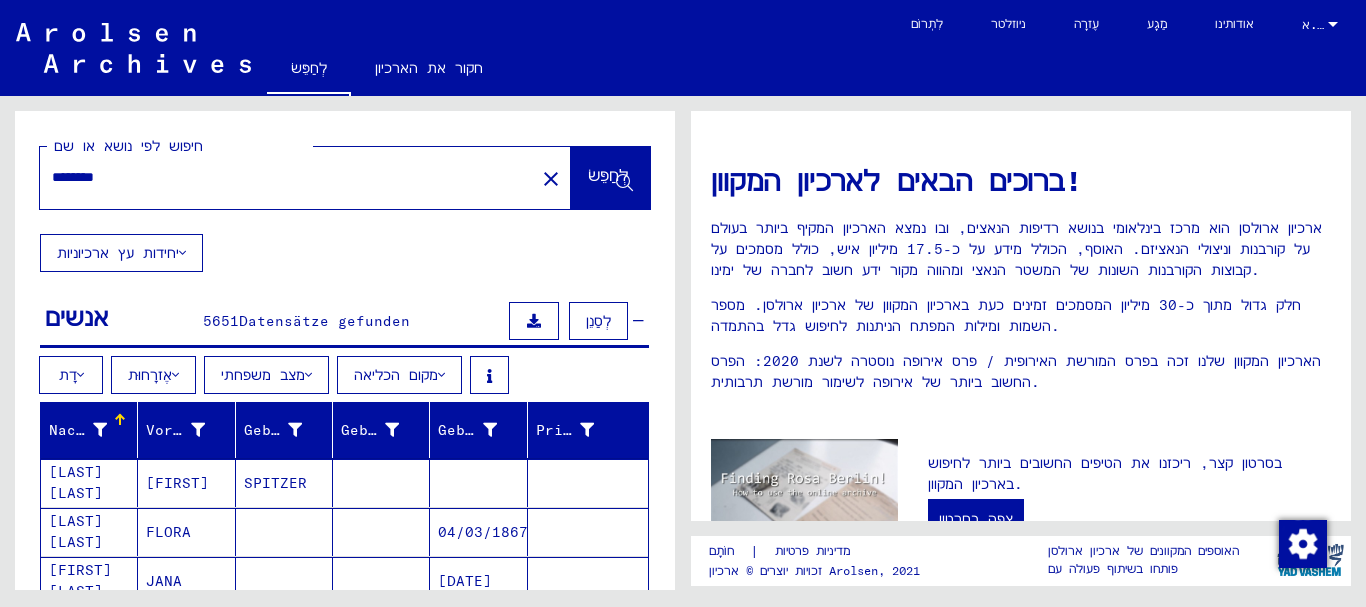 click on "דָת" at bounding box center [68, 375] 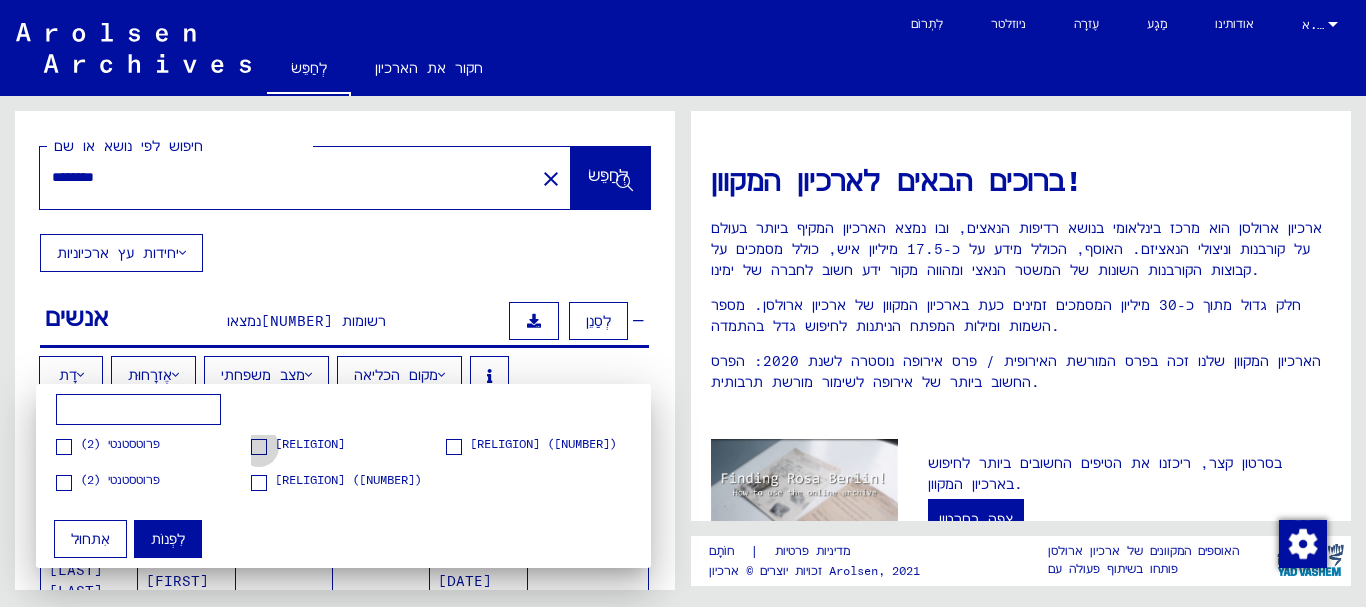 click on "[RELIGION]" at bounding box center (298, 445) 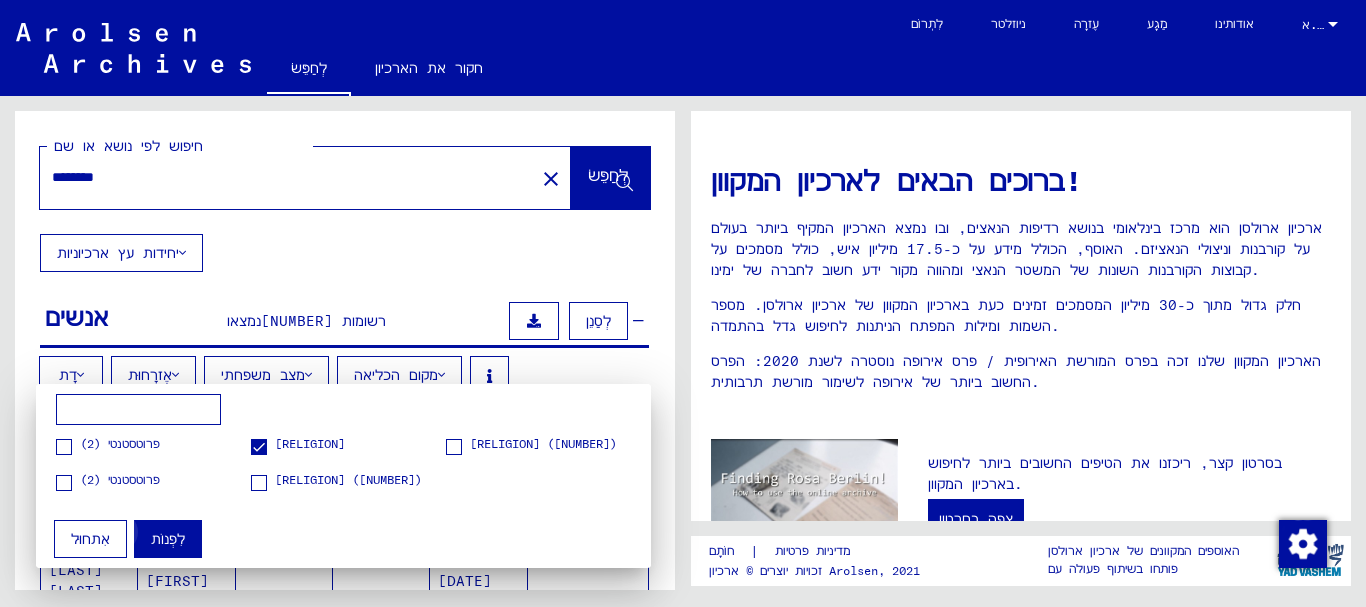 click on "לִפְנוֹת" at bounding box center [168, 539] 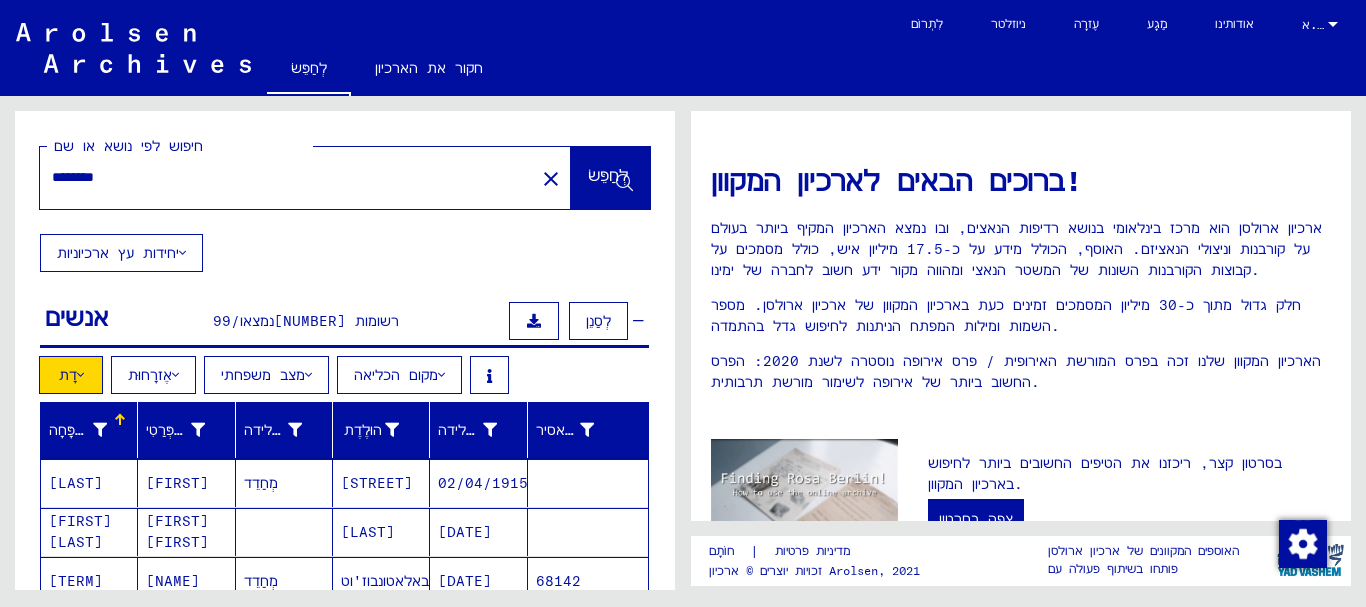 scroll, scrollTop: 467, scrollLeft: 0, axis: vertical 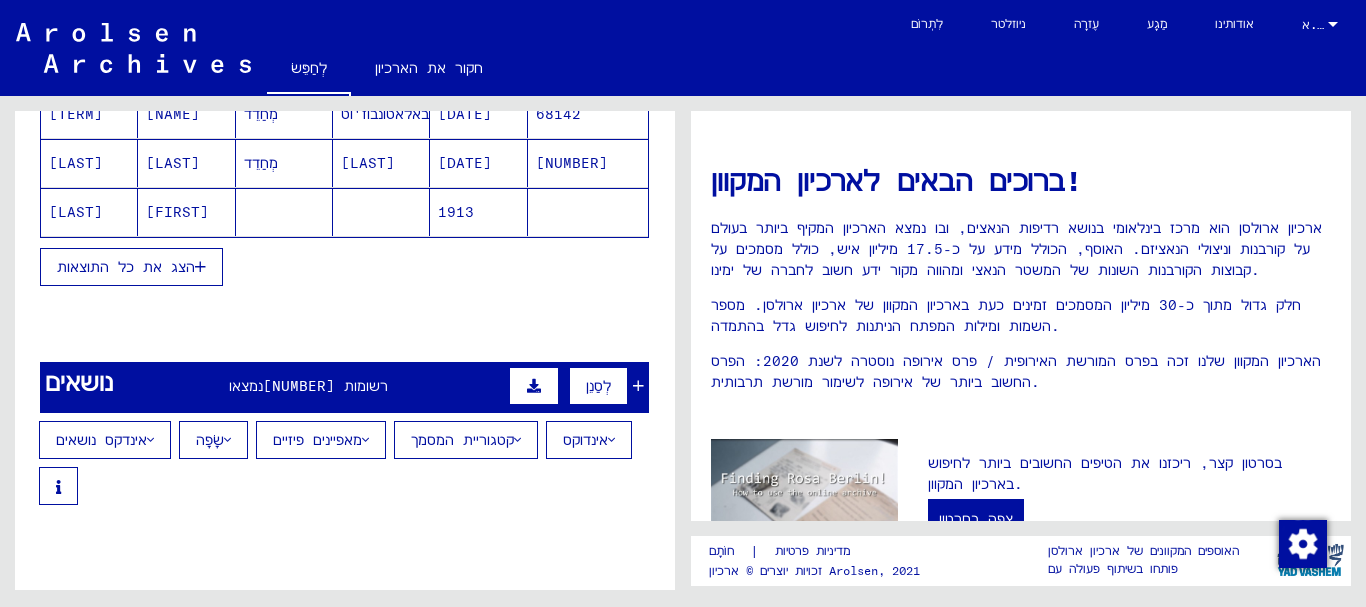 click at bounding box center (200, 267) 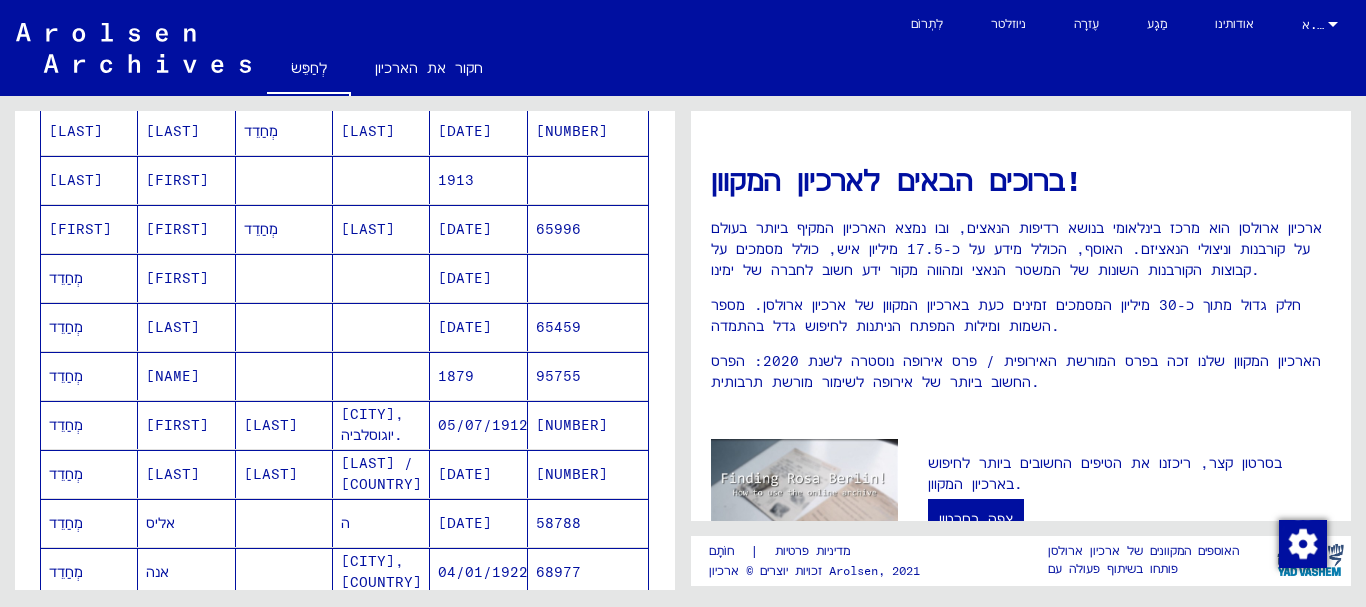 scroll, scrollTop: 520, scrollLeft: 0, axis: vertical 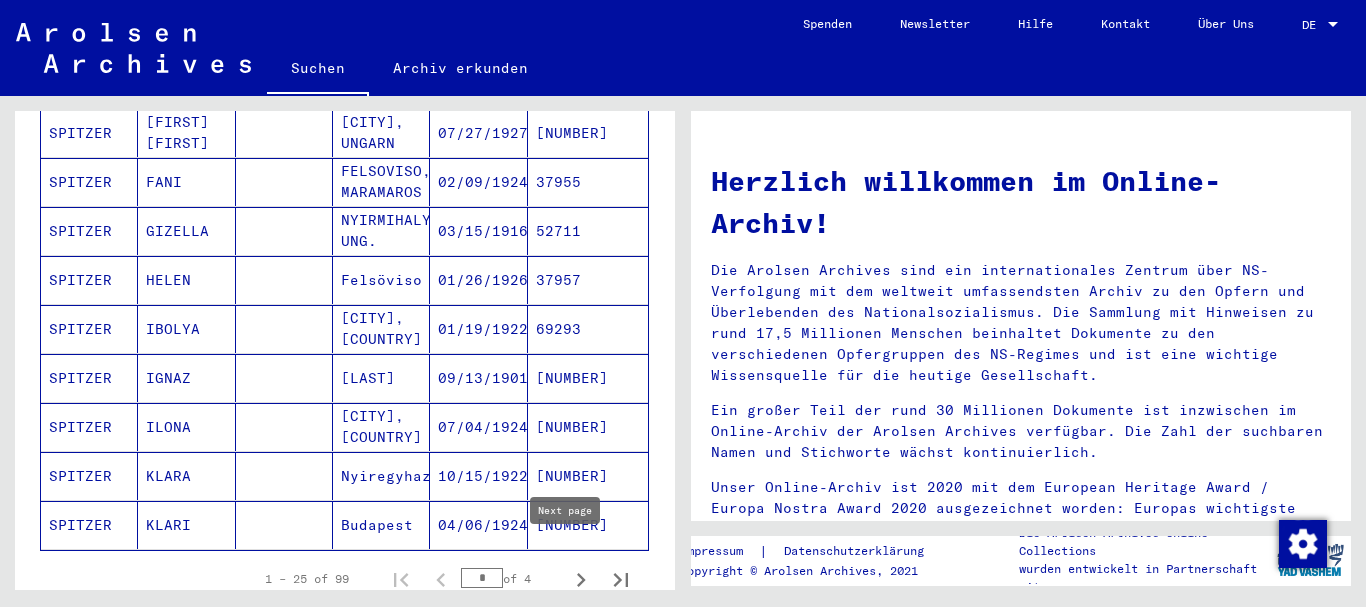 click 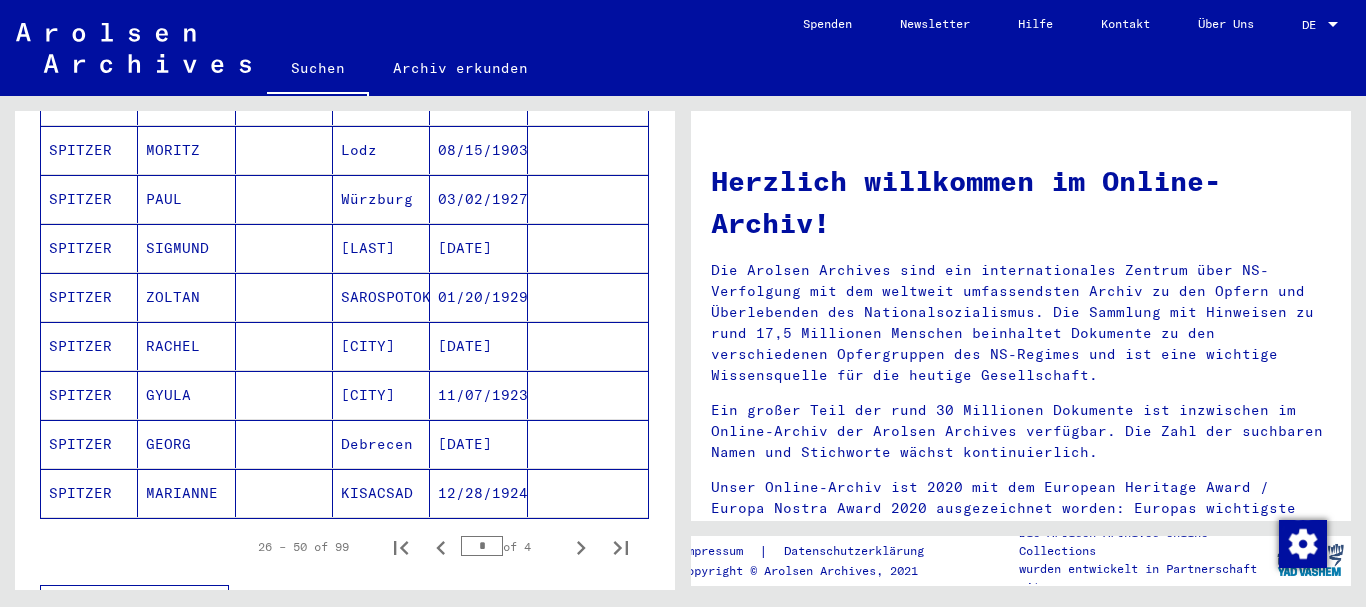 scroll, scrollTop: 1310, scrollLeft: 0, axis: vertical 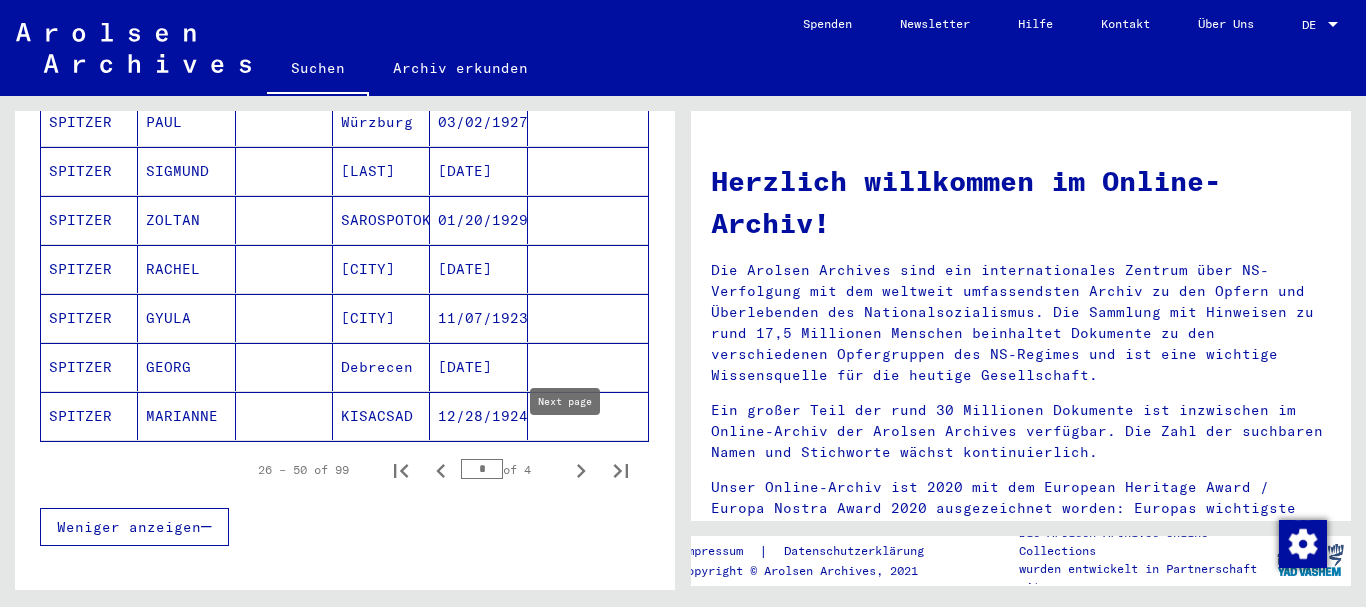 click 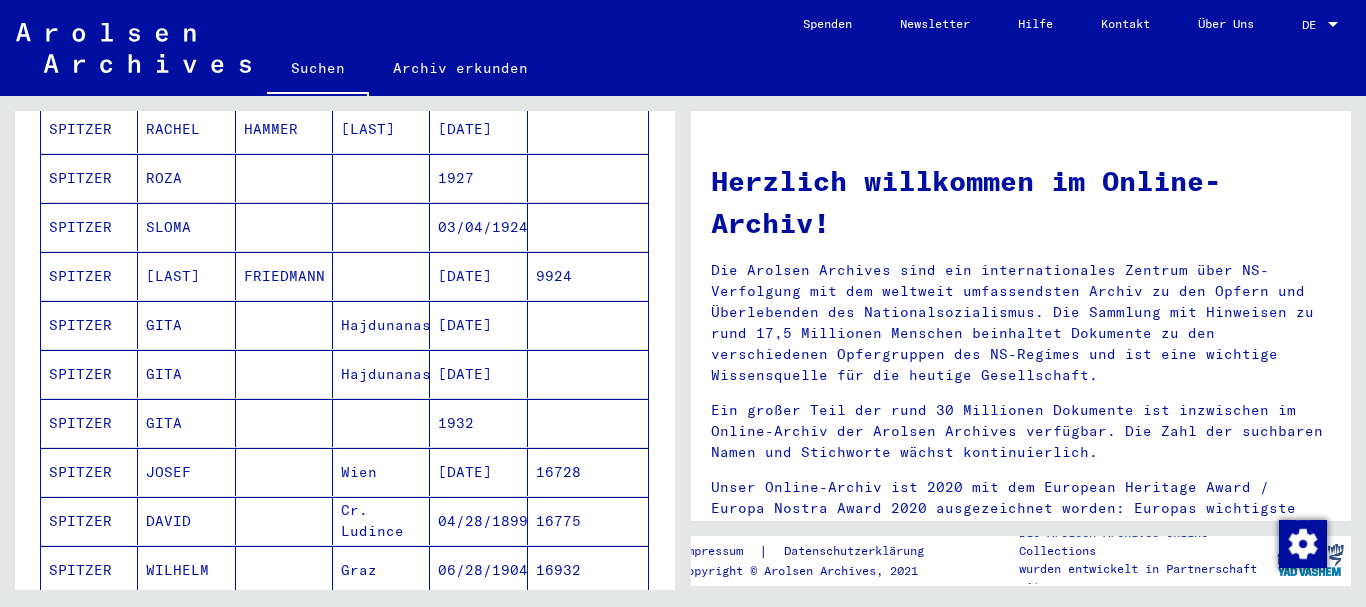 scroll, scrollTop: 1048, scrollLeft: 0, axis: vertical 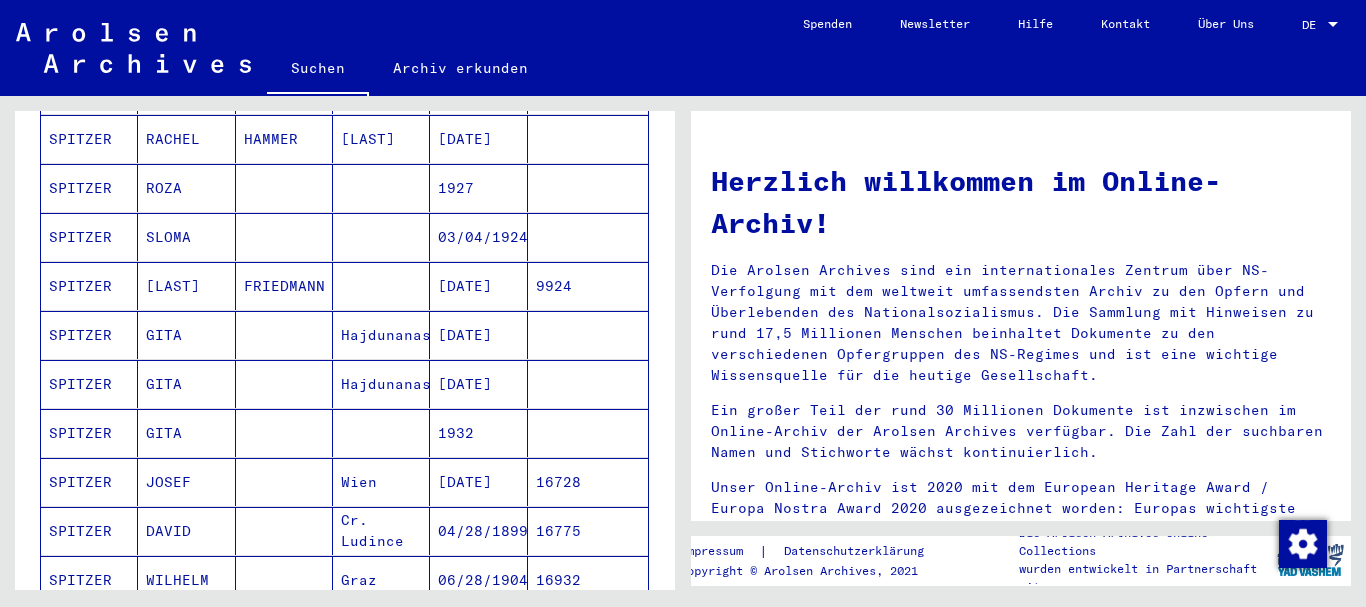 click on "03/04/1924" at bounding box center [478, 286] 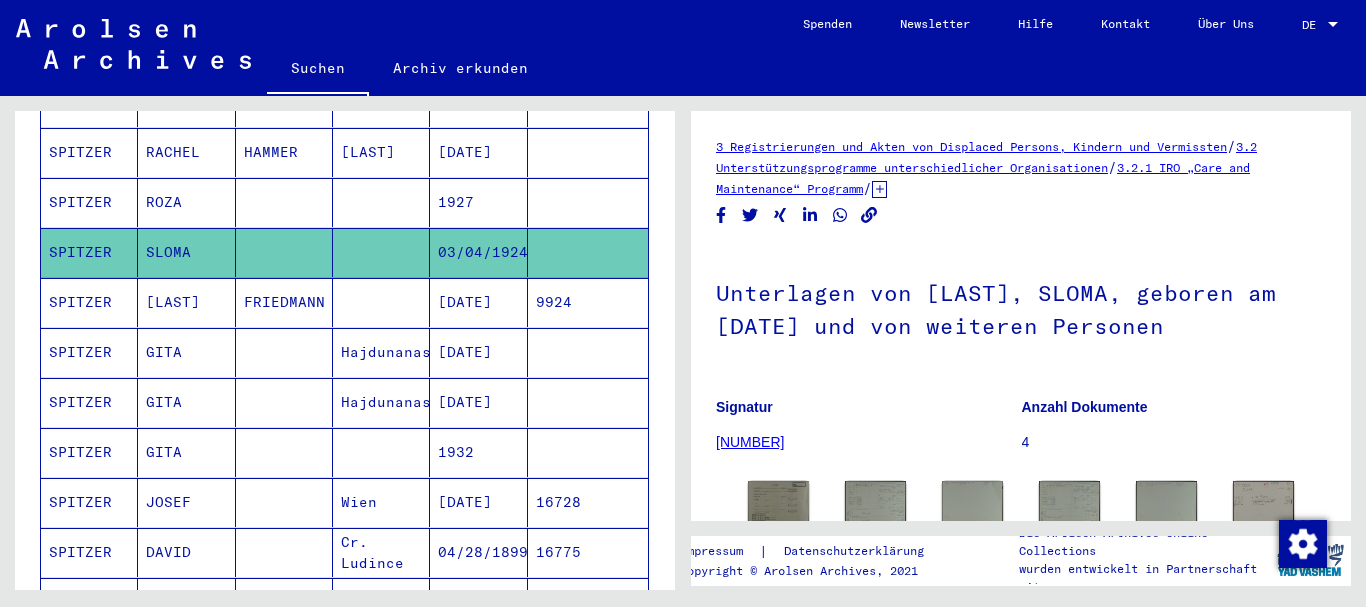 scroll, scrollTop: 1061, scrollLeft: 0, axis: vertical 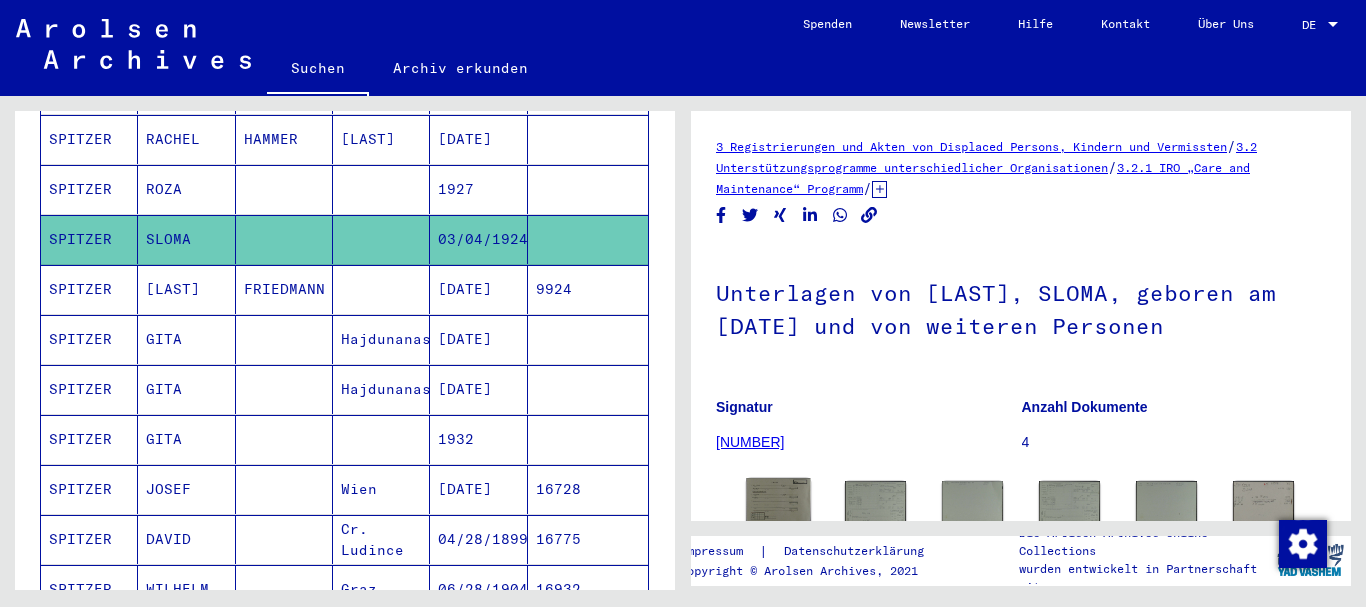 click 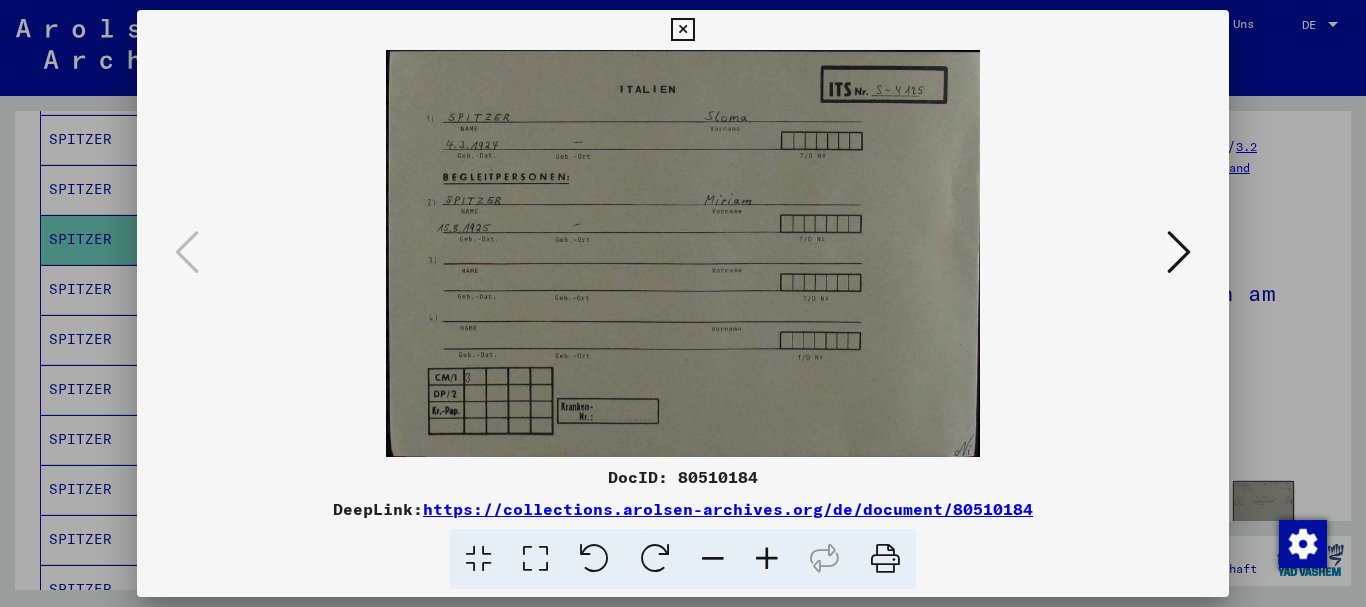 click at bounding box center [683, 303] 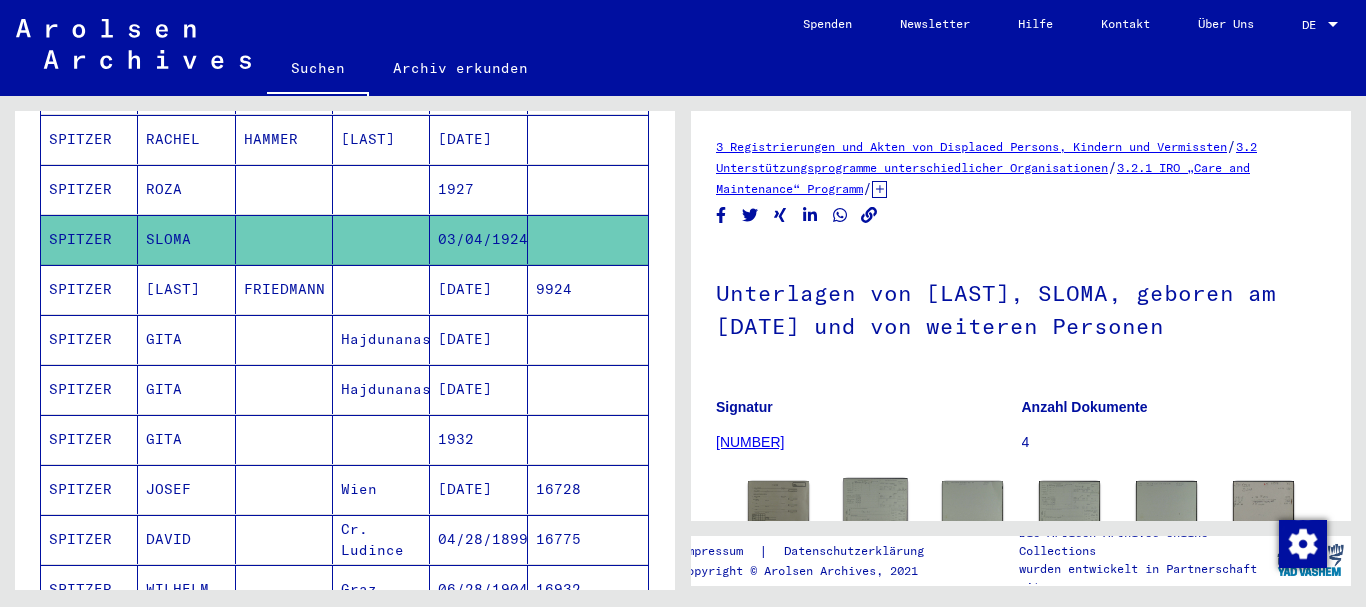 click 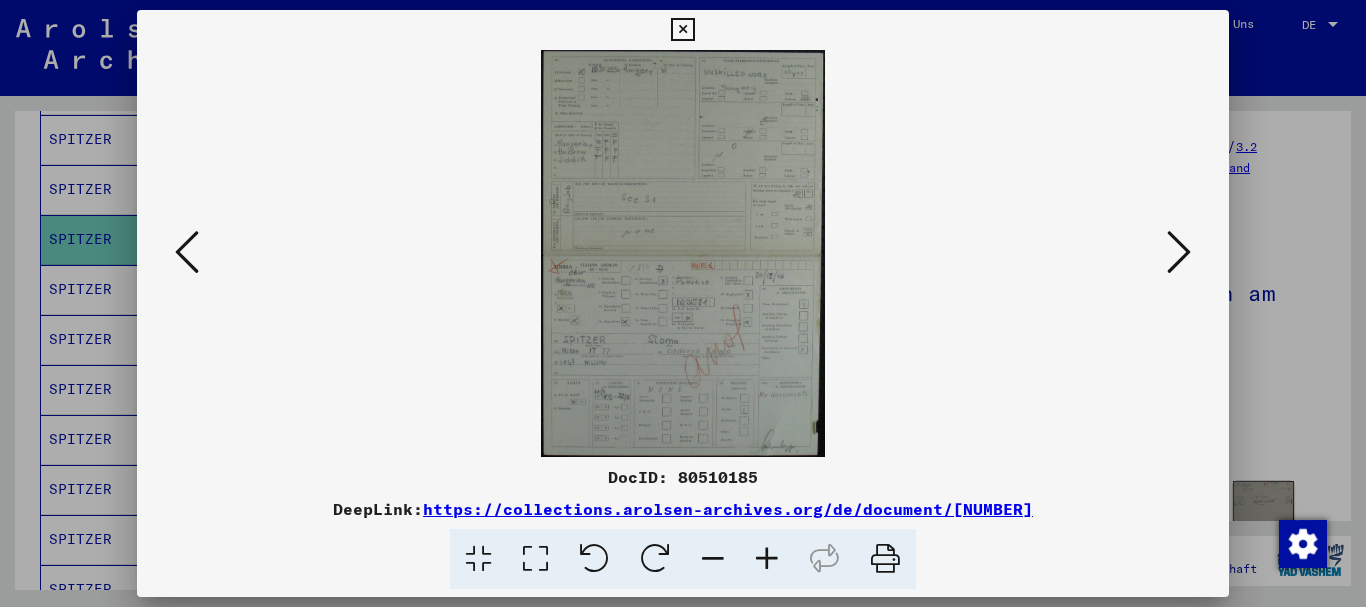 click at bounding box center [767, 559] 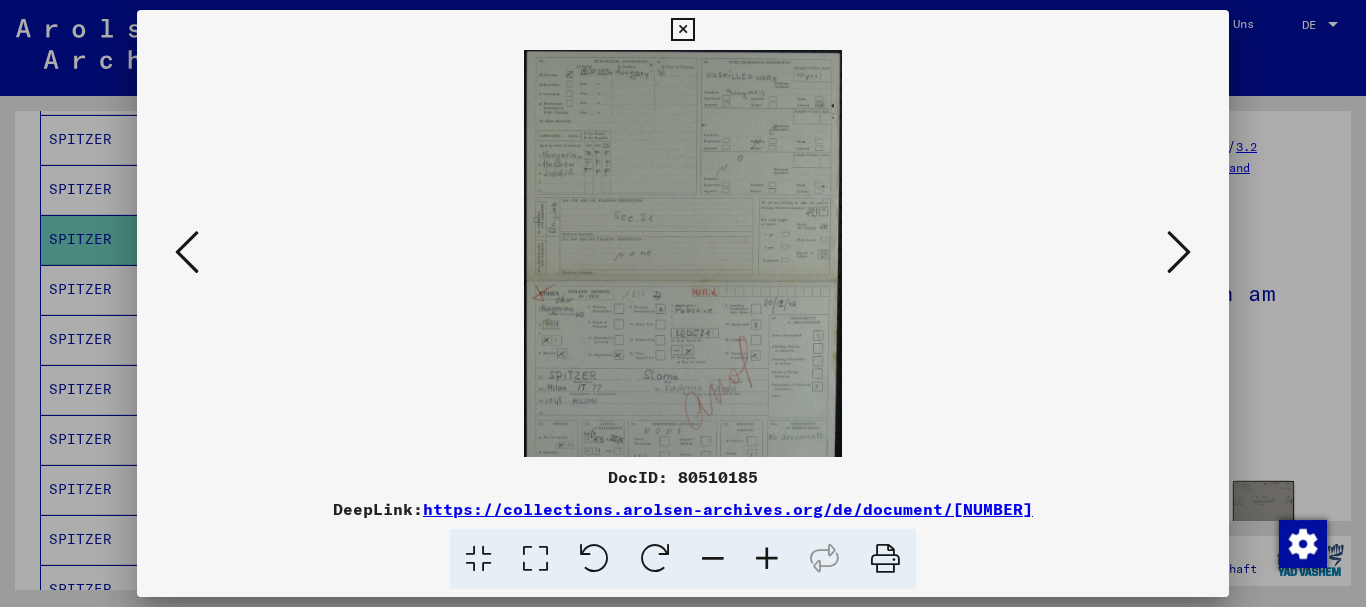 click at bounding box center [767, 559] 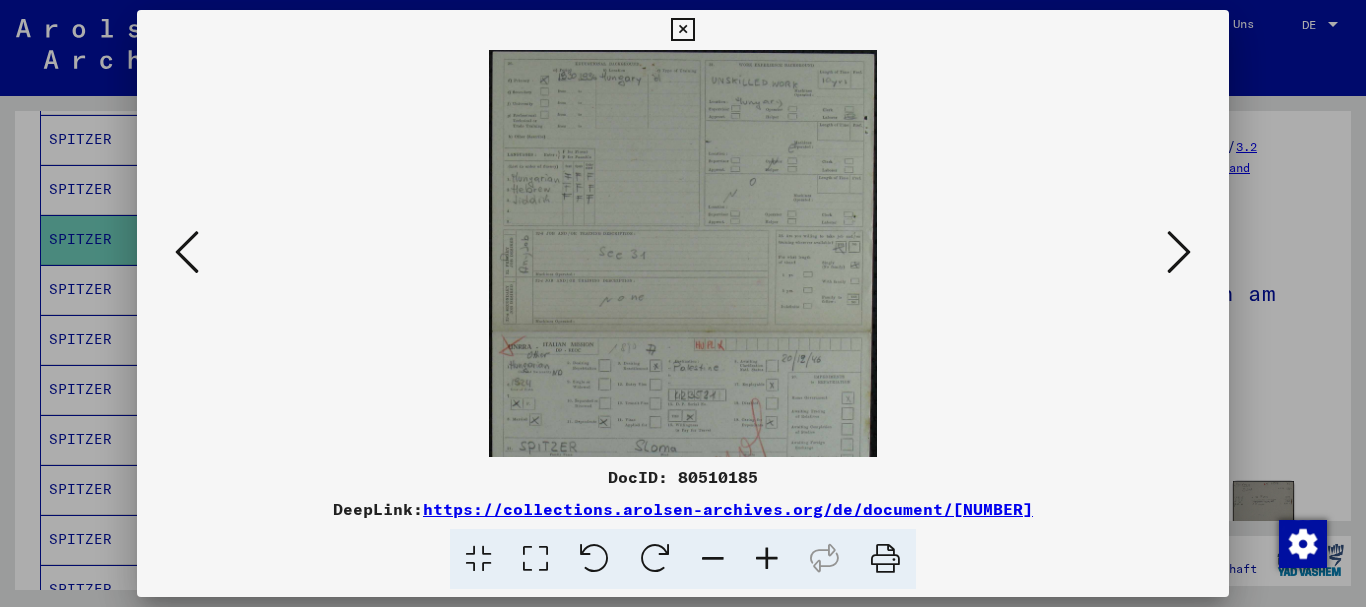 click at bounding box center (767, 559) 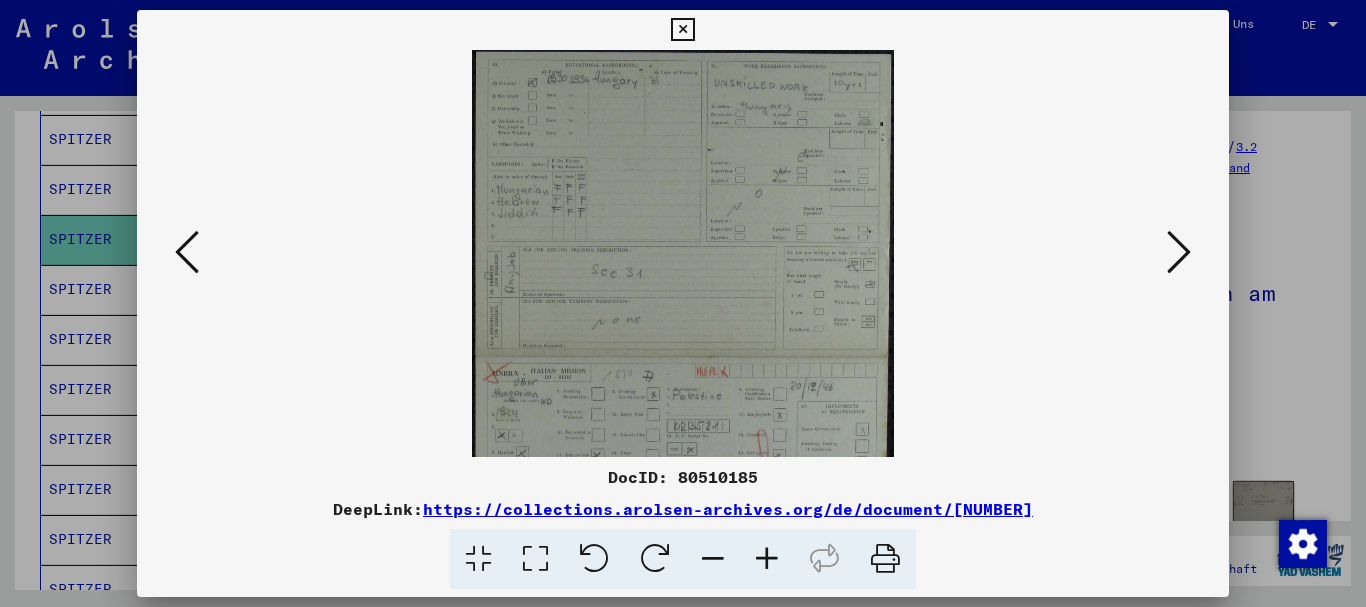 click at bounding box center (767, 559) 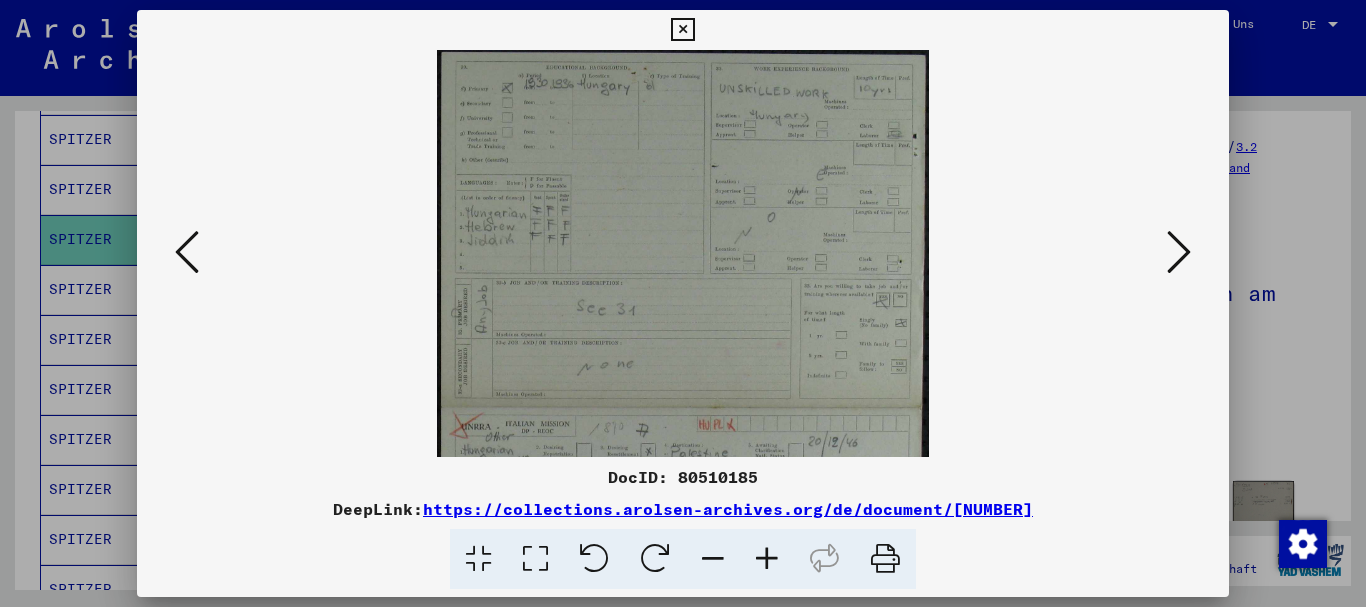 click at bounding box center [767, 559] 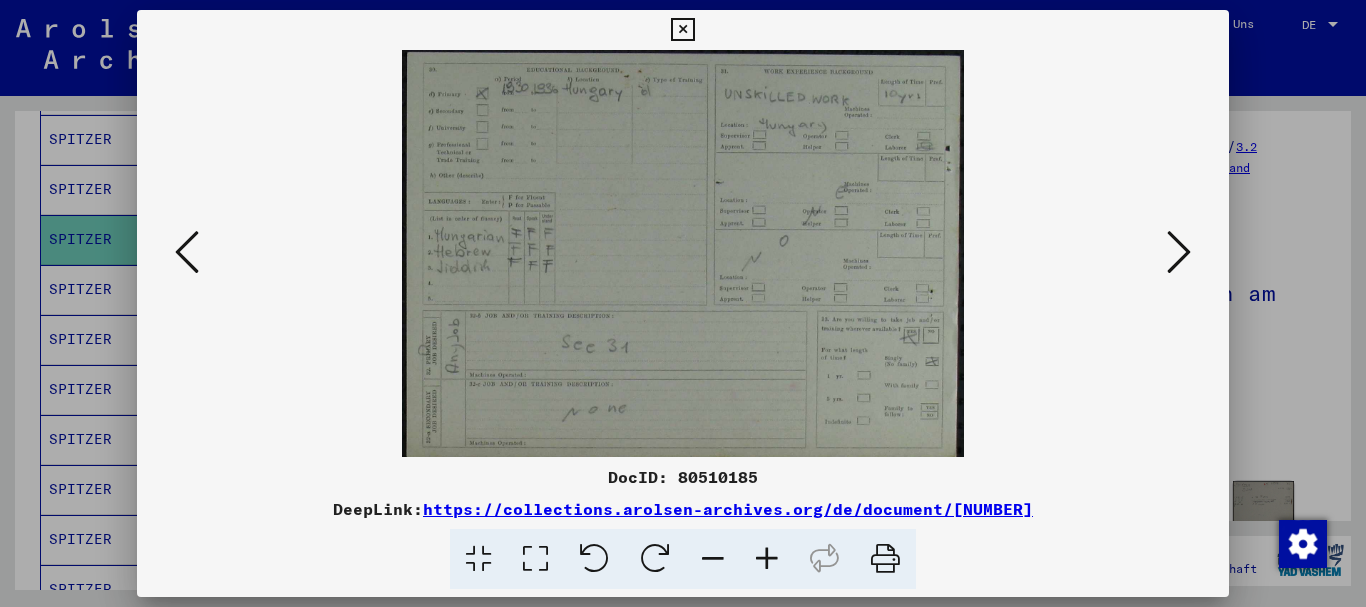 click at bounding box center [767, 559] 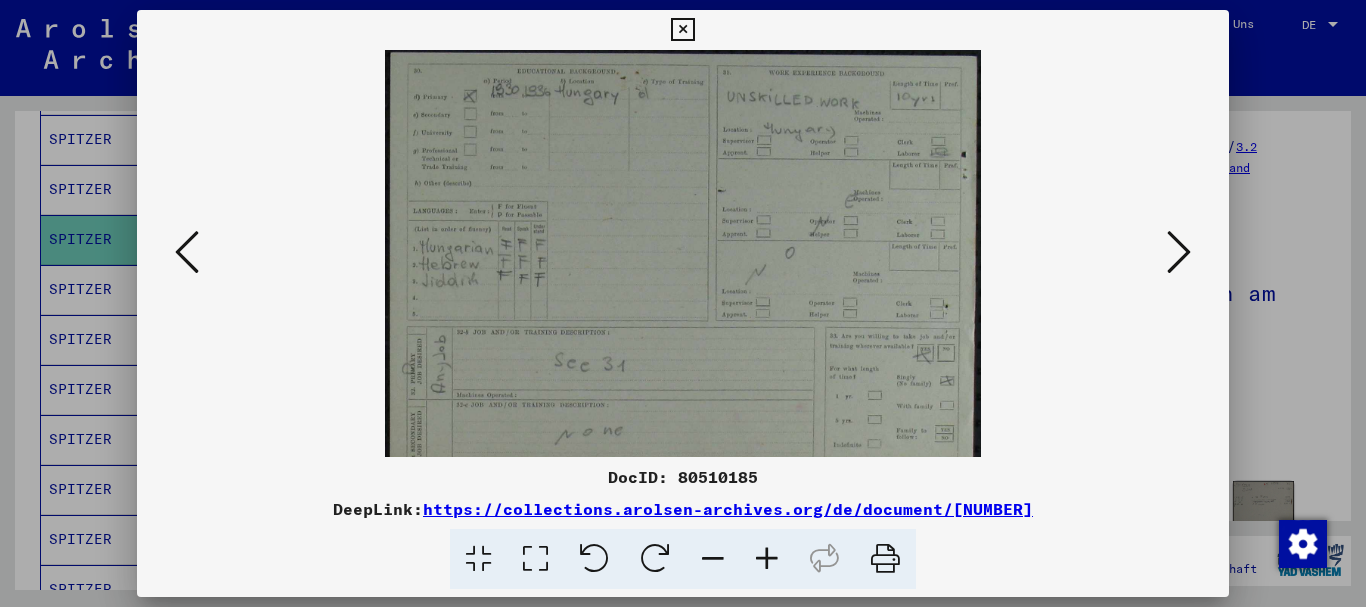 click at bounding box center (767, 559) 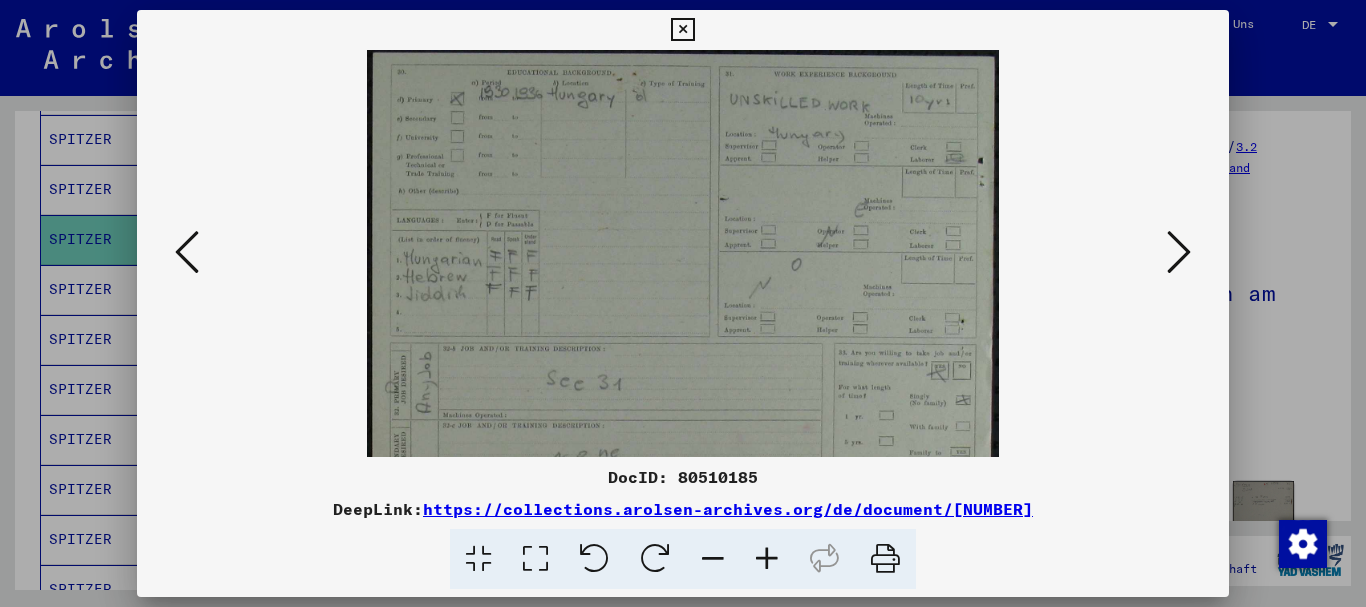 click at bounding box center (767, 559) 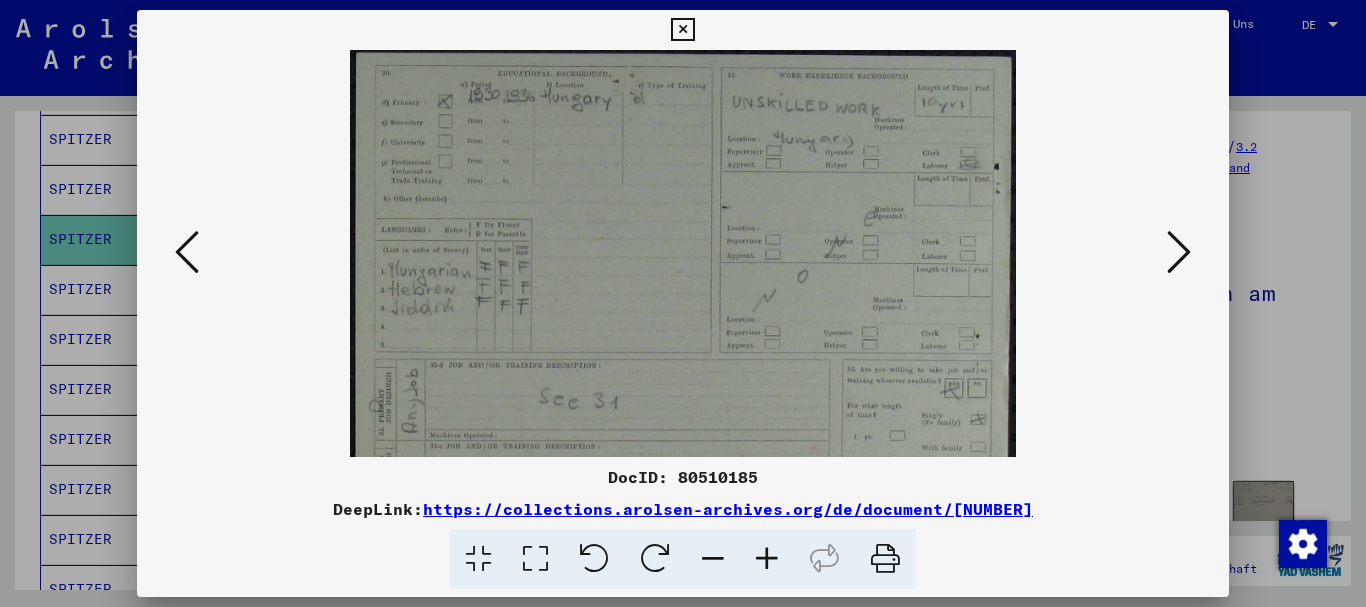 click at bounding box center [767, 559] 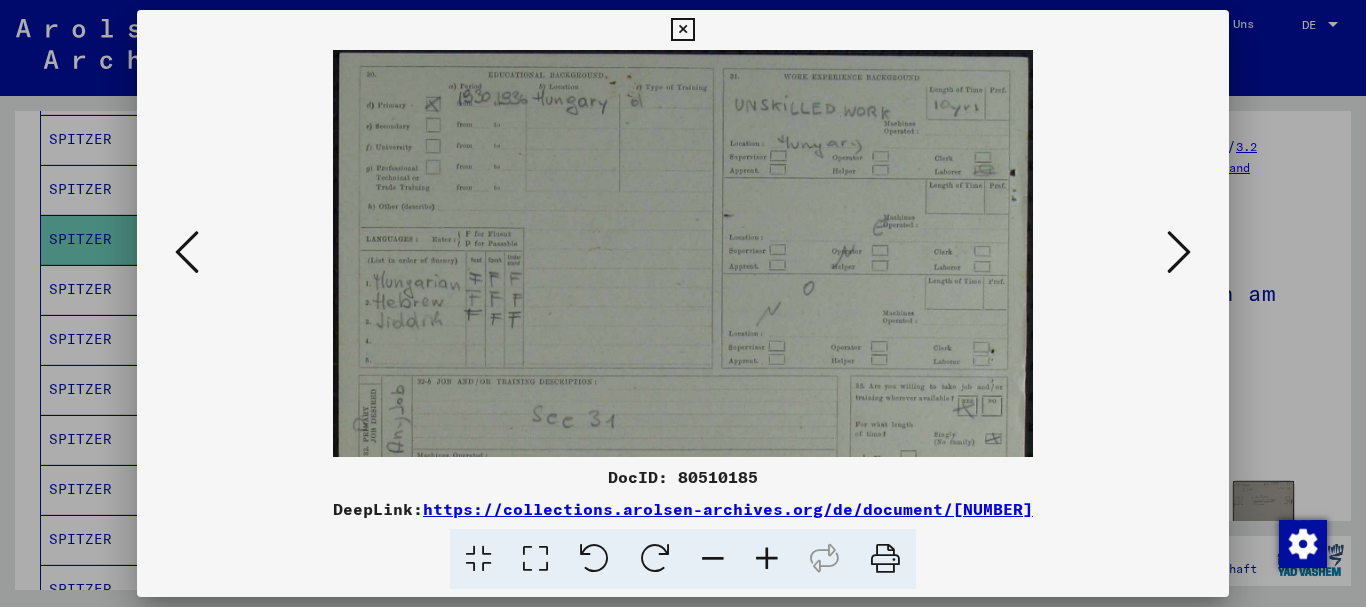click at bounding box center [767, 559] 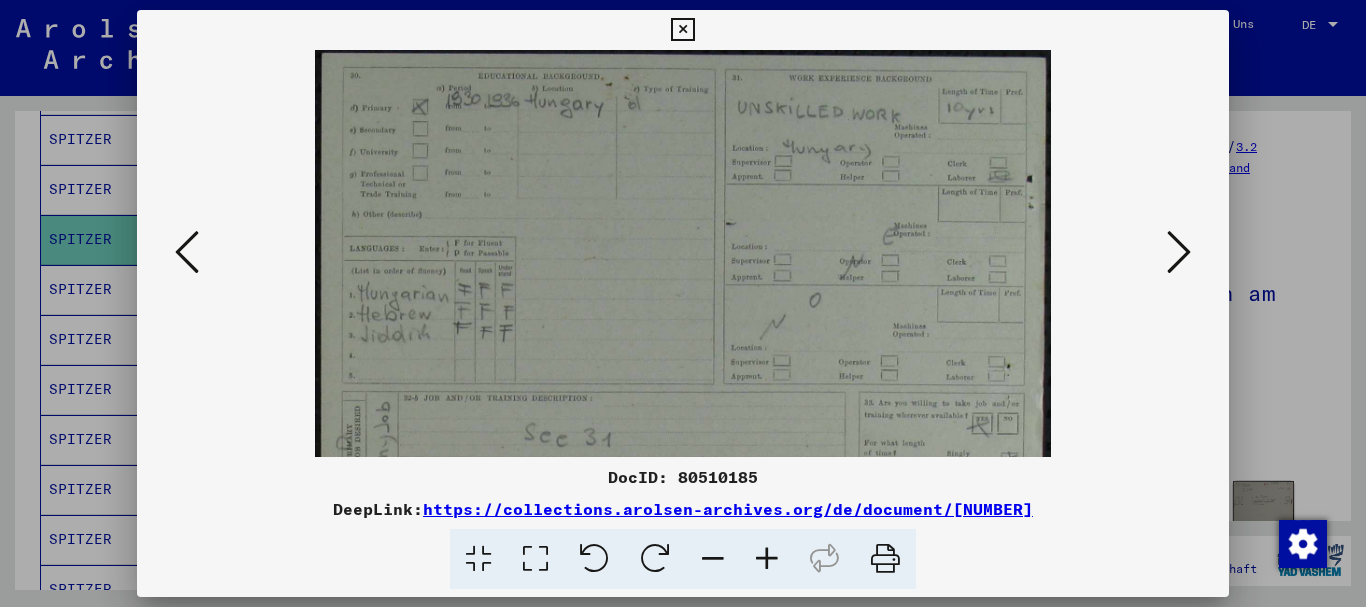 click at bounding box center [767, 559] 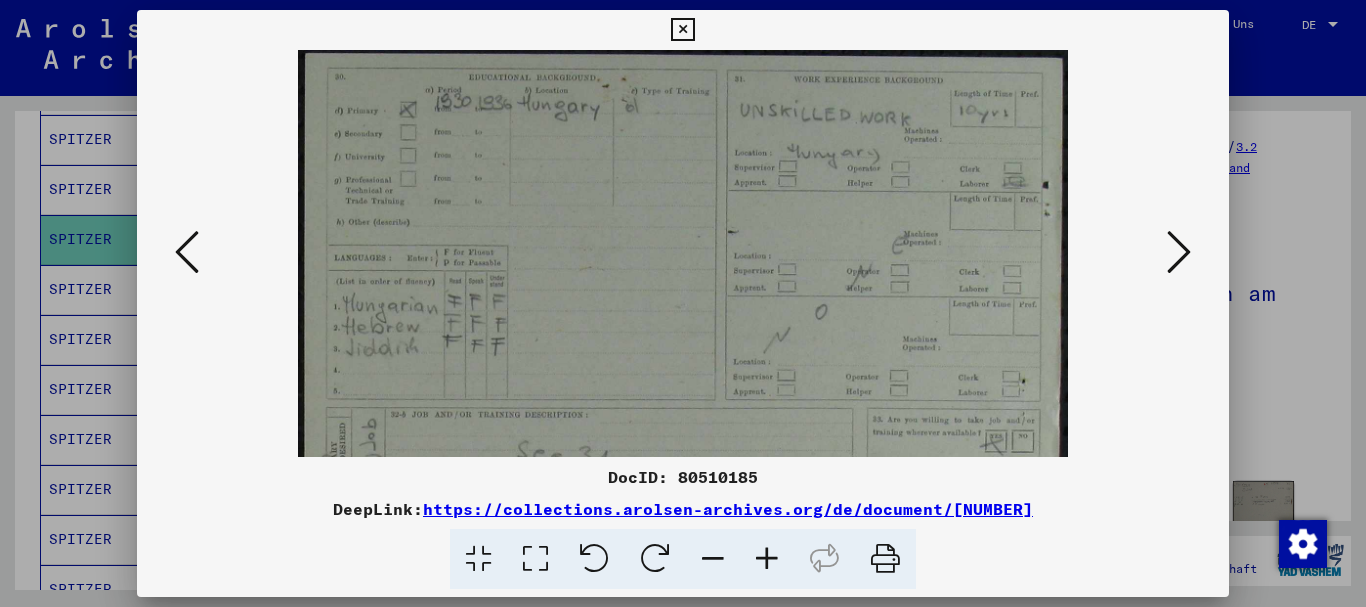 click at bounding box center [767, 559] 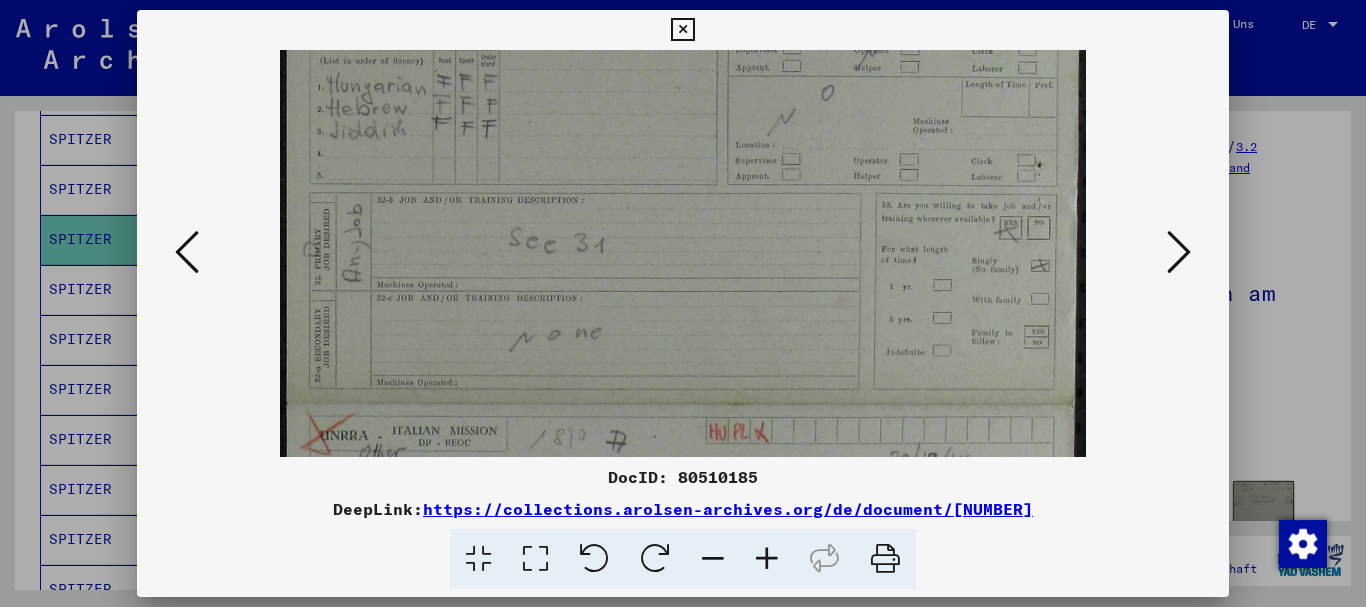drag, startPoint x: 823, startPoint y: 401, endPoint x: 688, endPoint y: 170, distance: 267.5556 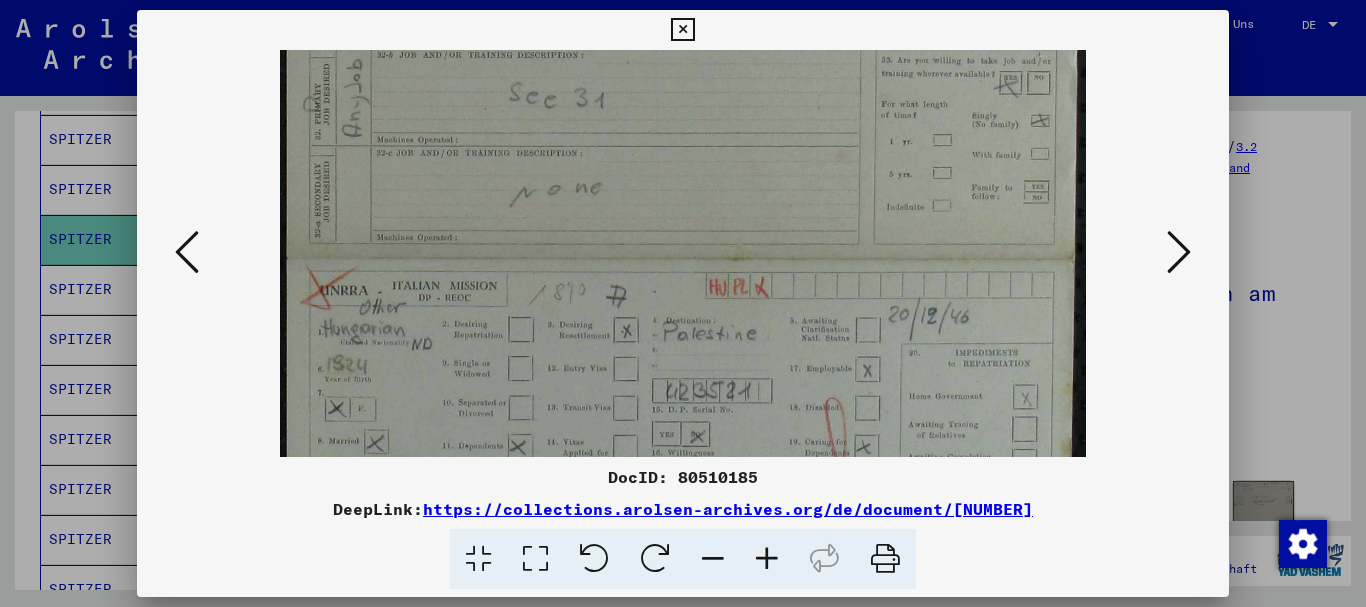 drag, startPoint x: 725, startPoint y: 327, endPoint x: 711, endPoint y: 220, distance: 107.912 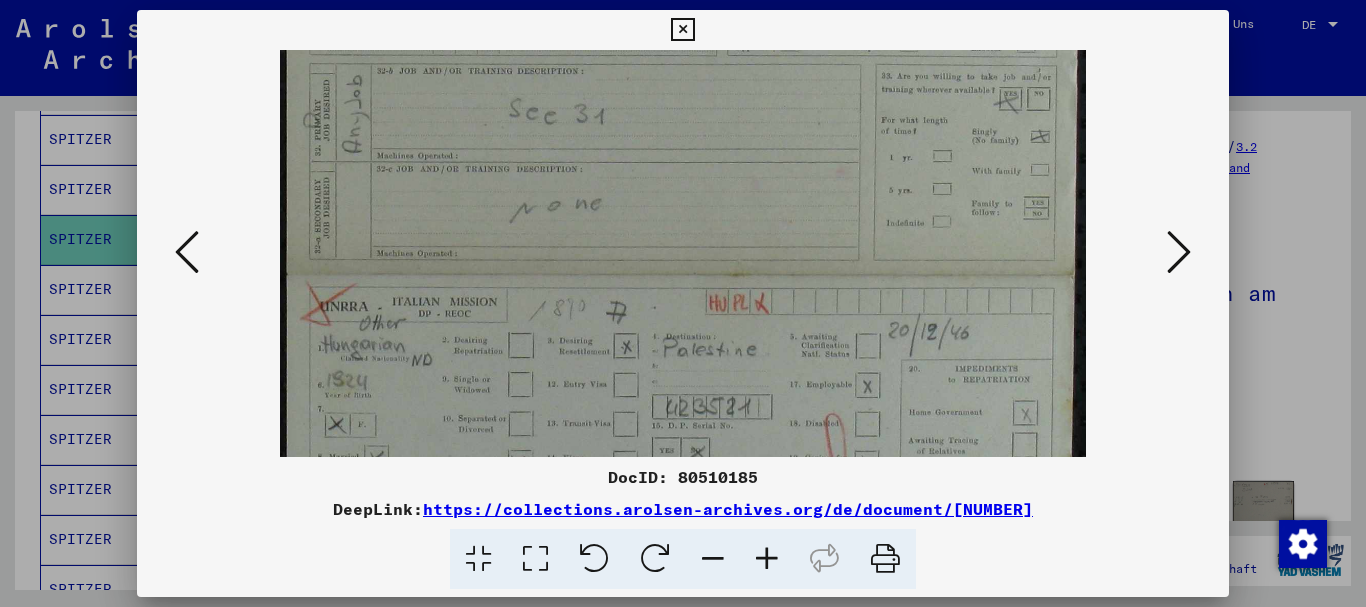 scroll, scrollTop: 490, scrollLeft: 0, axis: vertical 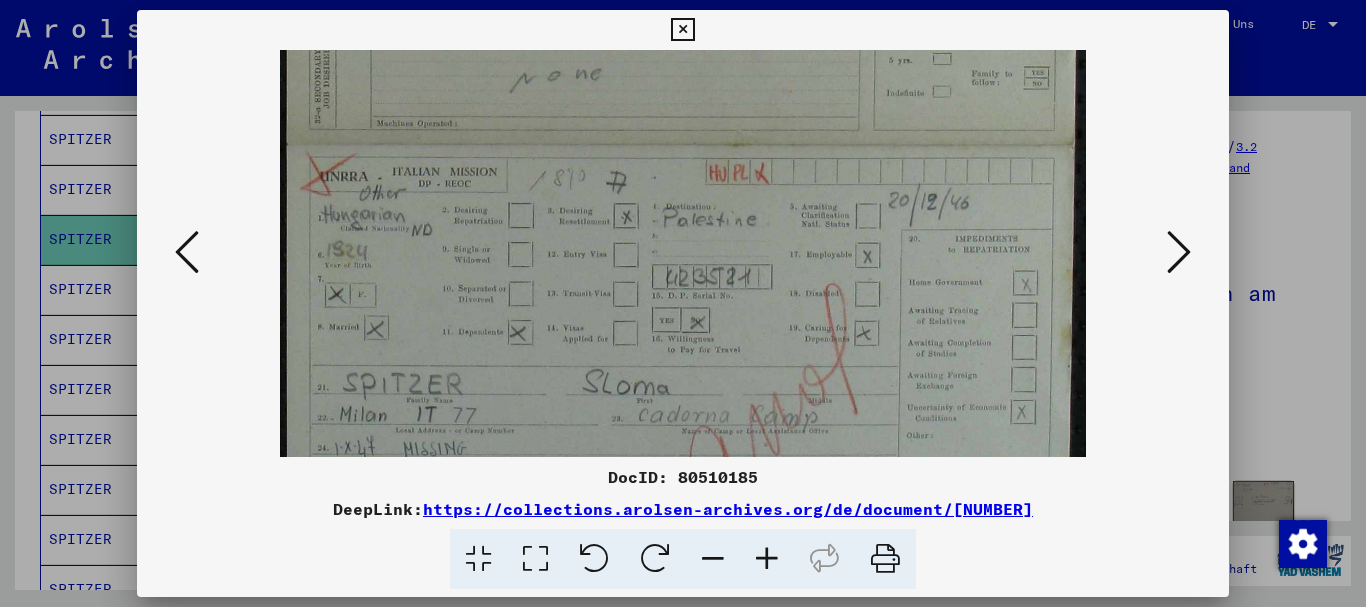 drag, startPoint x: 736, startPoint y: 351, endPoint x: 746, endPoint y: 221, distance: 130.38405 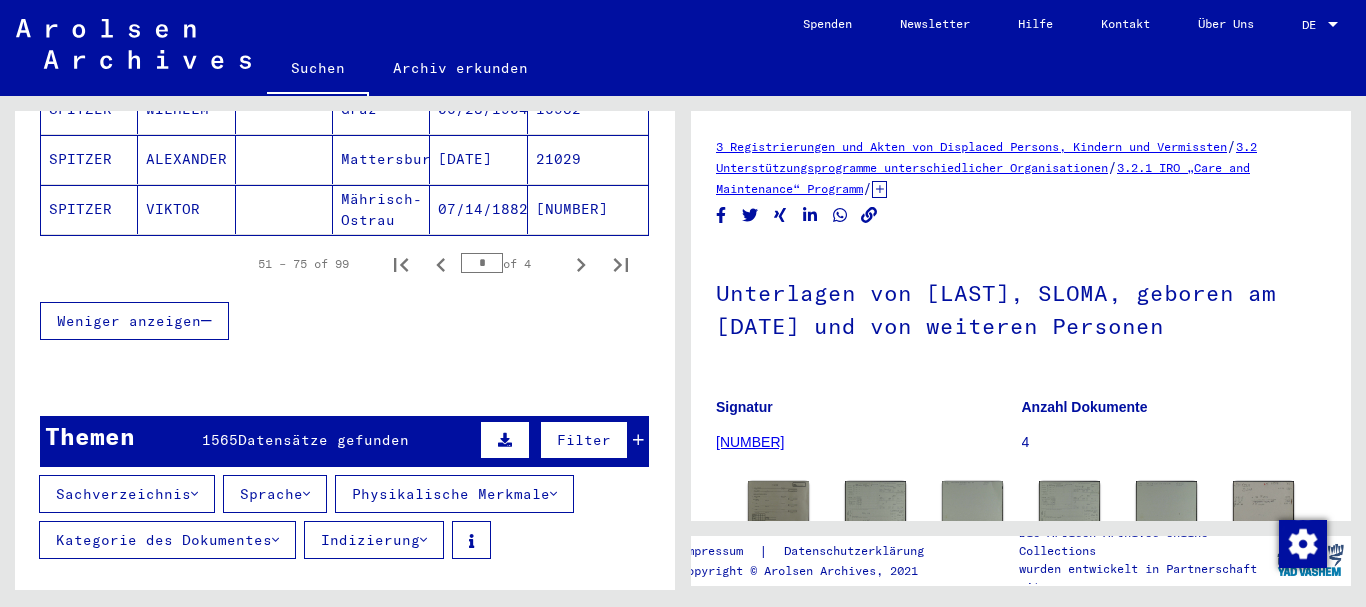 scroll, scrollTop: 1535, scrollLeft: 0, axis: vertical 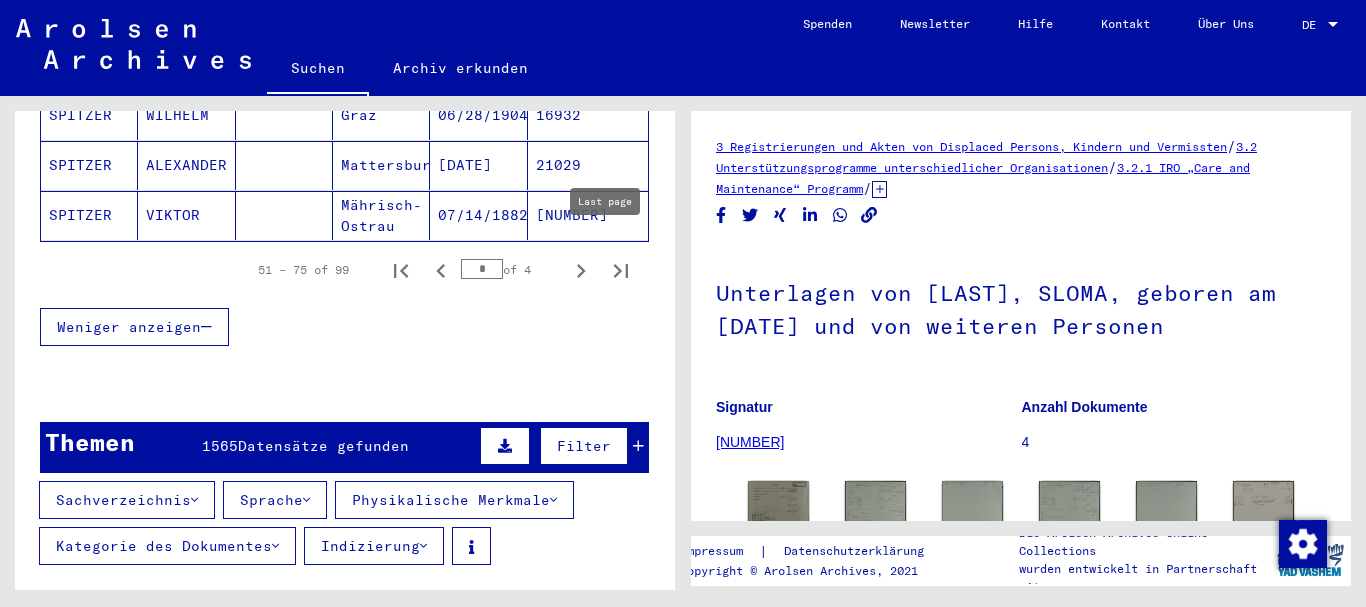 click 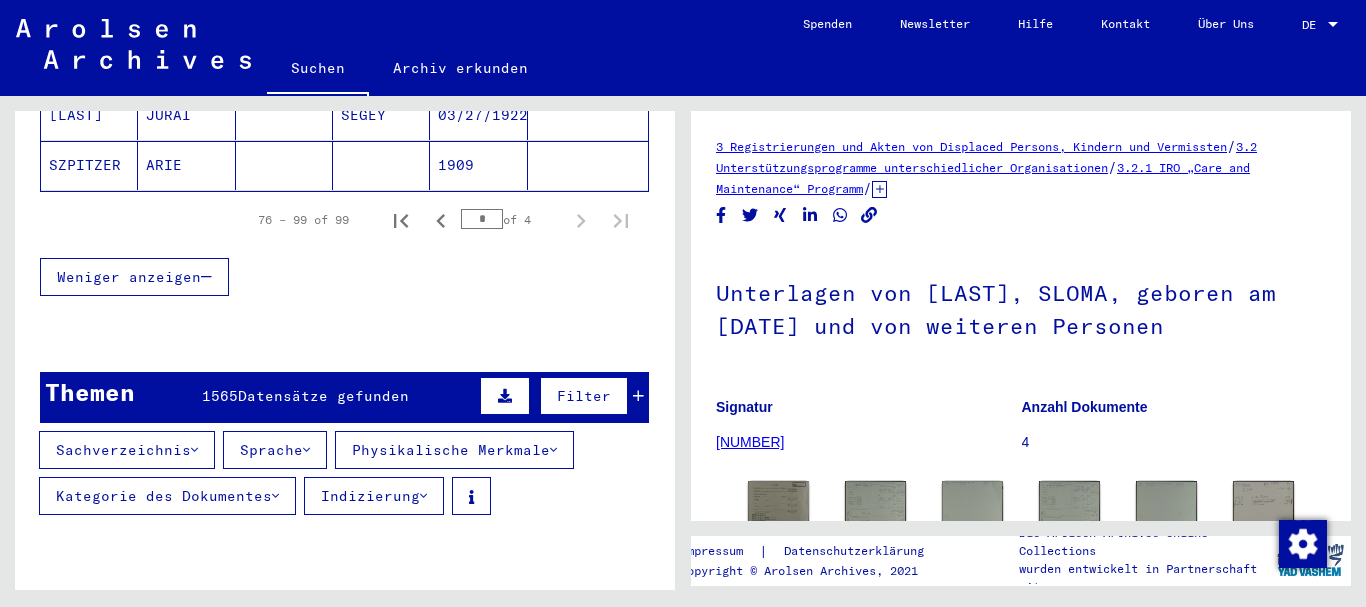 type on "*" 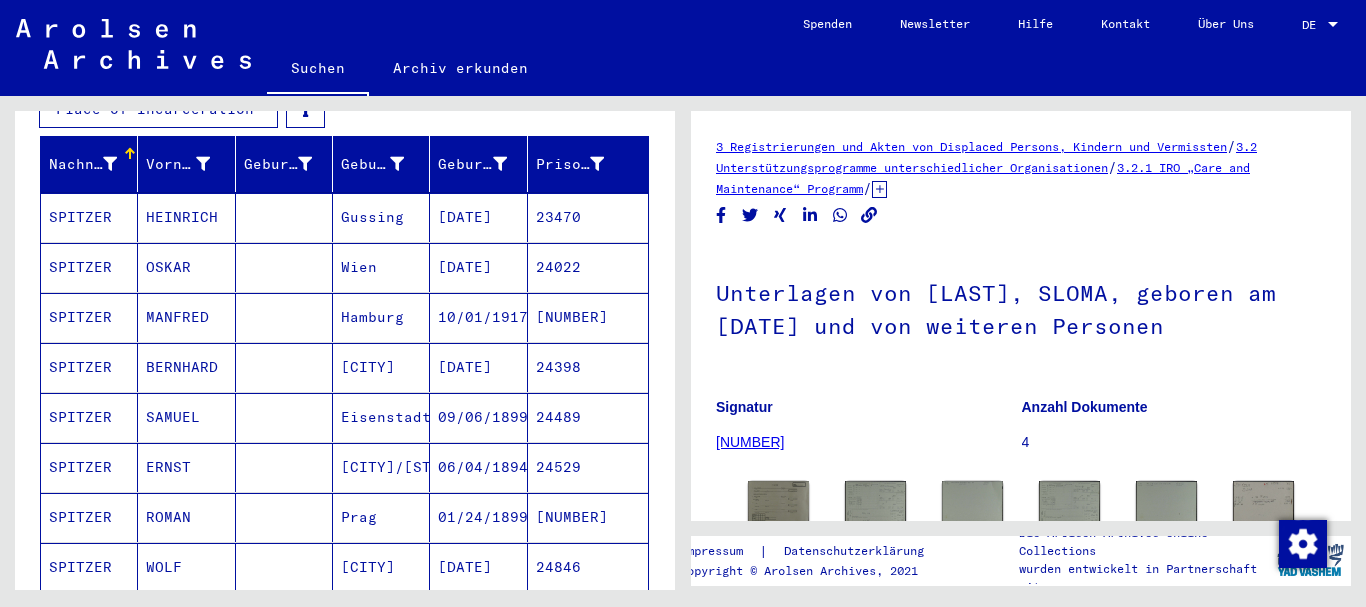 scroll, scrollTop: 0, scrollLeft: 0, axis: both 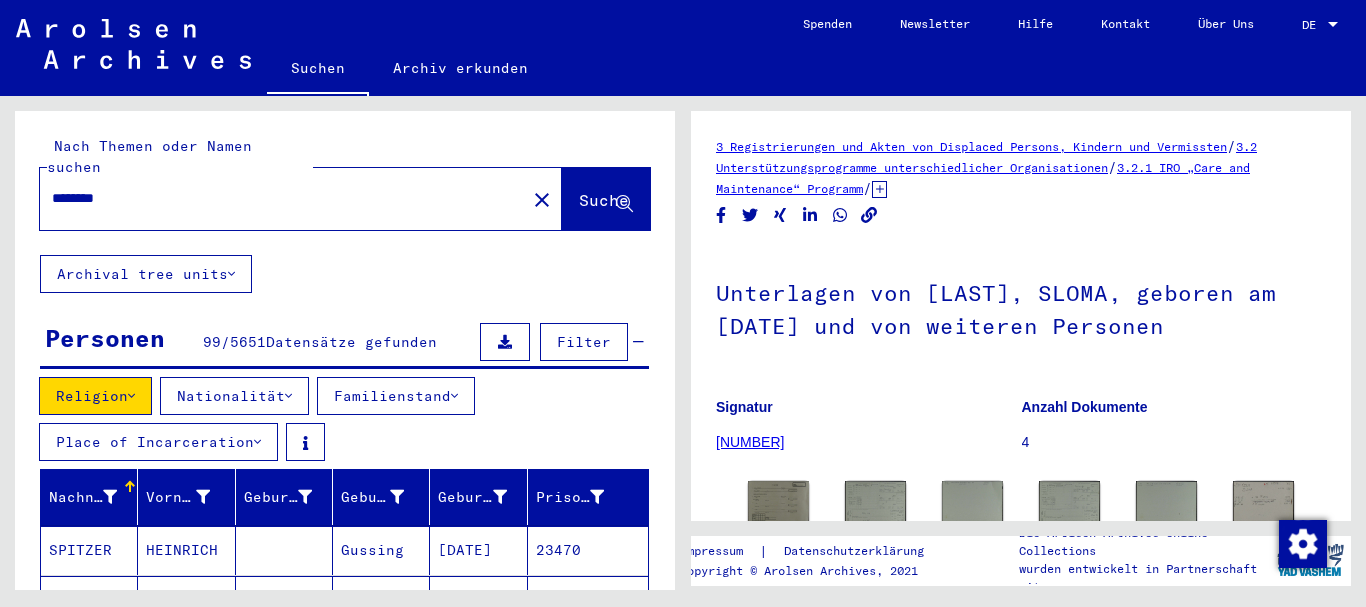 click on "Religion" at bounding box center (95, 396) 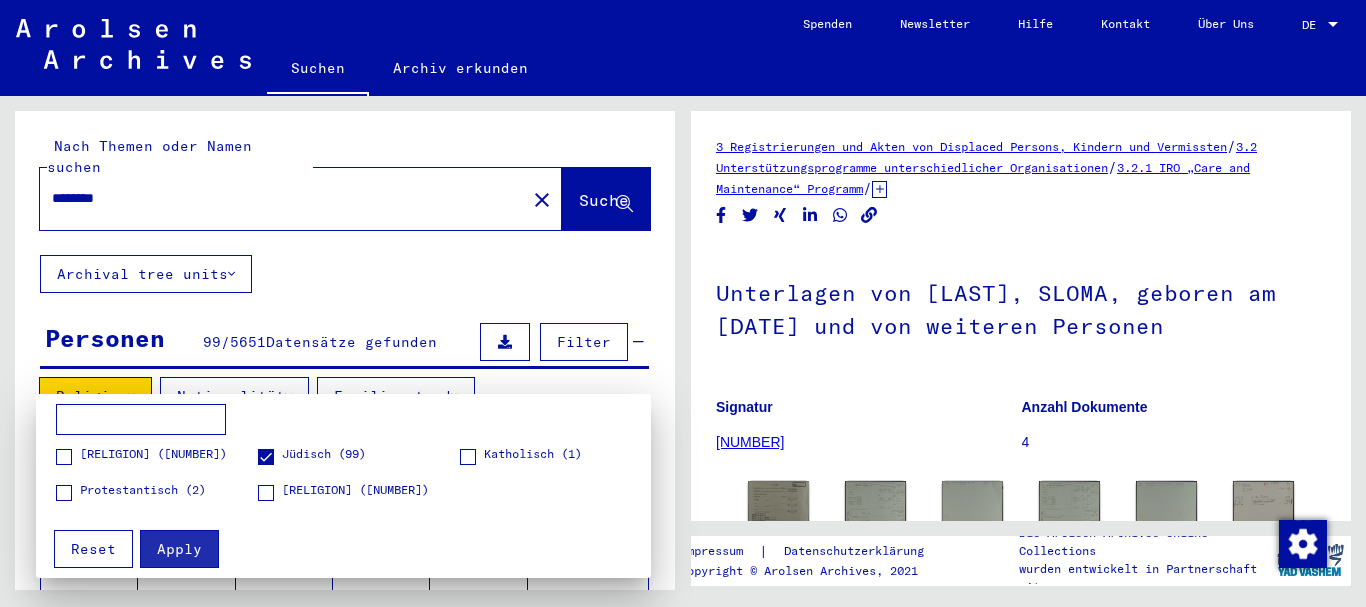 click at bounding box center [266, 457] 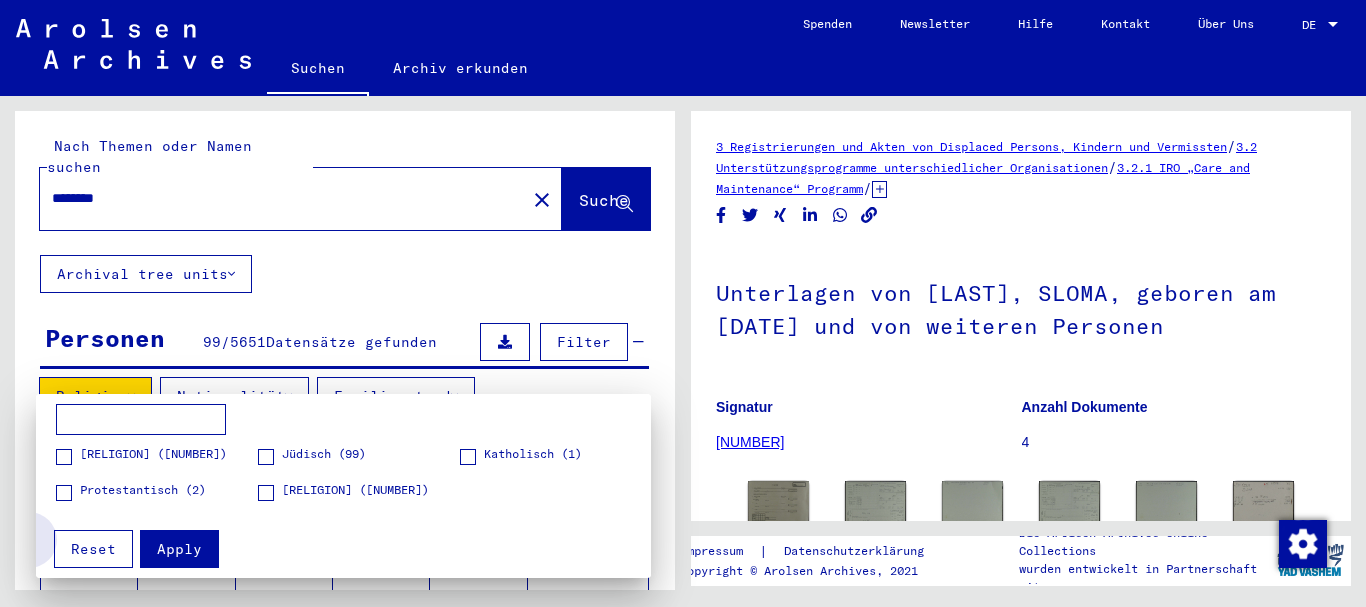 click on "Reset" at bounding box center (93, 549) 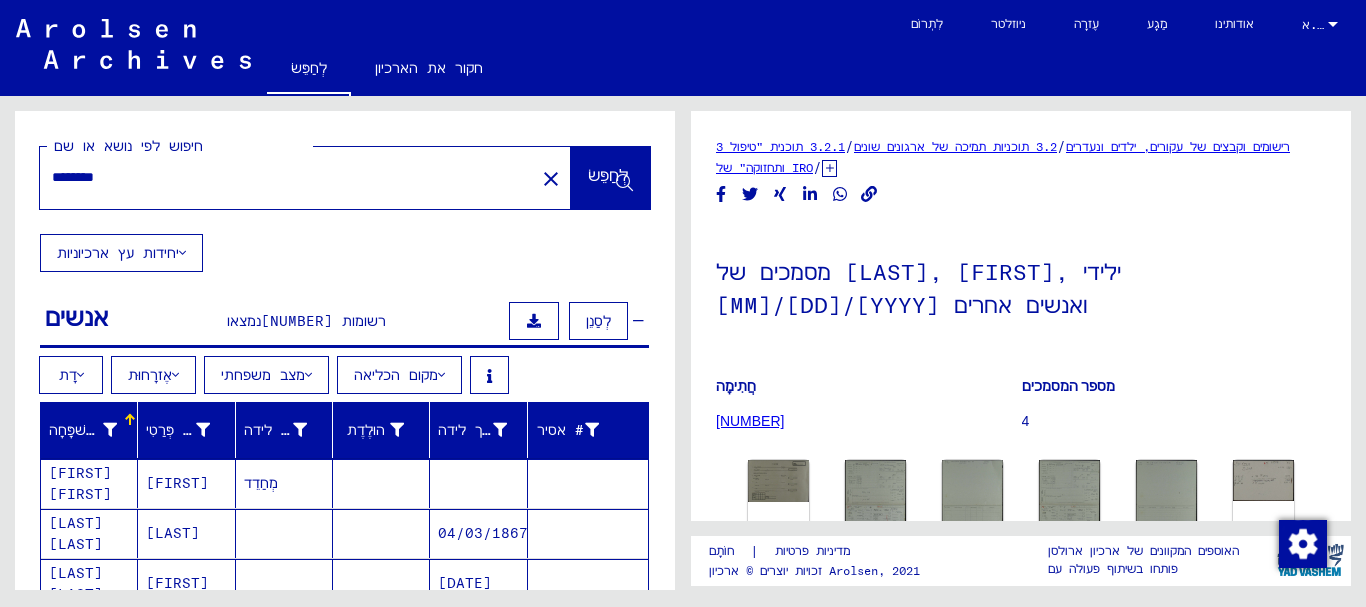 click at bounding box center (489, 375) 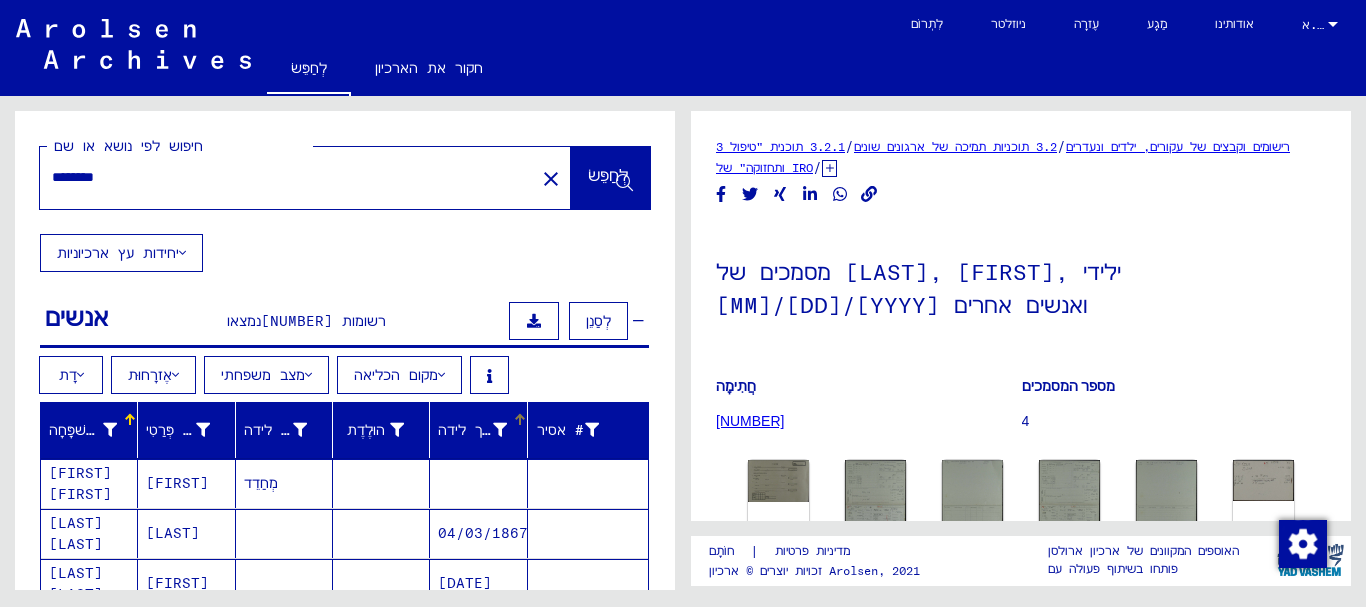 click on "תאריך לידה" at bounding box center (475, 430) 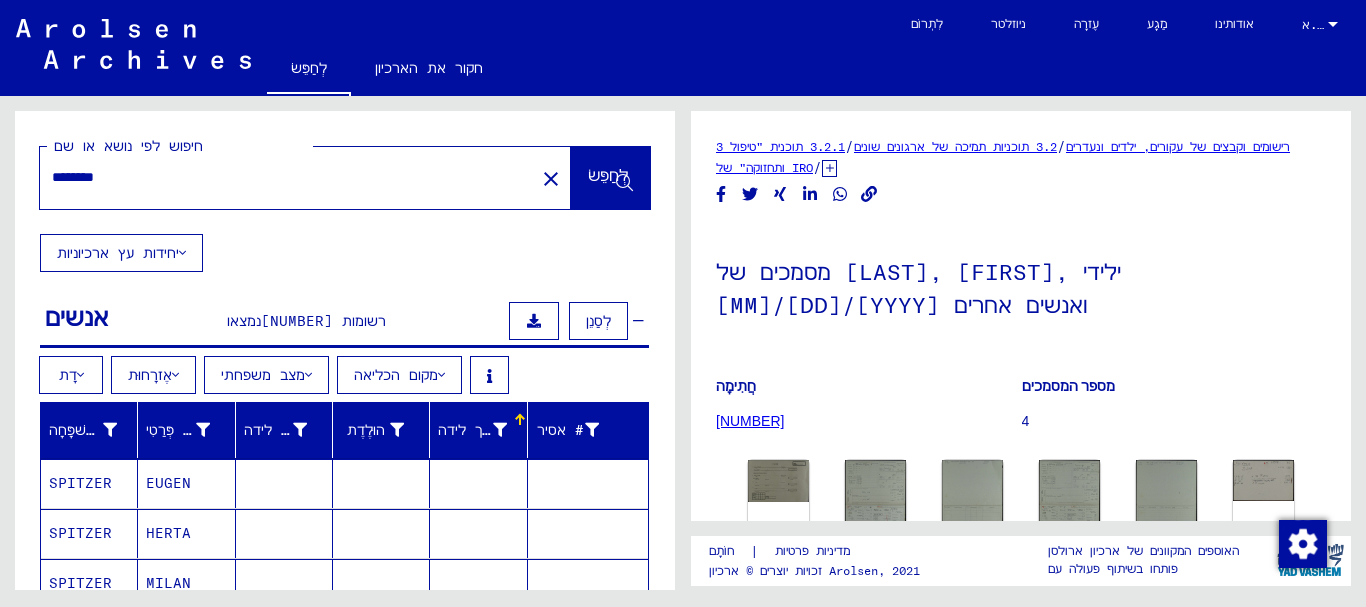 click on "תאריך לידה" at bounding box center (475, 430) 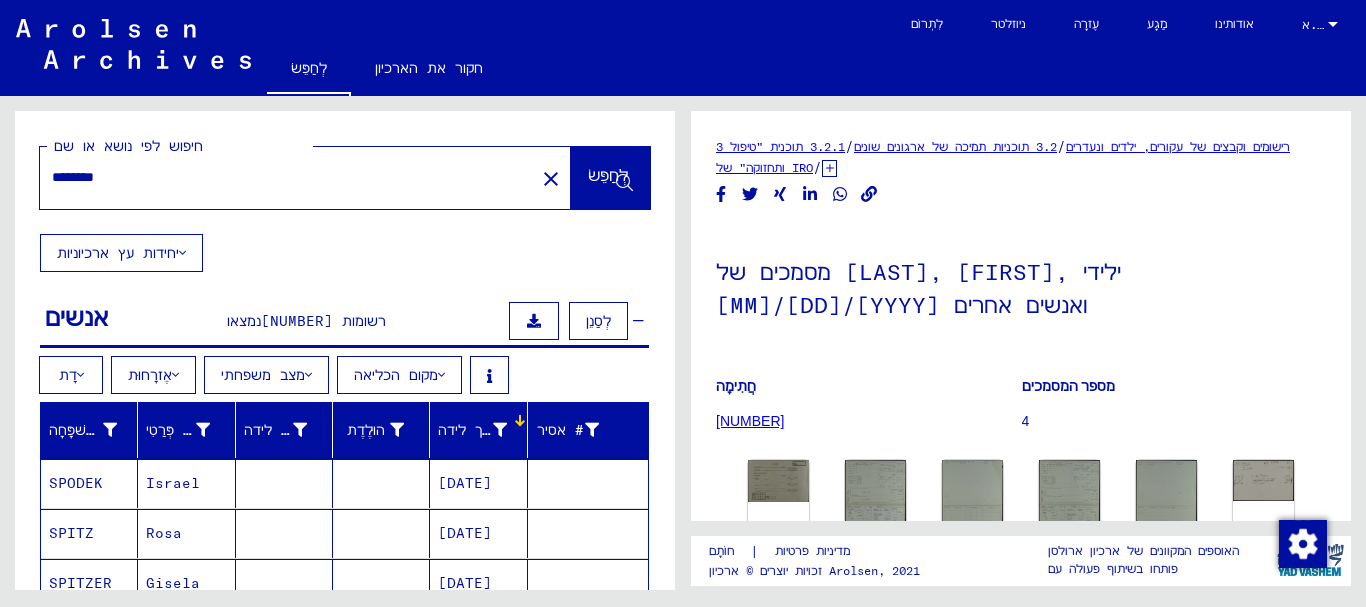 click on "תאריך לידה" at bounding box center [475, 430] 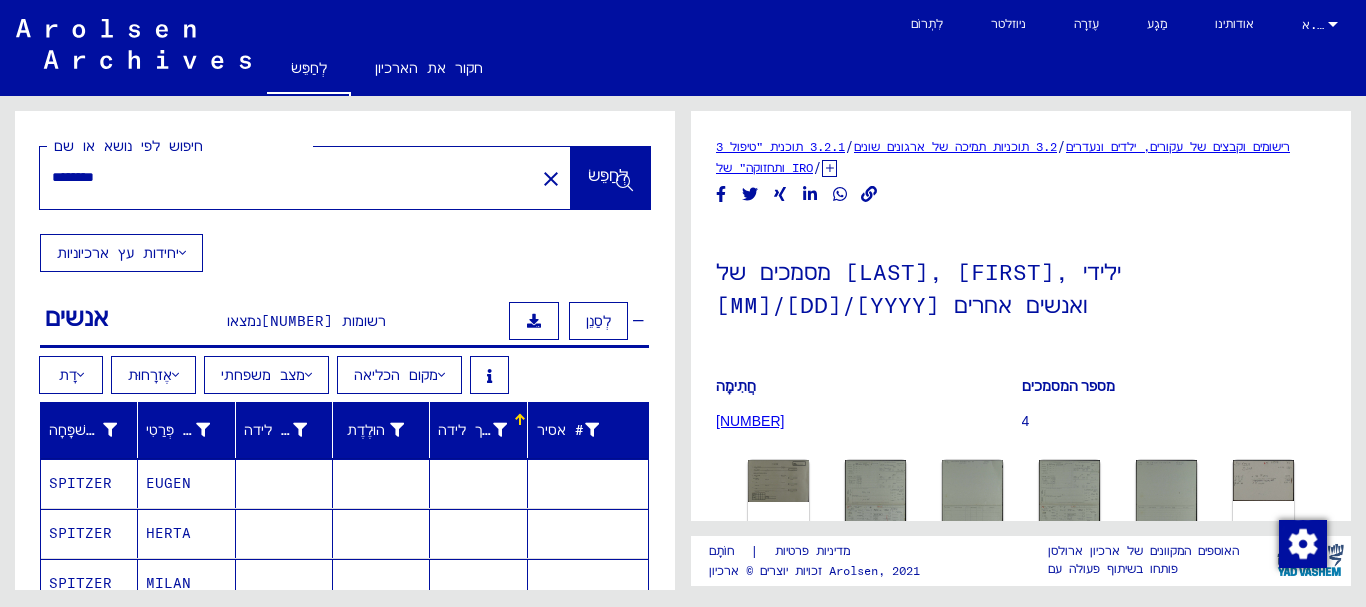 click on "תאריך לידה" at bounding box center [475, 430] 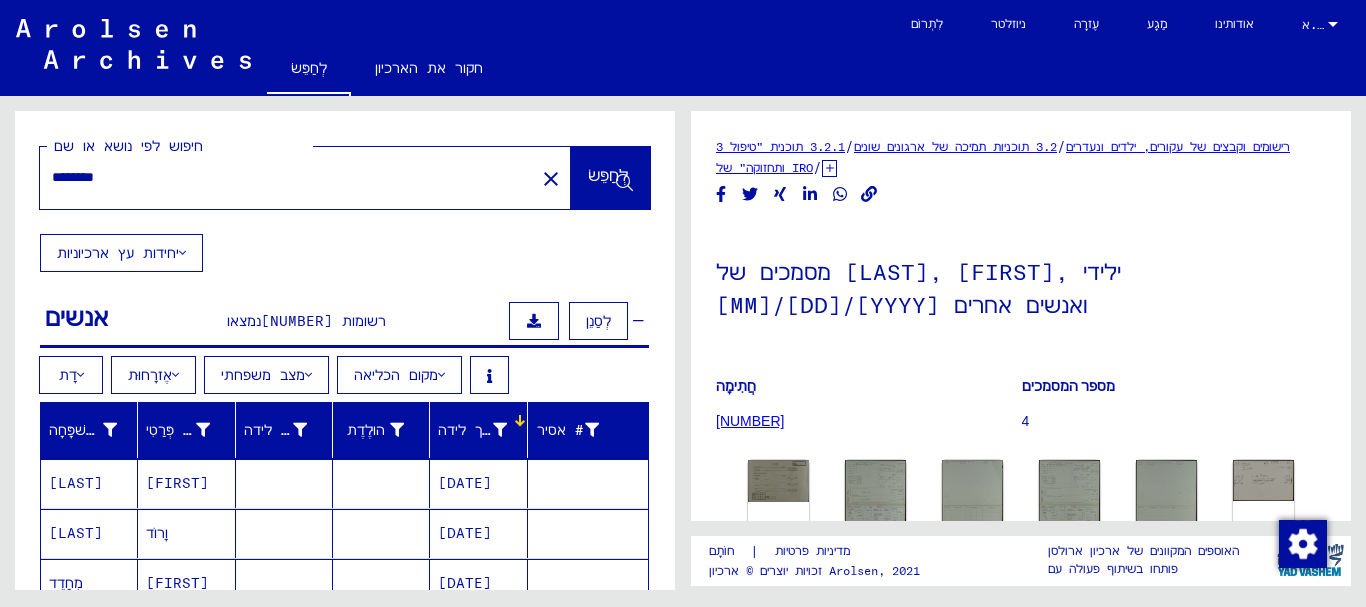 click on "לְסַנֵן" at bounding box center (598, 321) 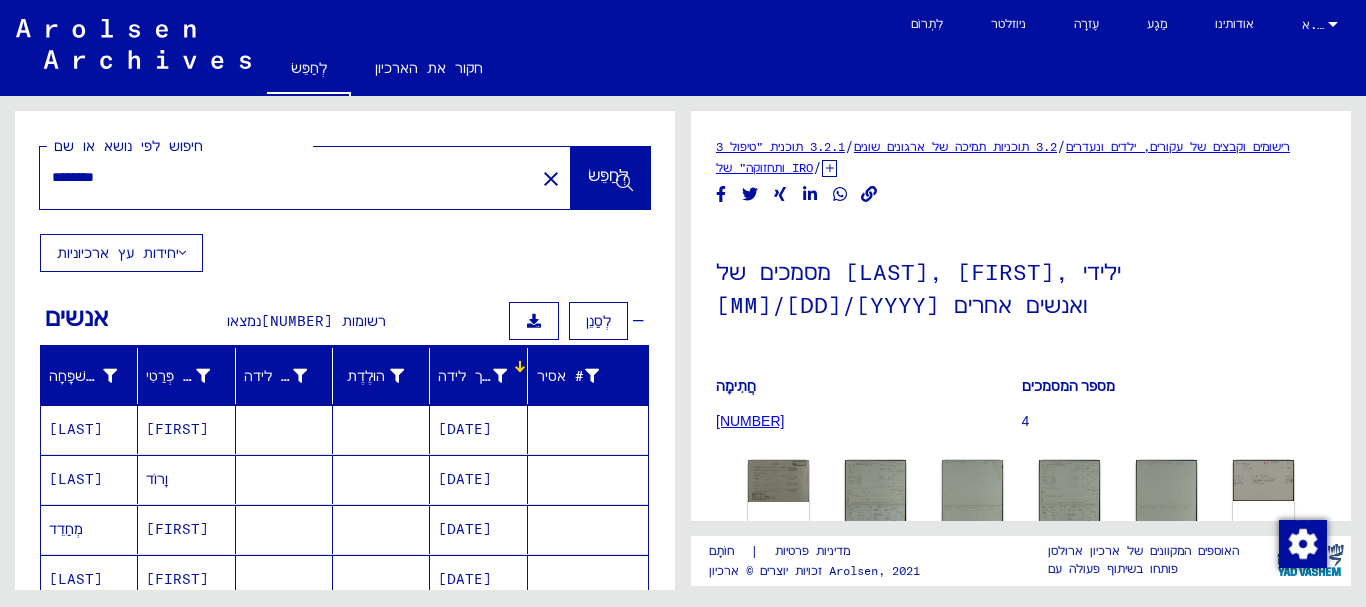 click on "לְסַנֵן" at bounding box center [598, 321] 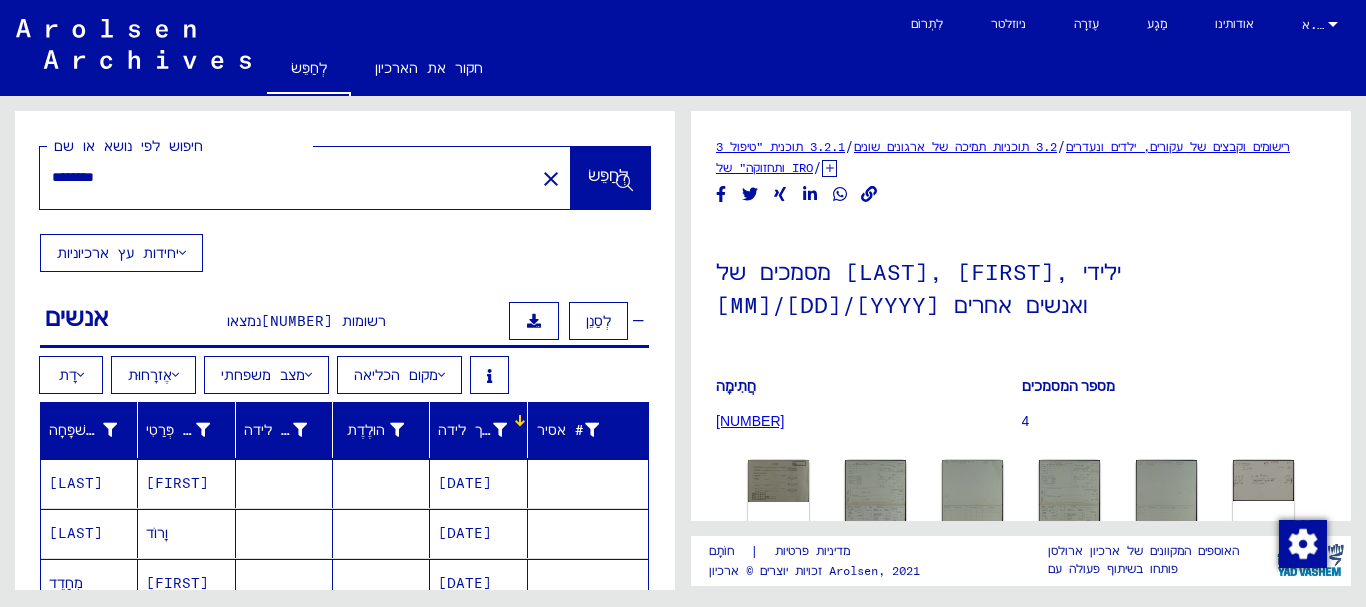 click on "תאריך לידה" at bounding box center (478, 430) 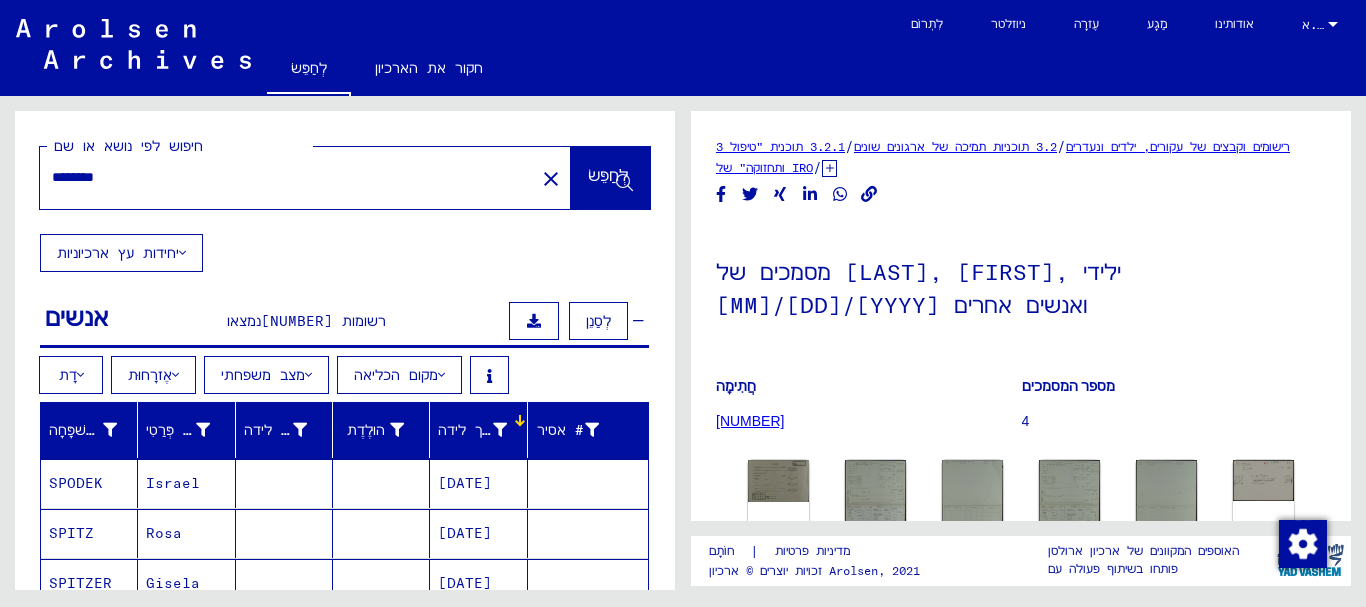 scroll, scrollTop: 467, scrollLeft: 0, axis: vertical 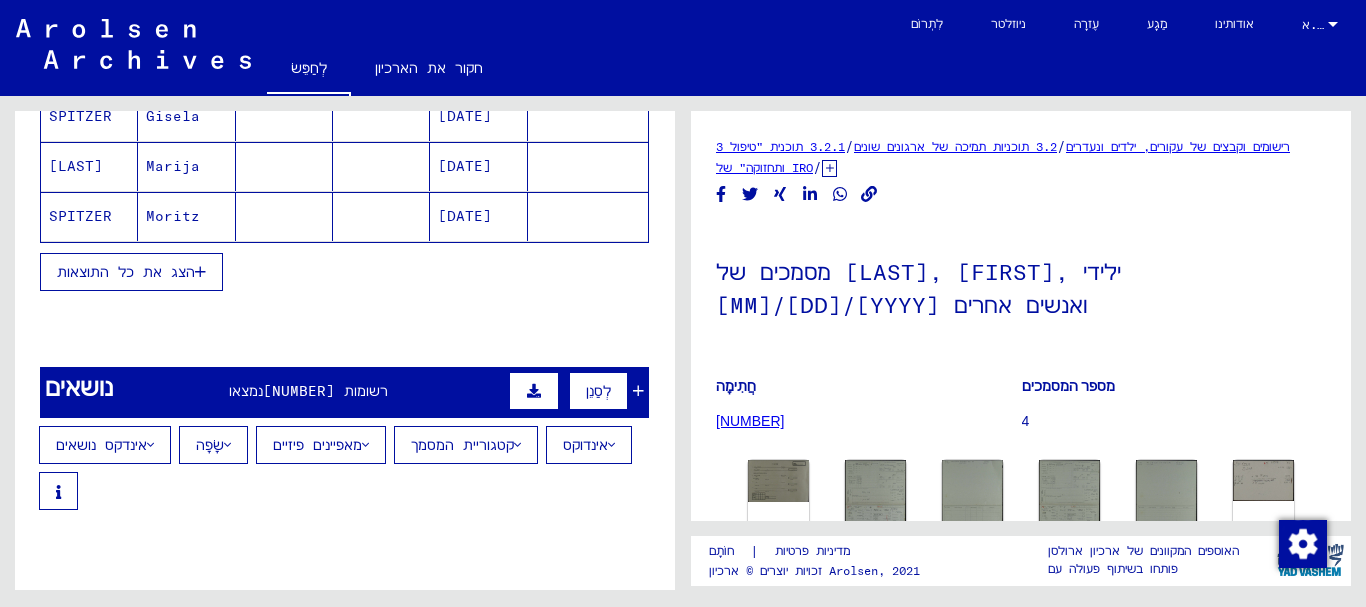 click on "הצג את כל התוצאות" at bounding box center (126, 272) 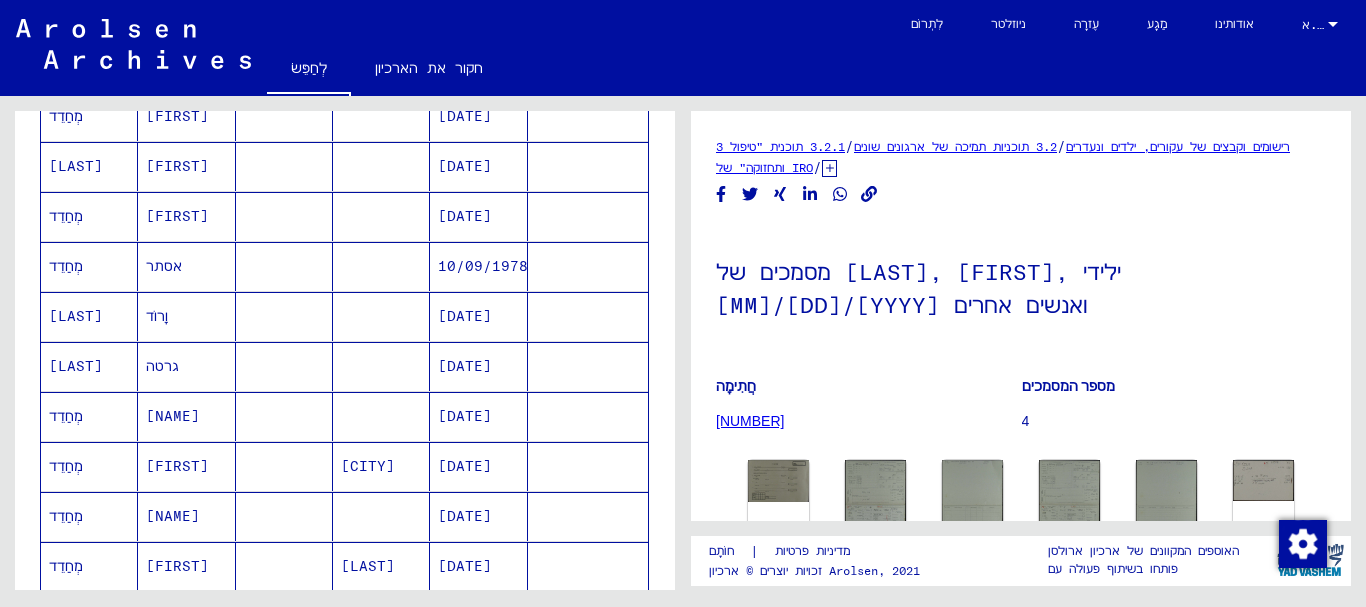 scroll, scrollTop: 0, scrollLeft: 0, axis: both 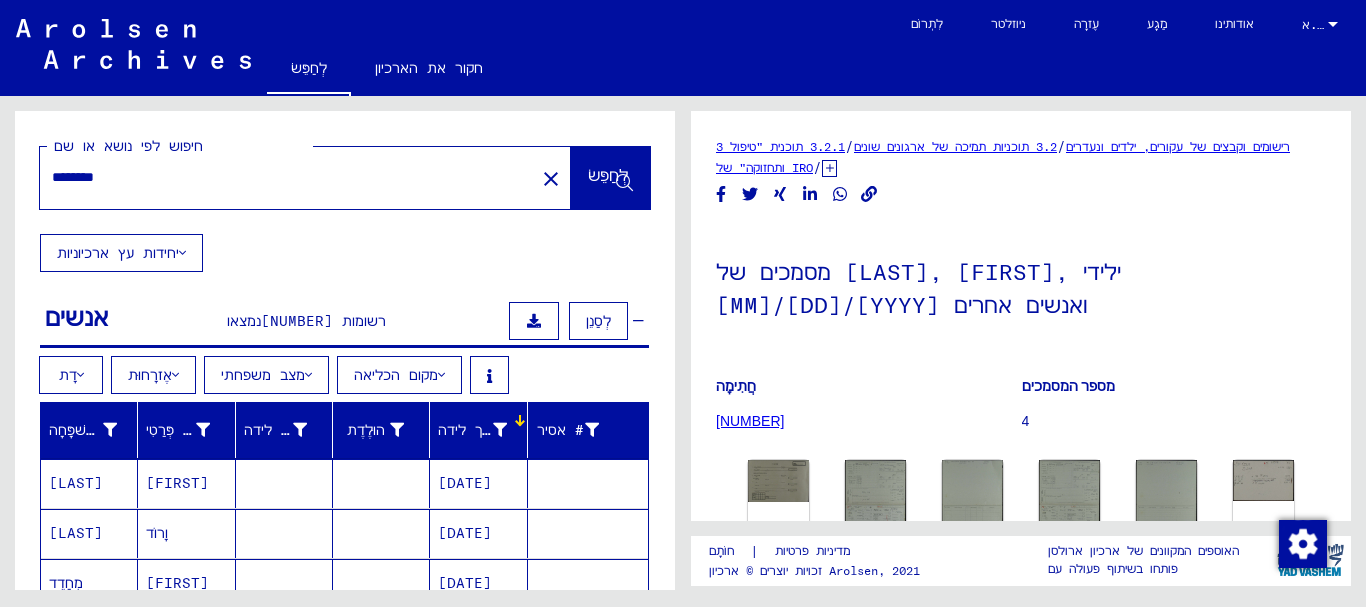 click on "*******" at bounding box center (287, 177) 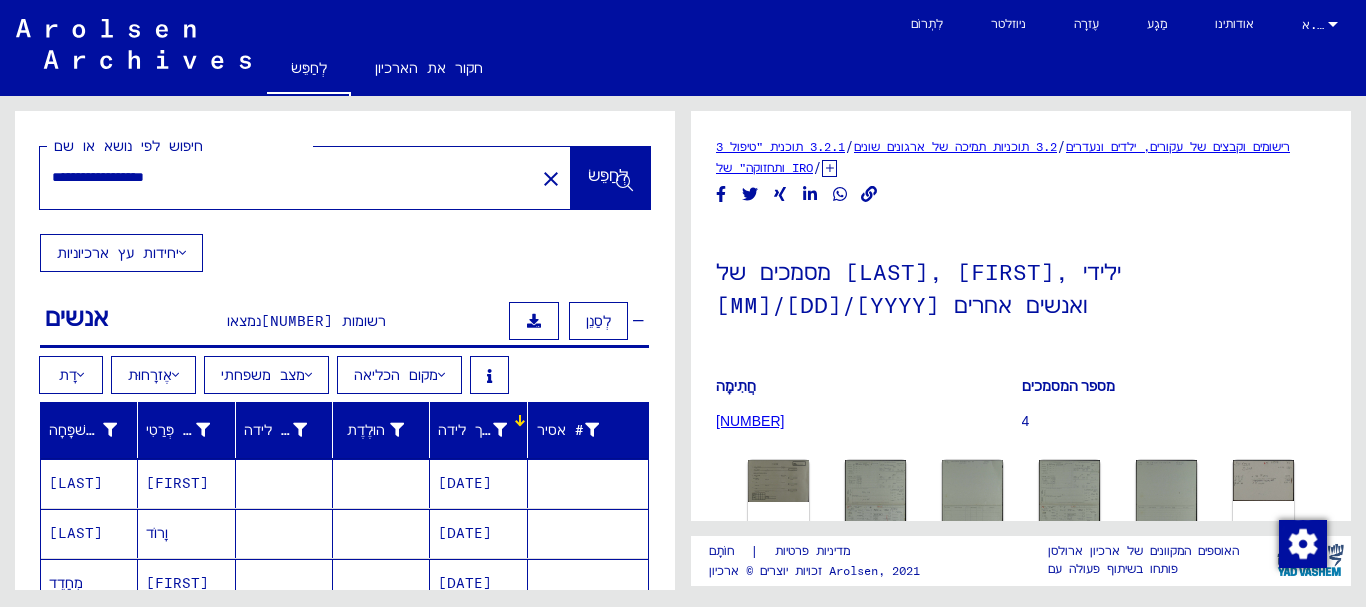 click on "**********" at bounding box center (287, 177) 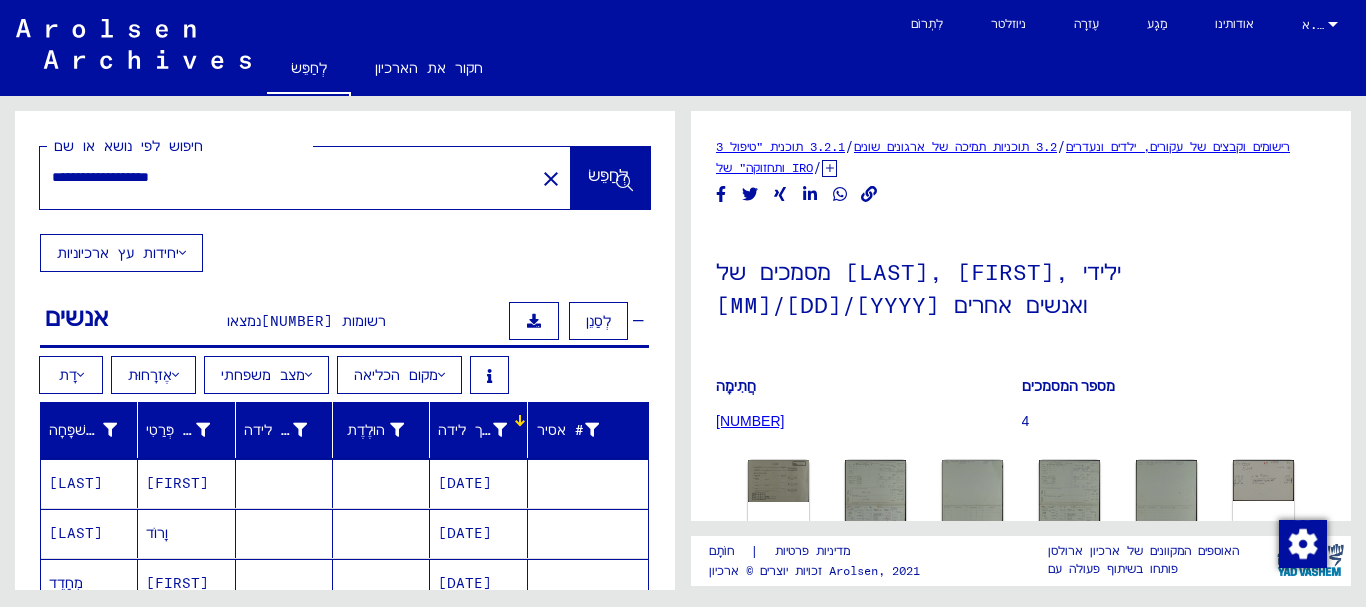 click on "לְחַפֵּשׂ" 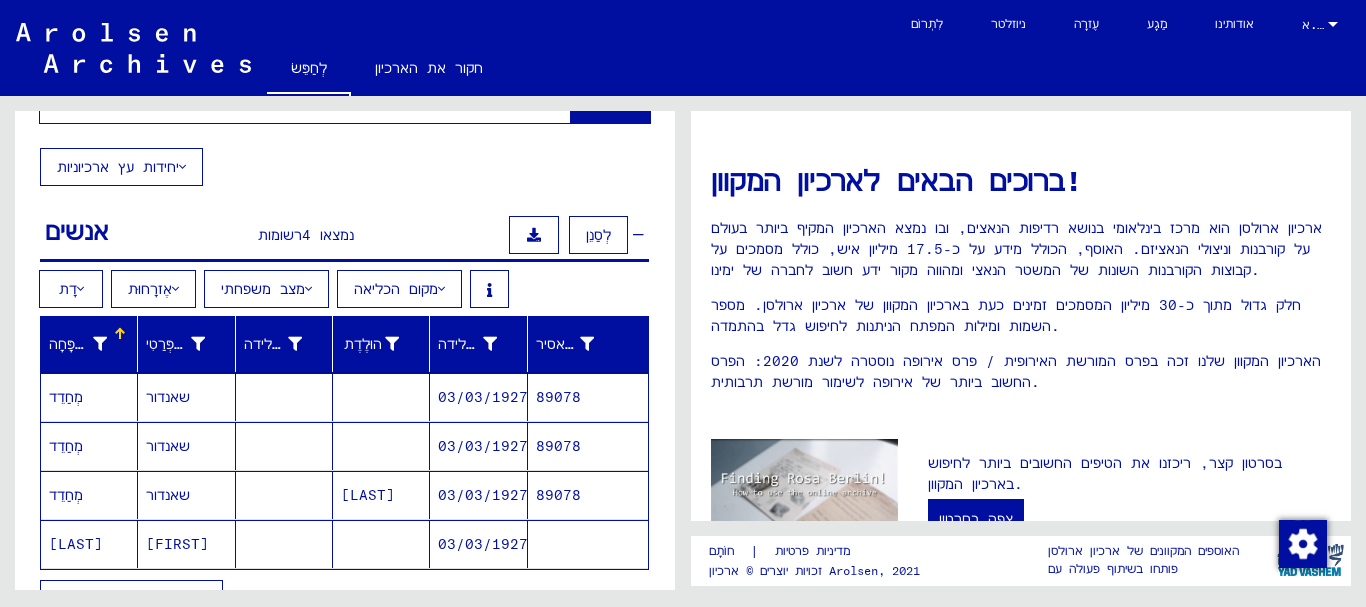 scroll, scrollTop: 145, scrollLeft: 0, axis: vertical 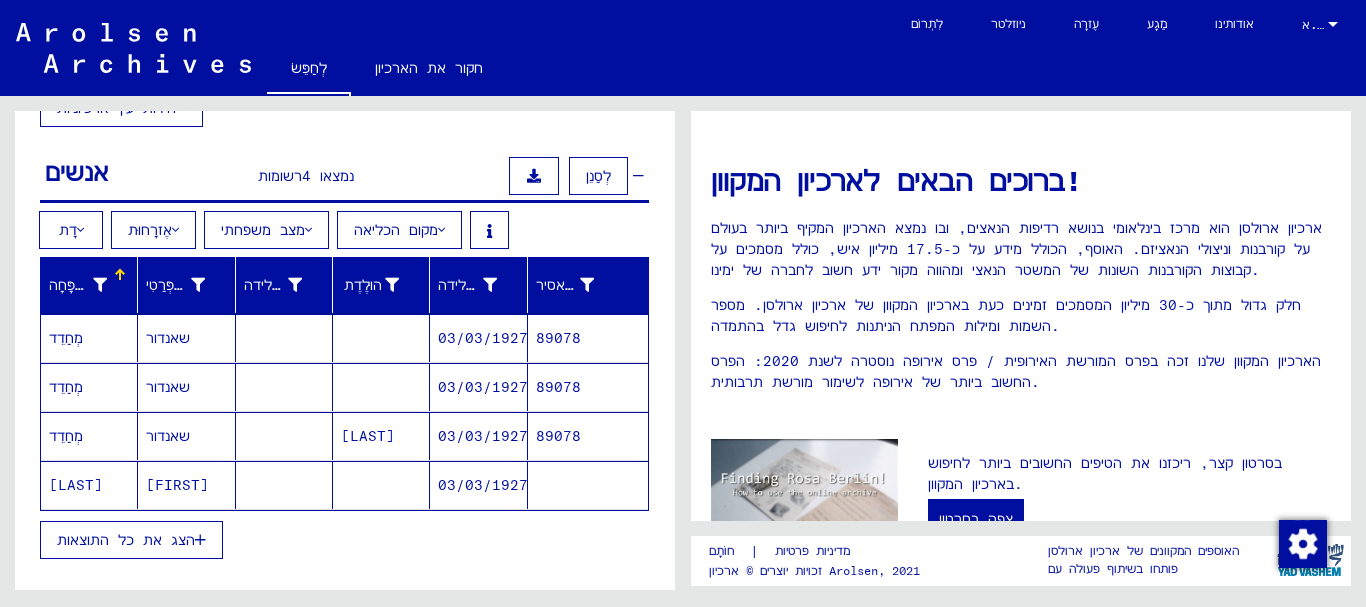 click on "03/03/1927" at bounding box center (483, 485) 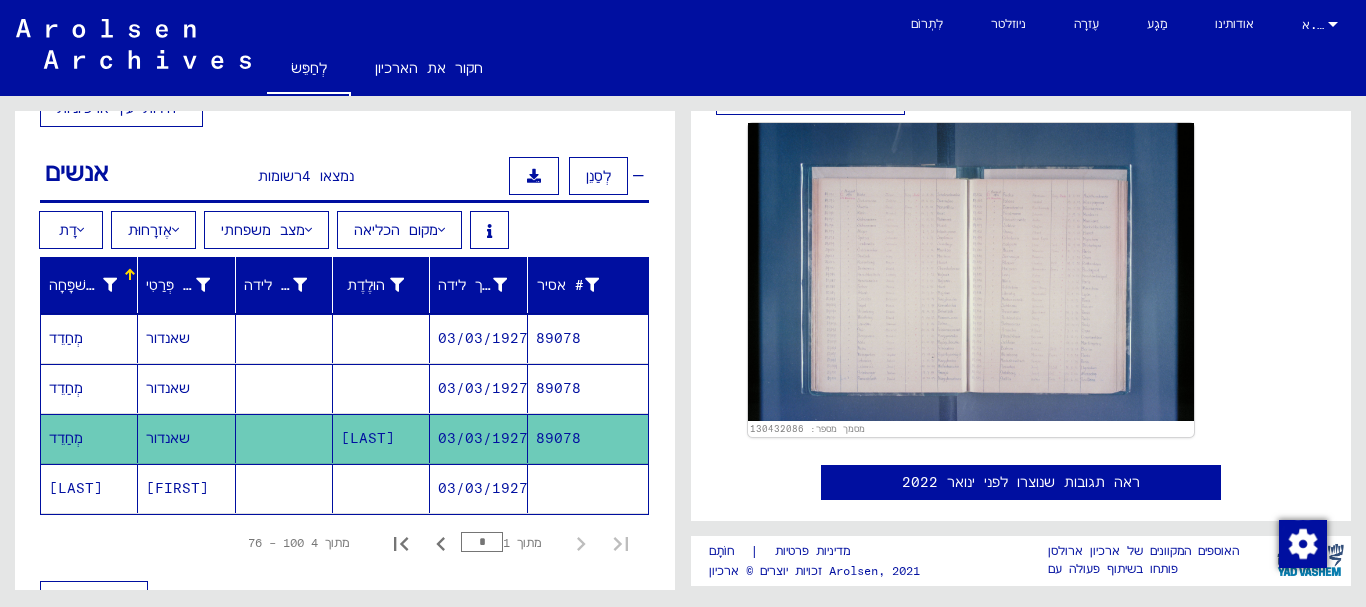 scroll, scrollTop: 0, scrollLeft: 0, axis: both 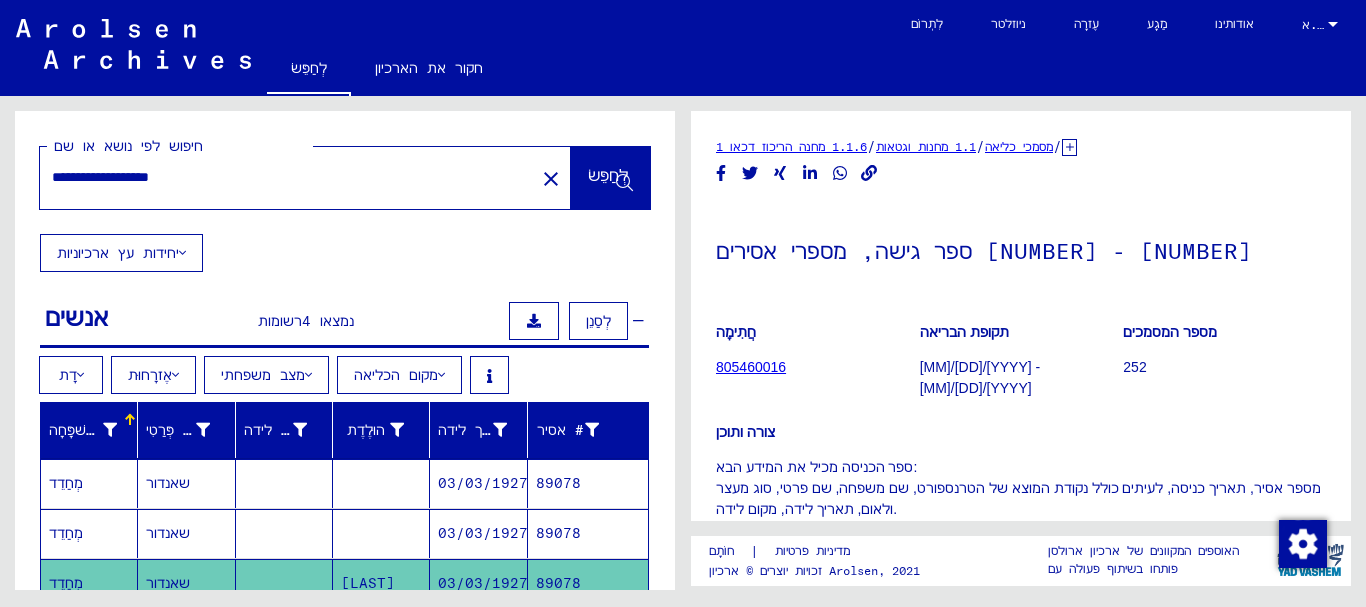 click on "**********" at bounding box center [287, 177] 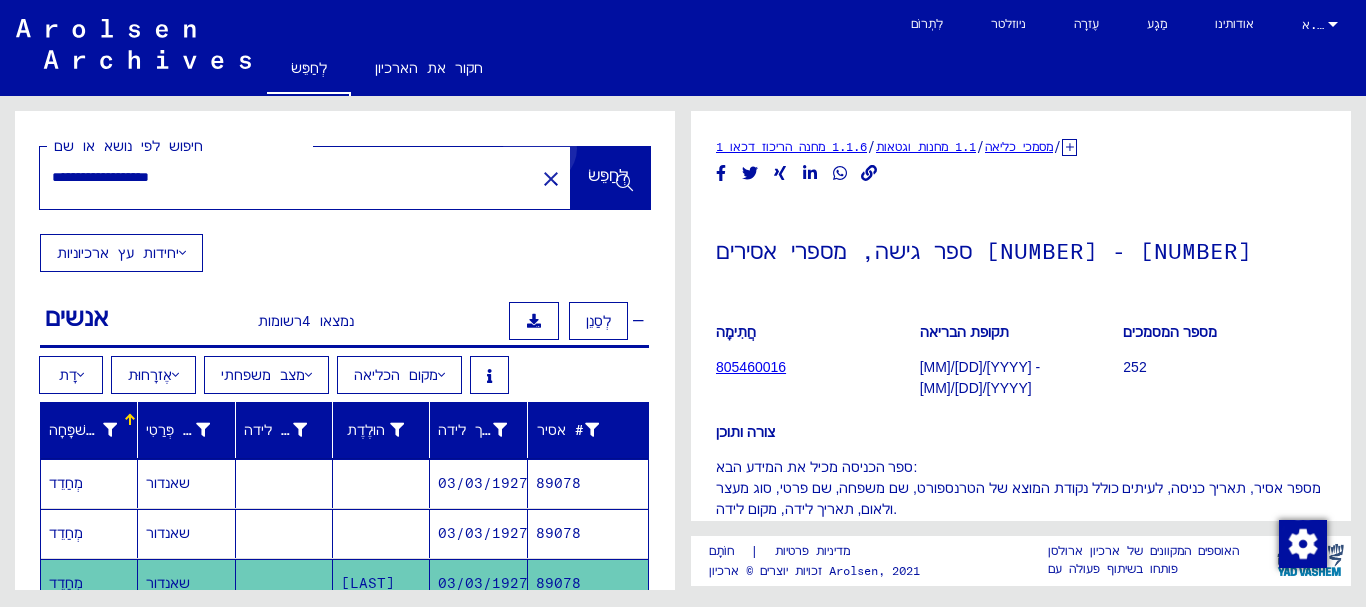 click on "לְחַפֵּשׂ" 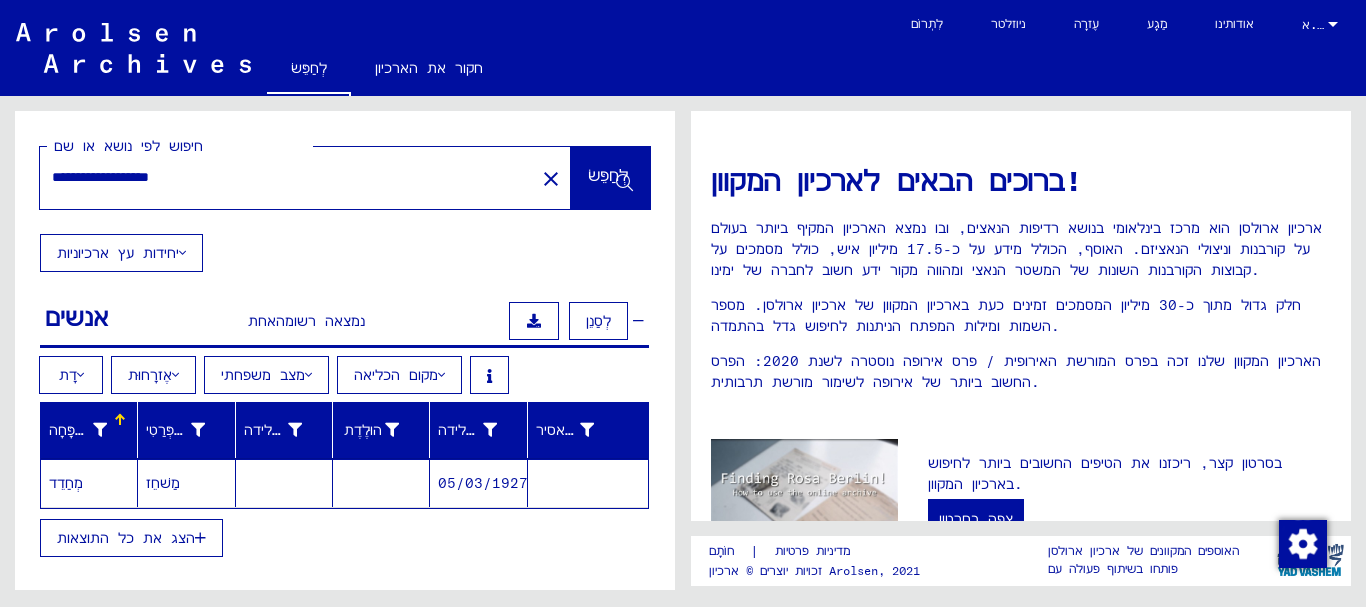 click on "05/03/1927" 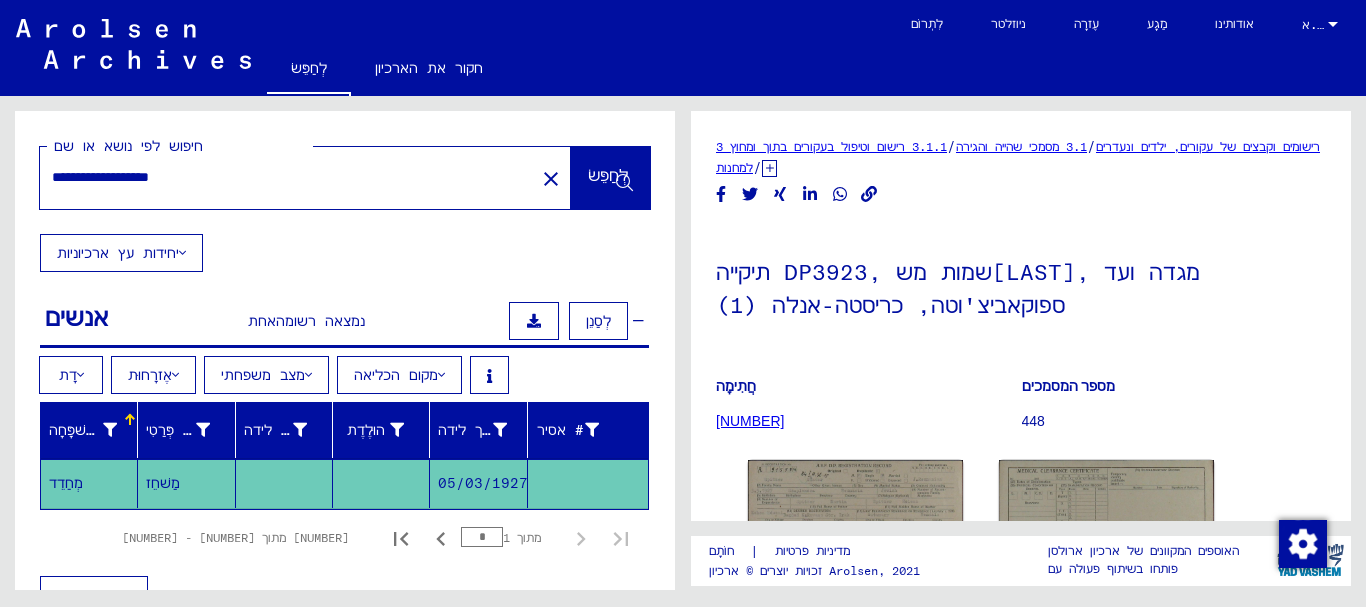 scroll, scrollTop: 0, scrollLeft: 0, axis: both 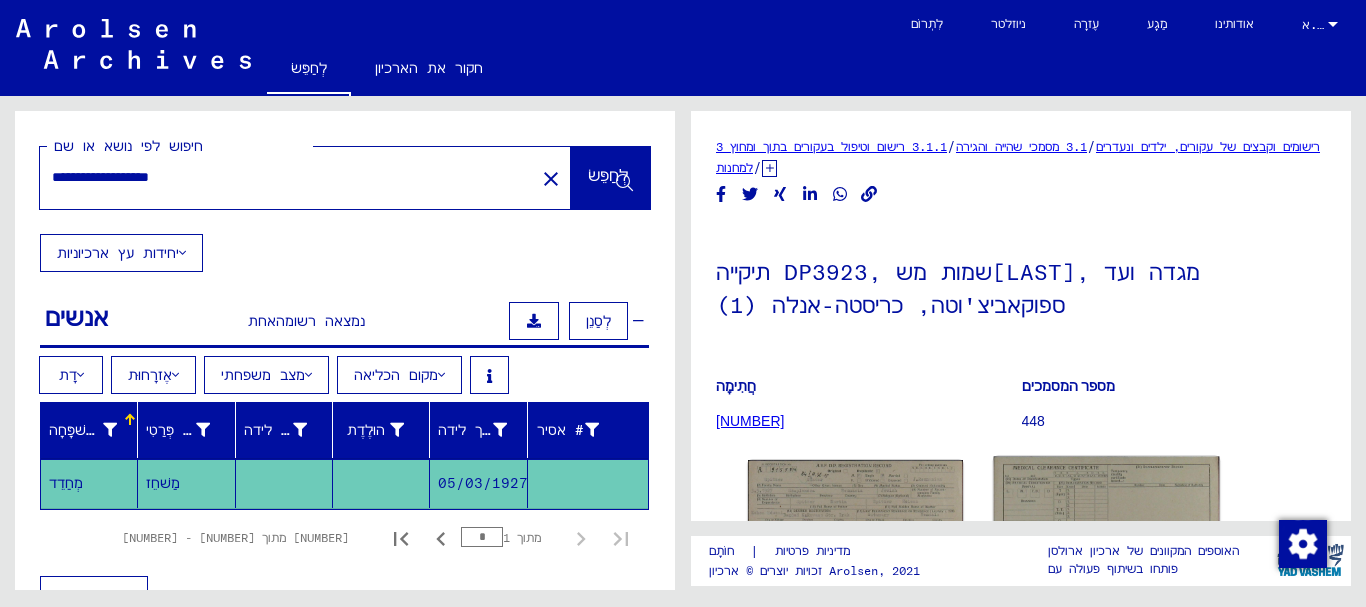 click 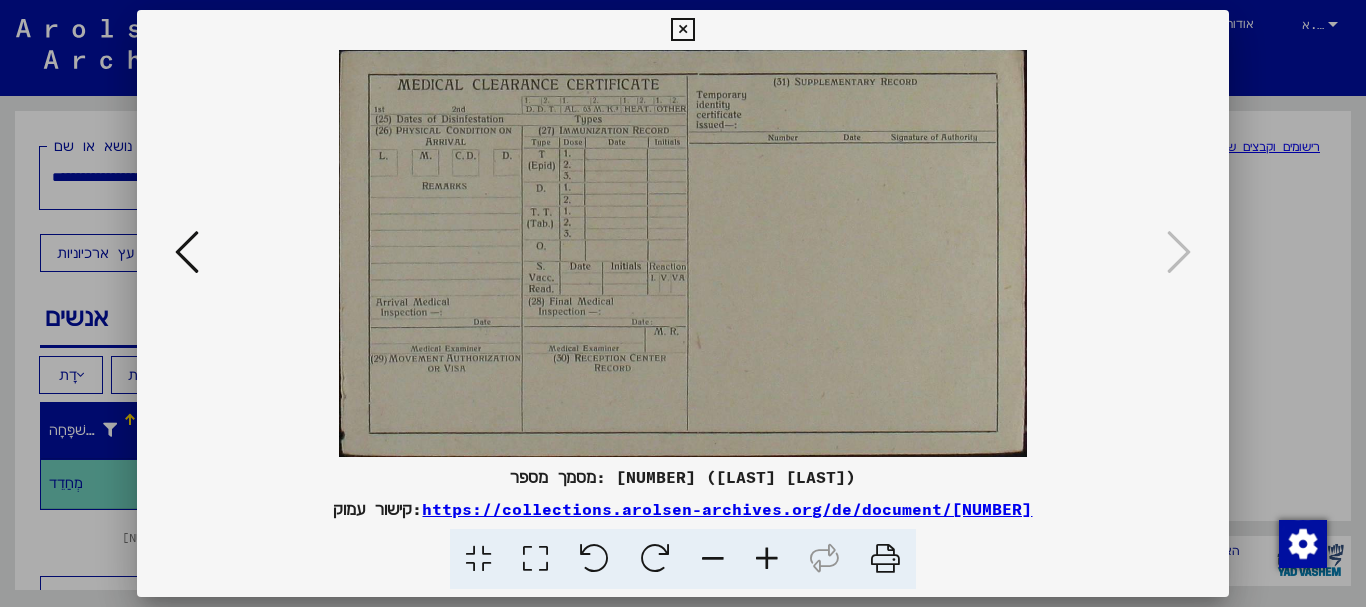 click at bounding box center [187, 252] 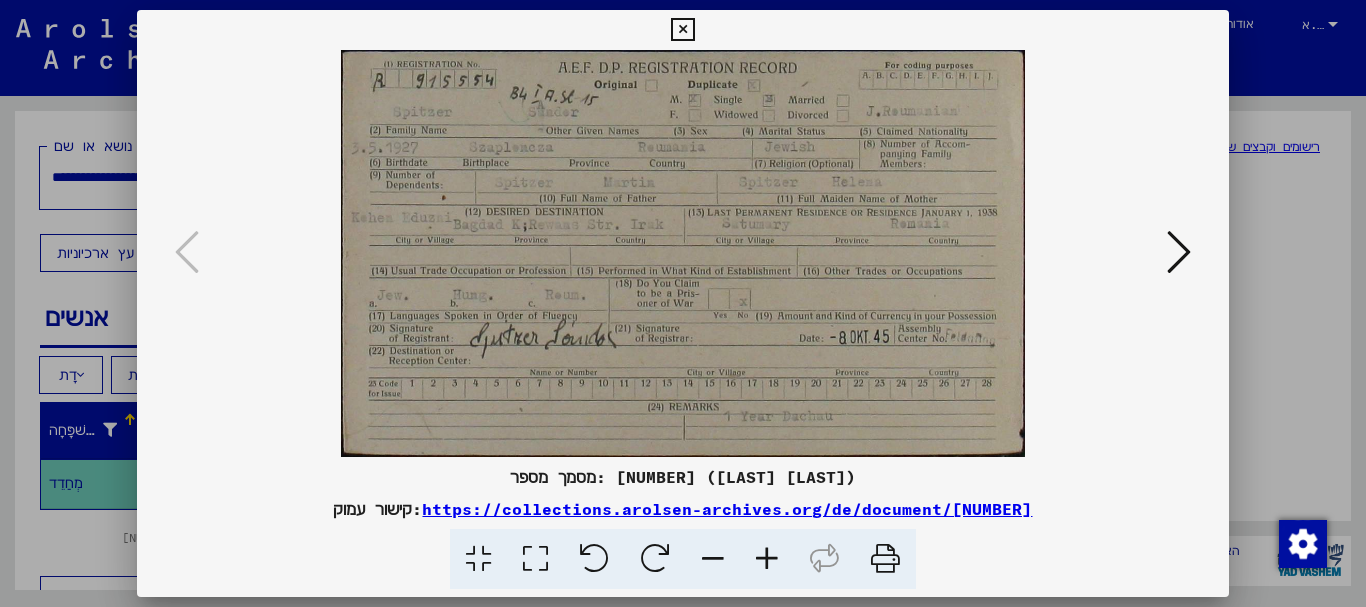 click at bounding box center (767, 559) 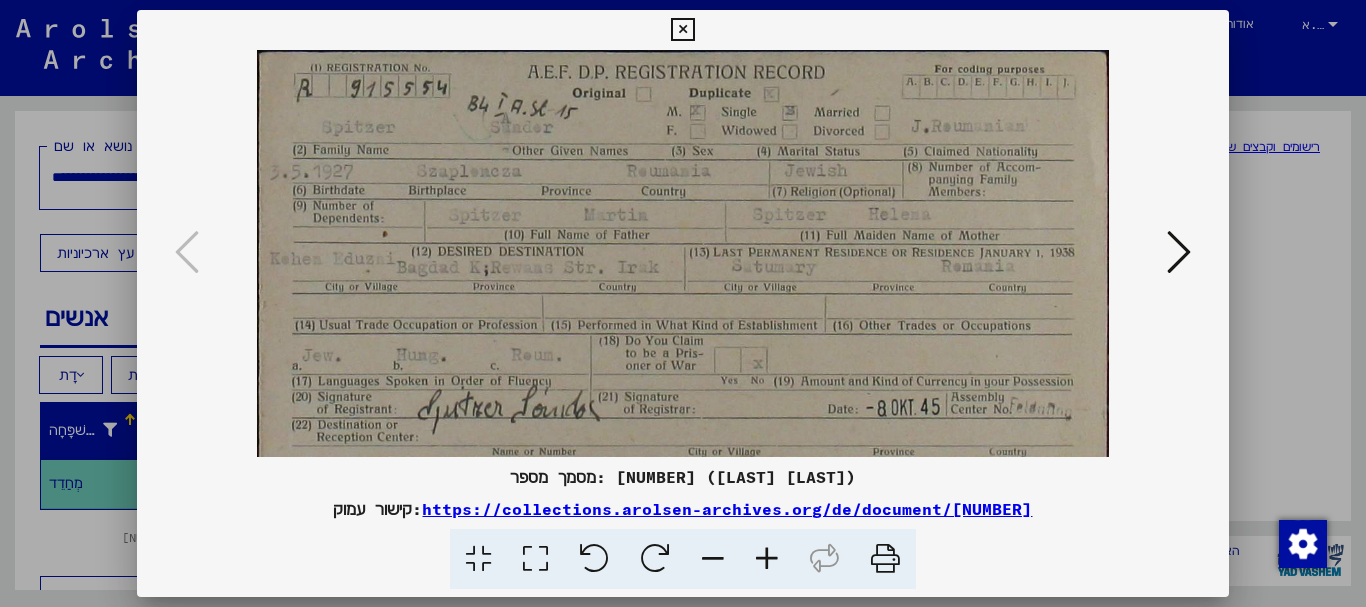 click at bounding box center [767, 559] 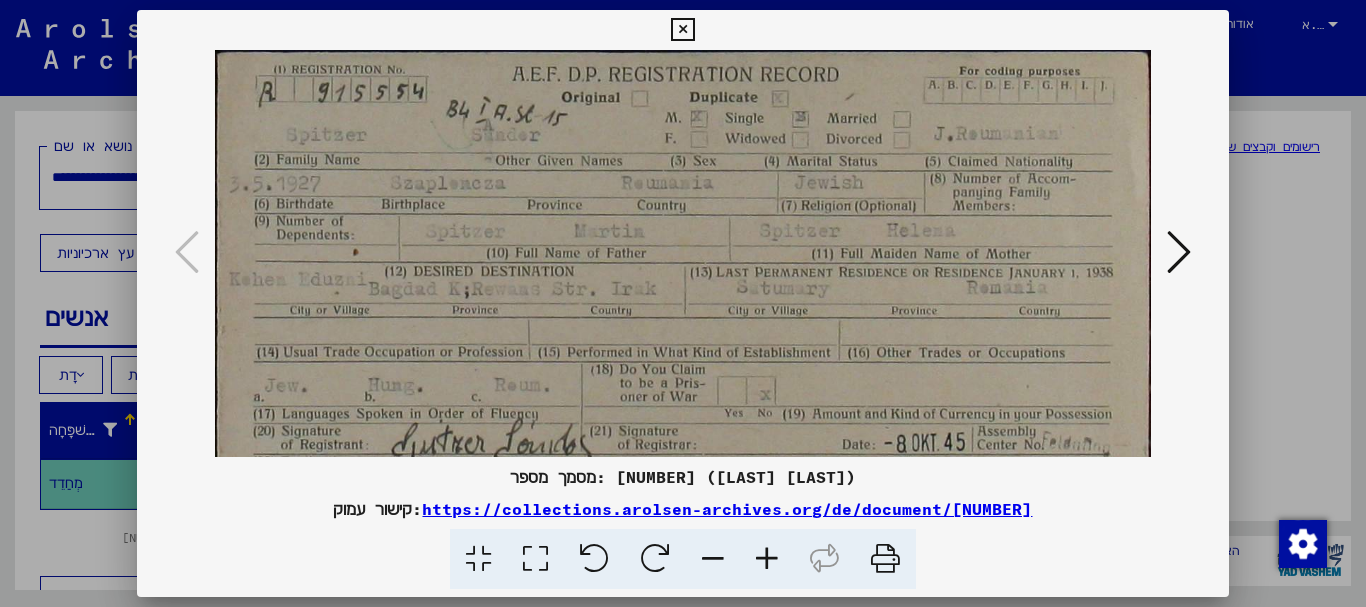 click at bounding box center (767, 559) 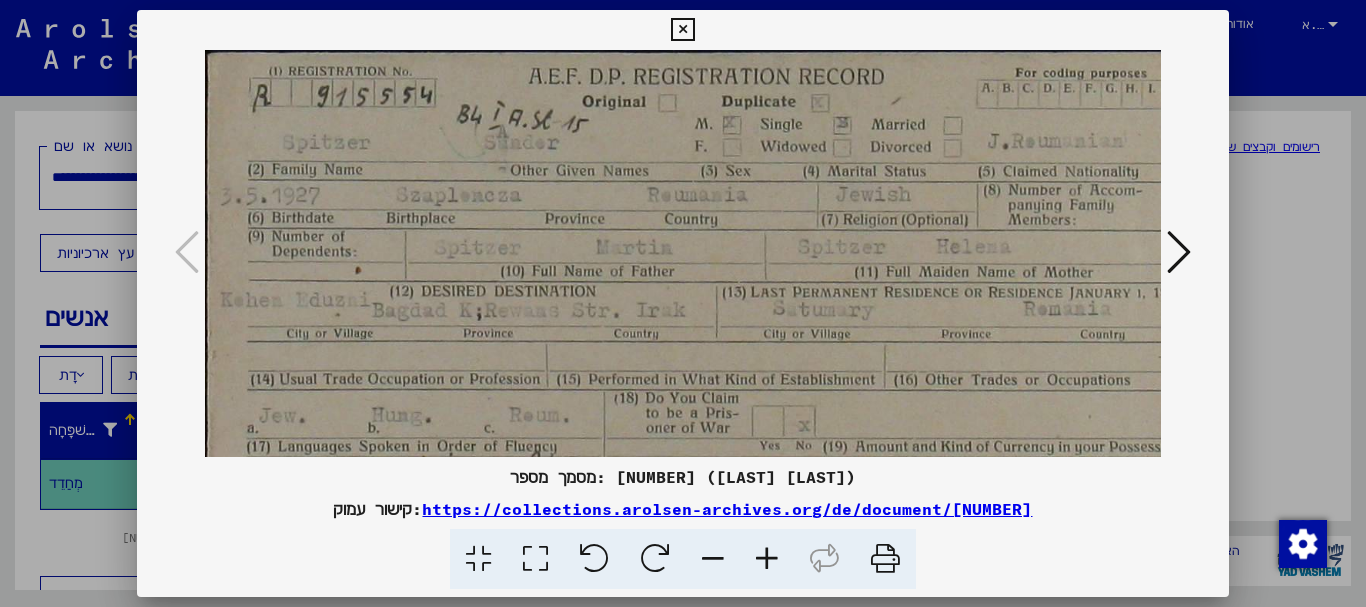 click at bounding box center (767, 559) 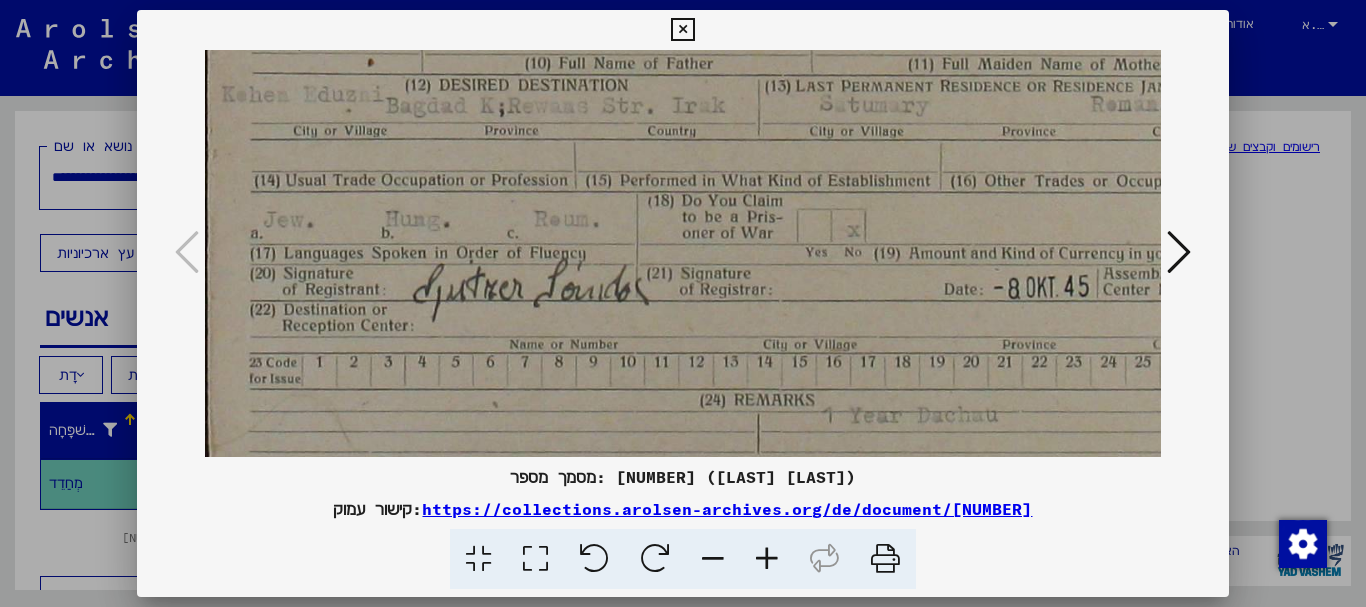 scroll, scrollTop: 221, scrollLeft: 0, axis: vertical 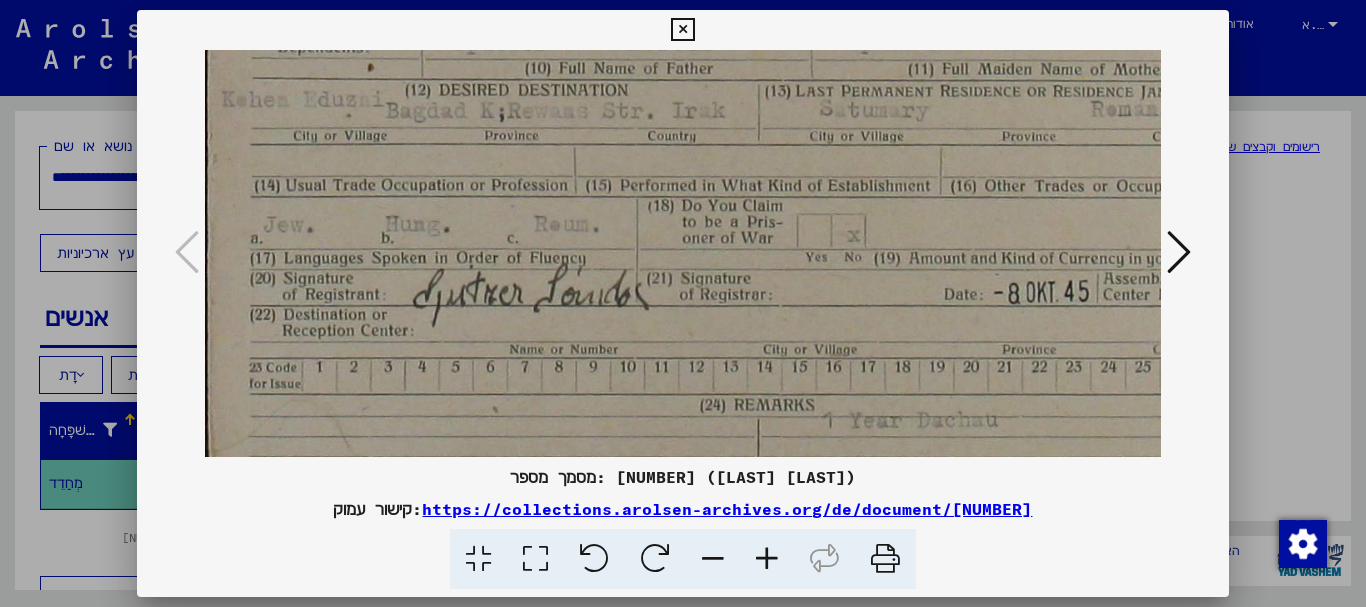 drag, startPoint x: 1039, startPoint y: 277, endPoint x: 880, endPoint y: 204, distance: 174.95714 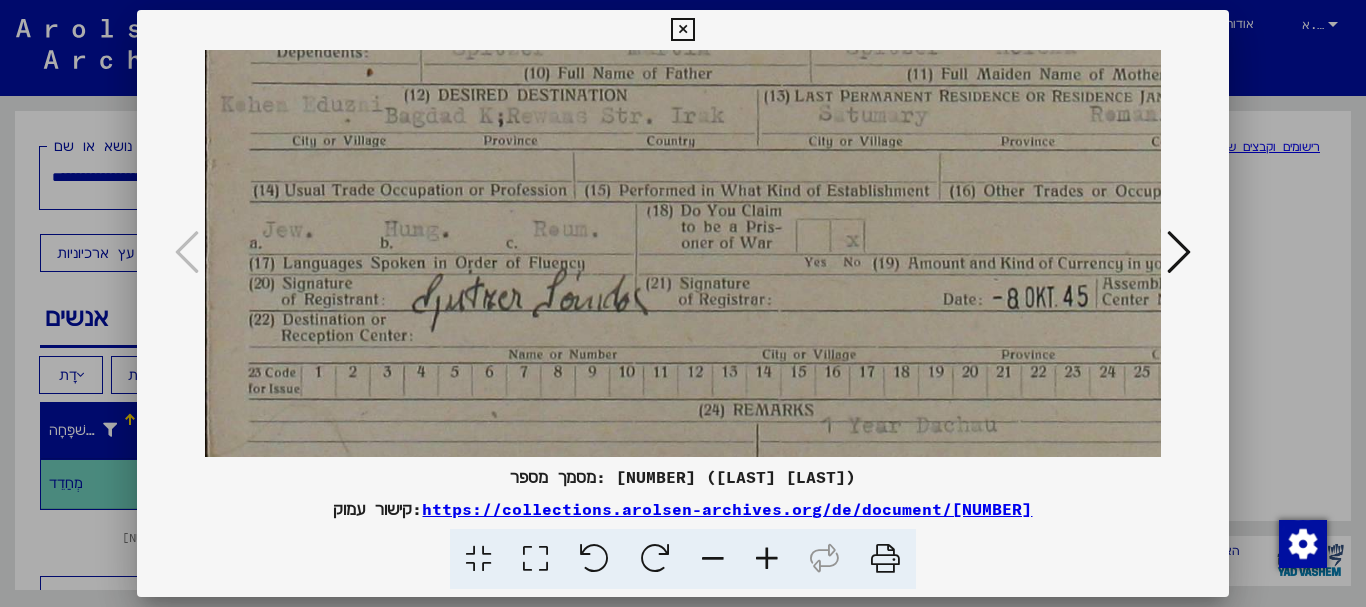 click at bounding box center [713, 559] 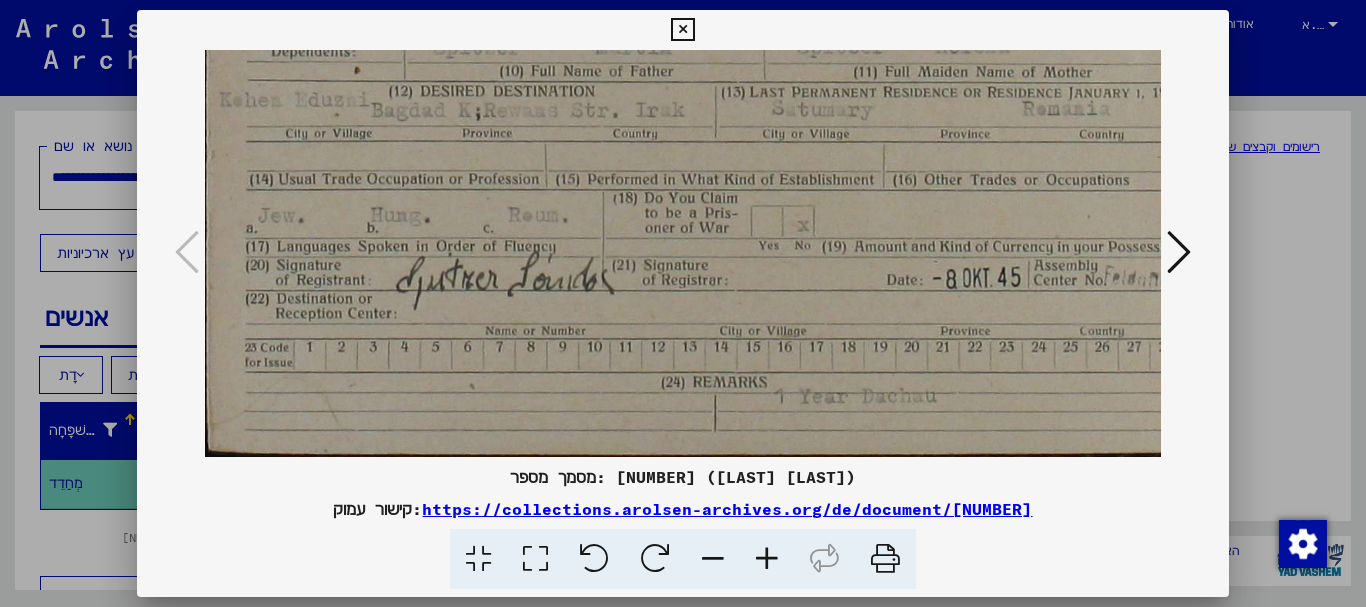scroll, scrollTop: 200, scrollLeft: 1, axis: both 